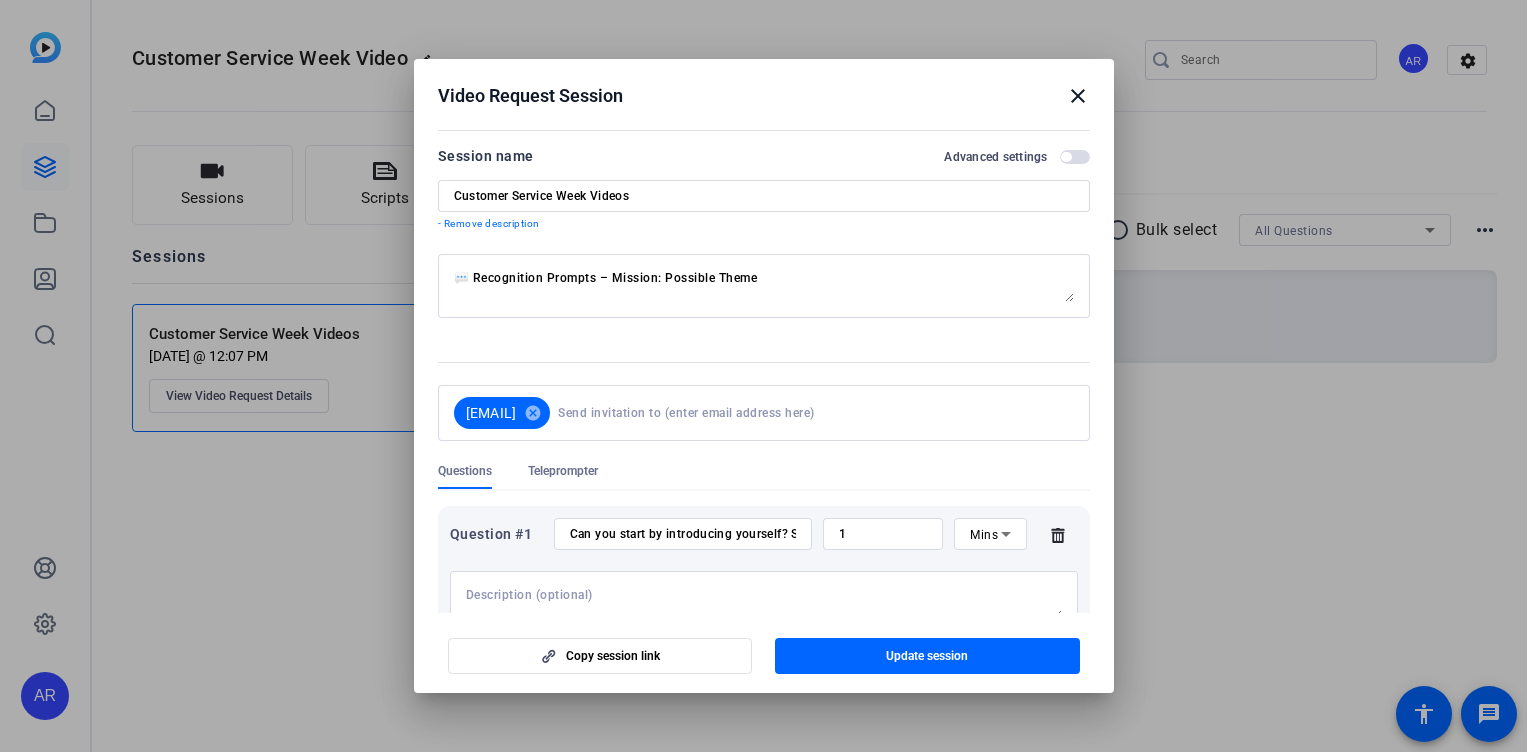 scroll, scrollTop: 0, scrollLeft: 0, axis: both 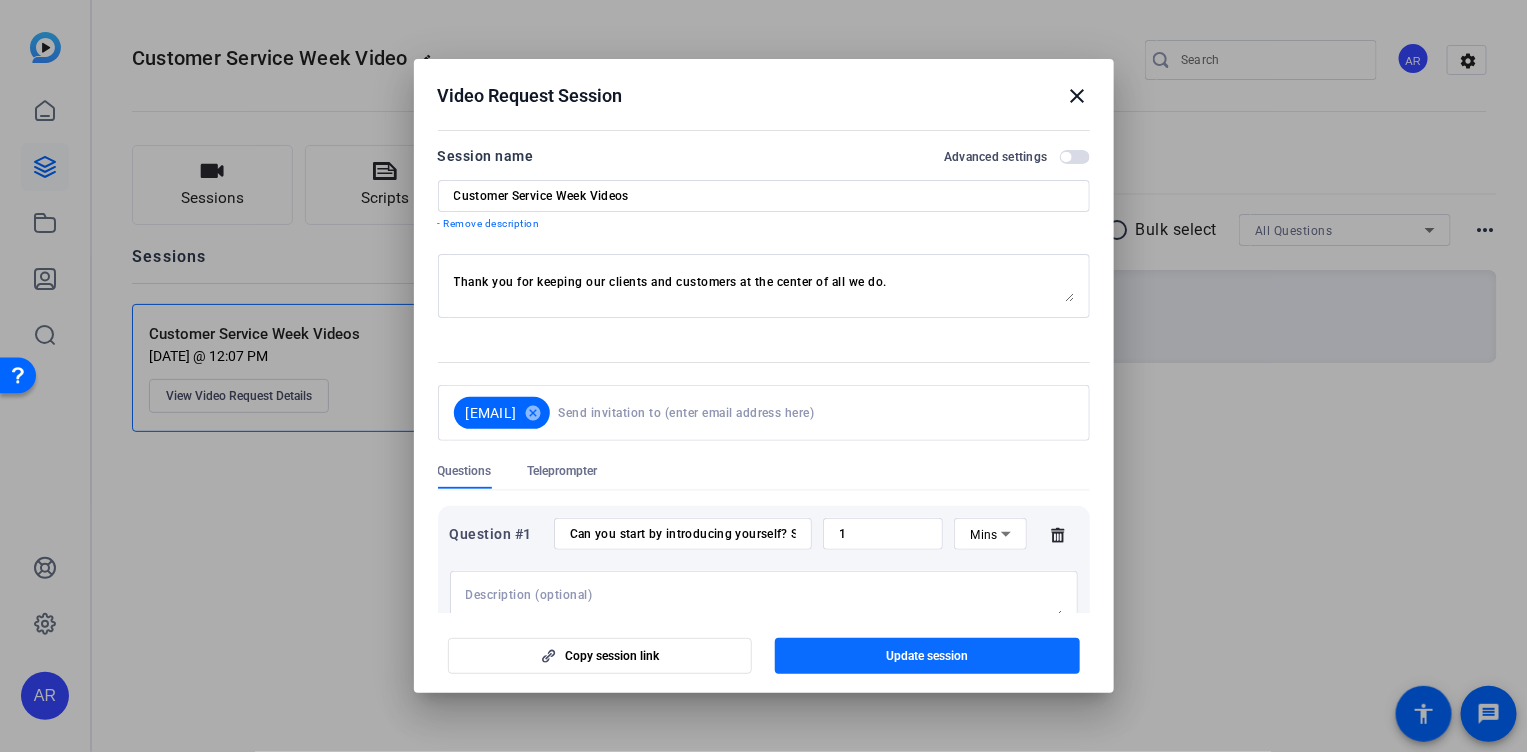 click at bounding box center [927, 656] 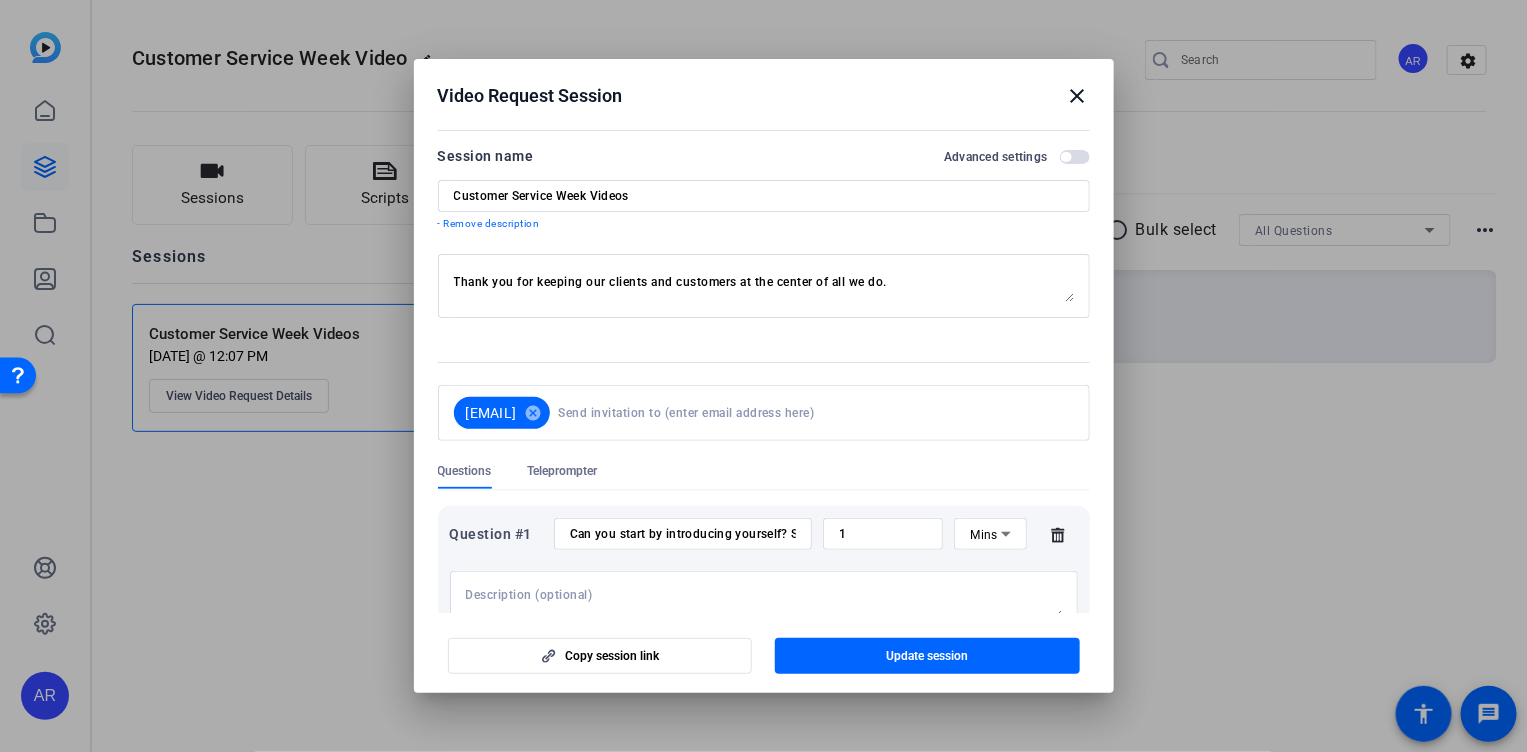 click on "close" at bounding box center (1078, 96) 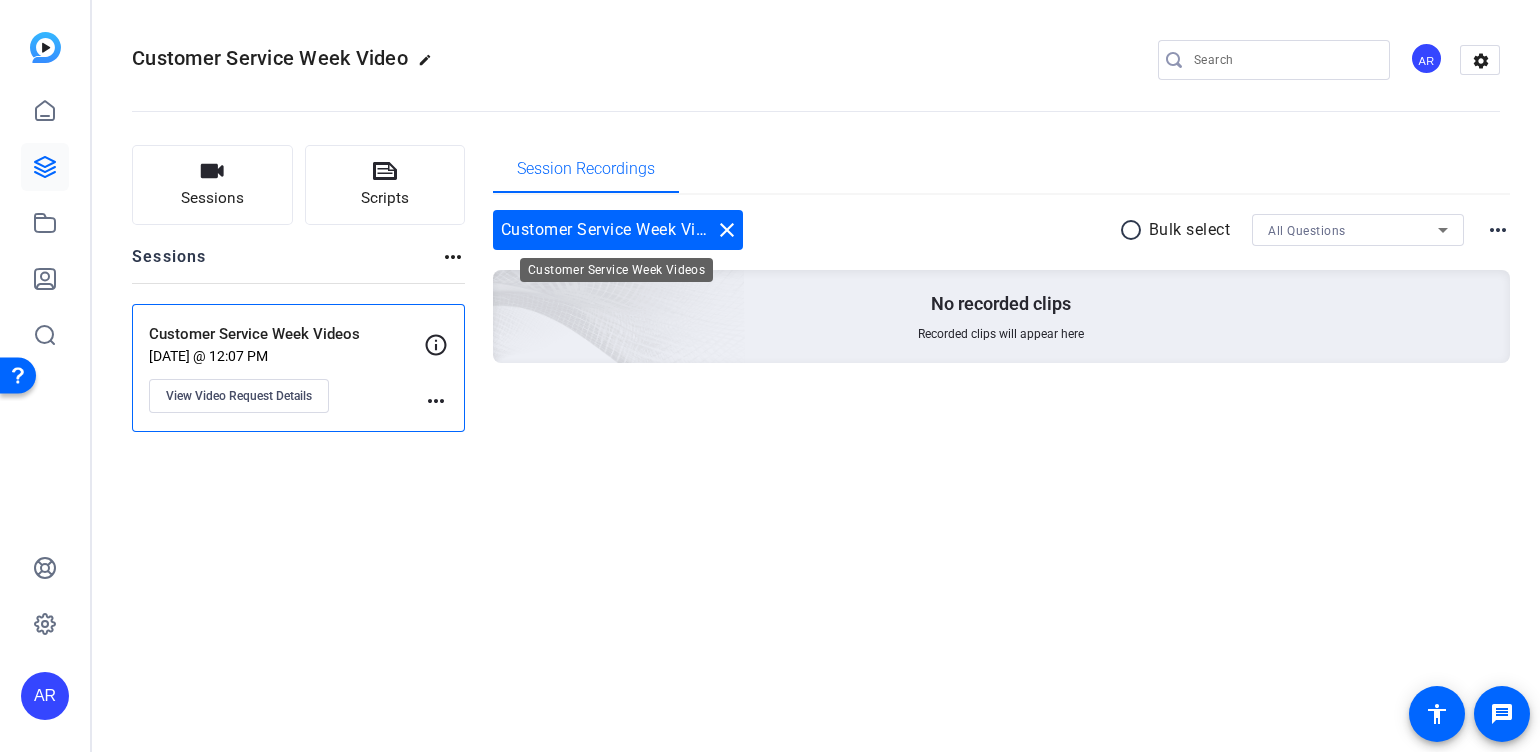 click on "Customer Service Week Videos  close" at bounding box center (618, 230) 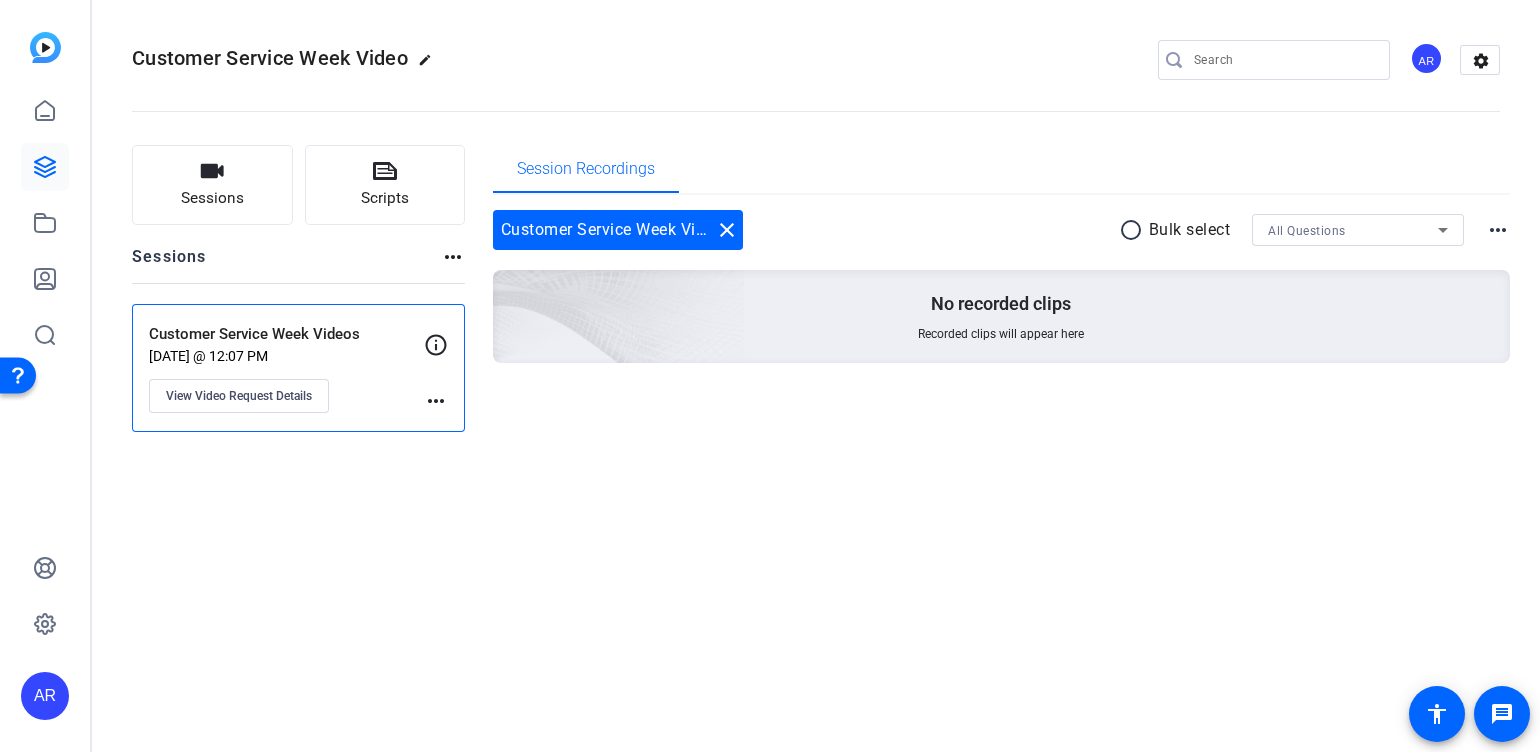 click on "close" at bounding box center (727, 230) 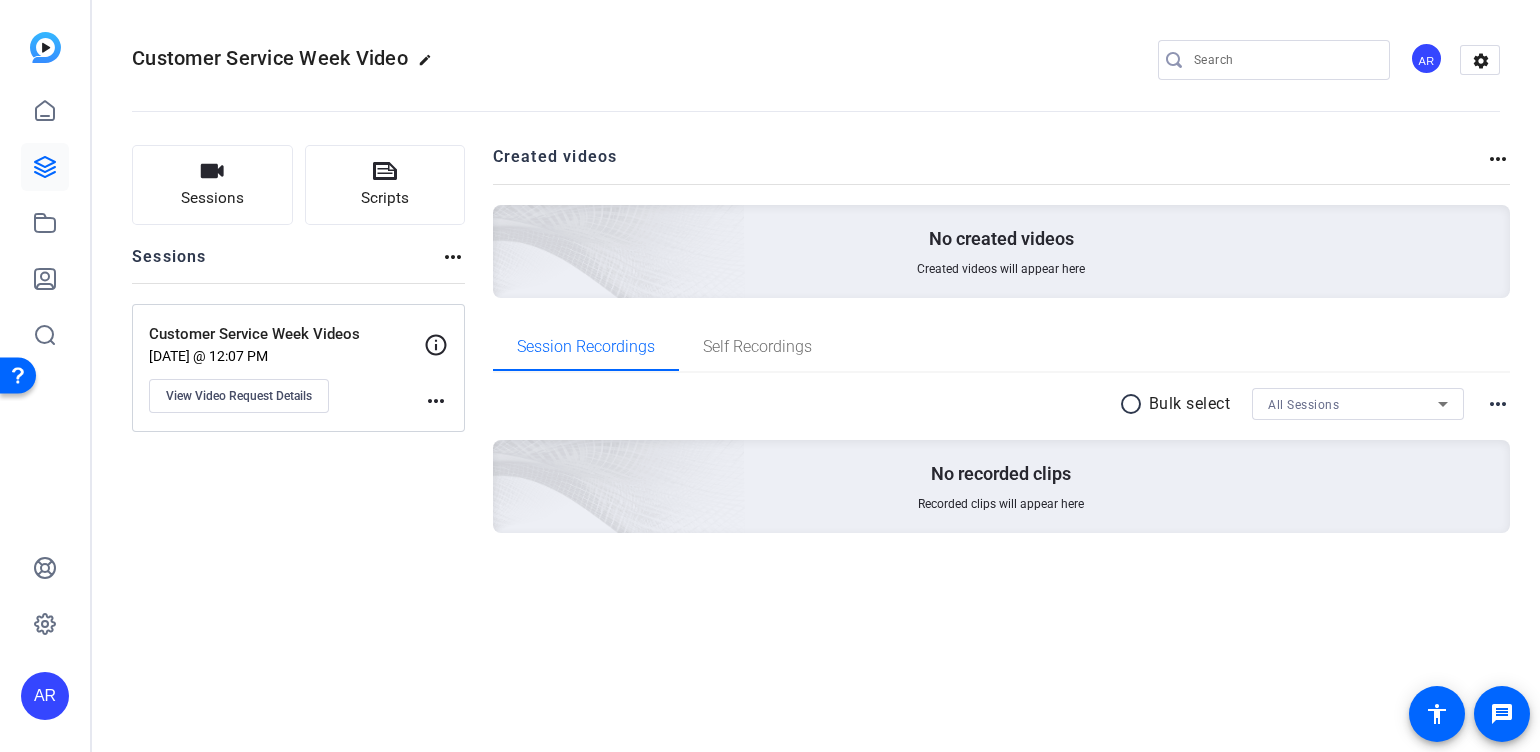 click on "[DATE] @ 12:07 PM" at bounding box center [286, 356] 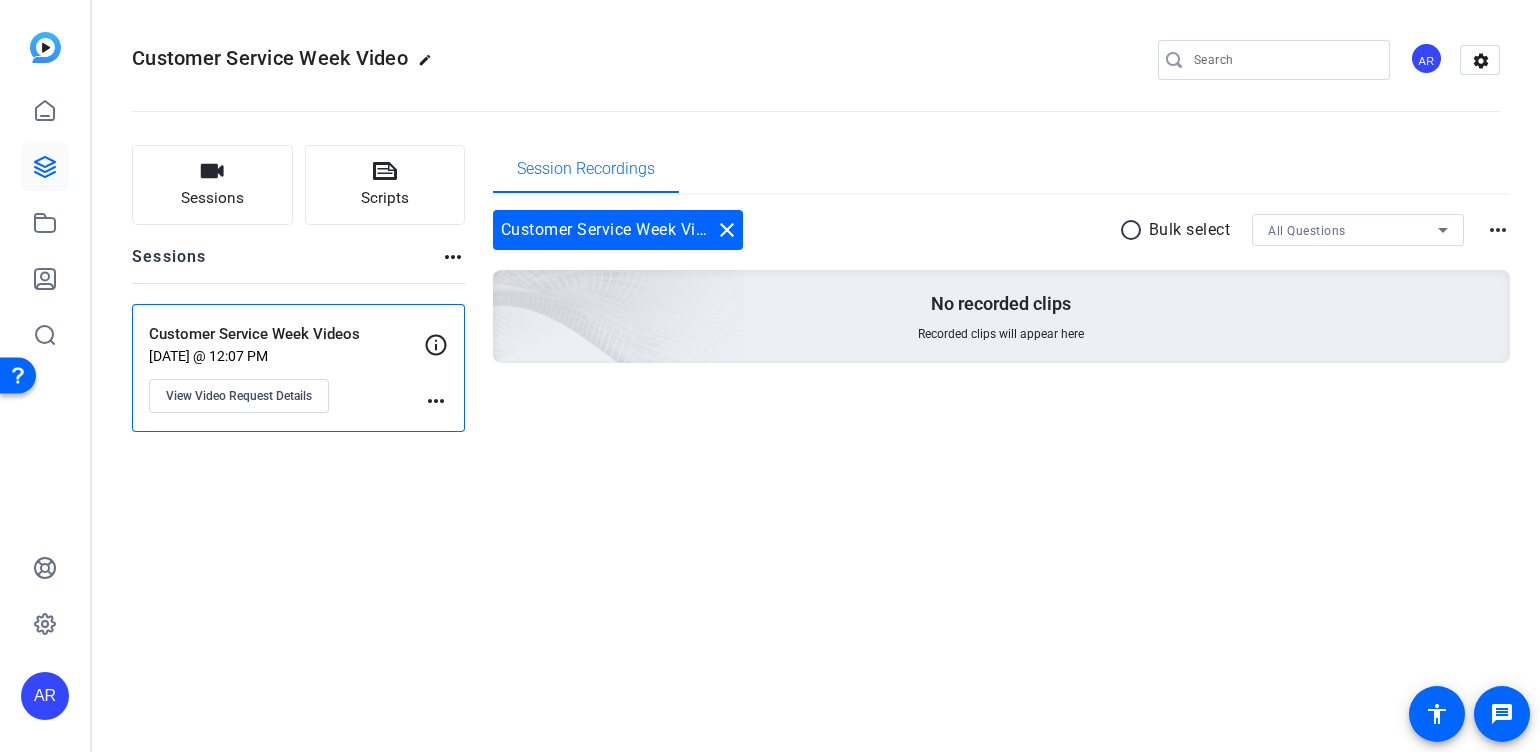 click on "[DATE] @ 12:07 PM" at bounding box center (286, 356) 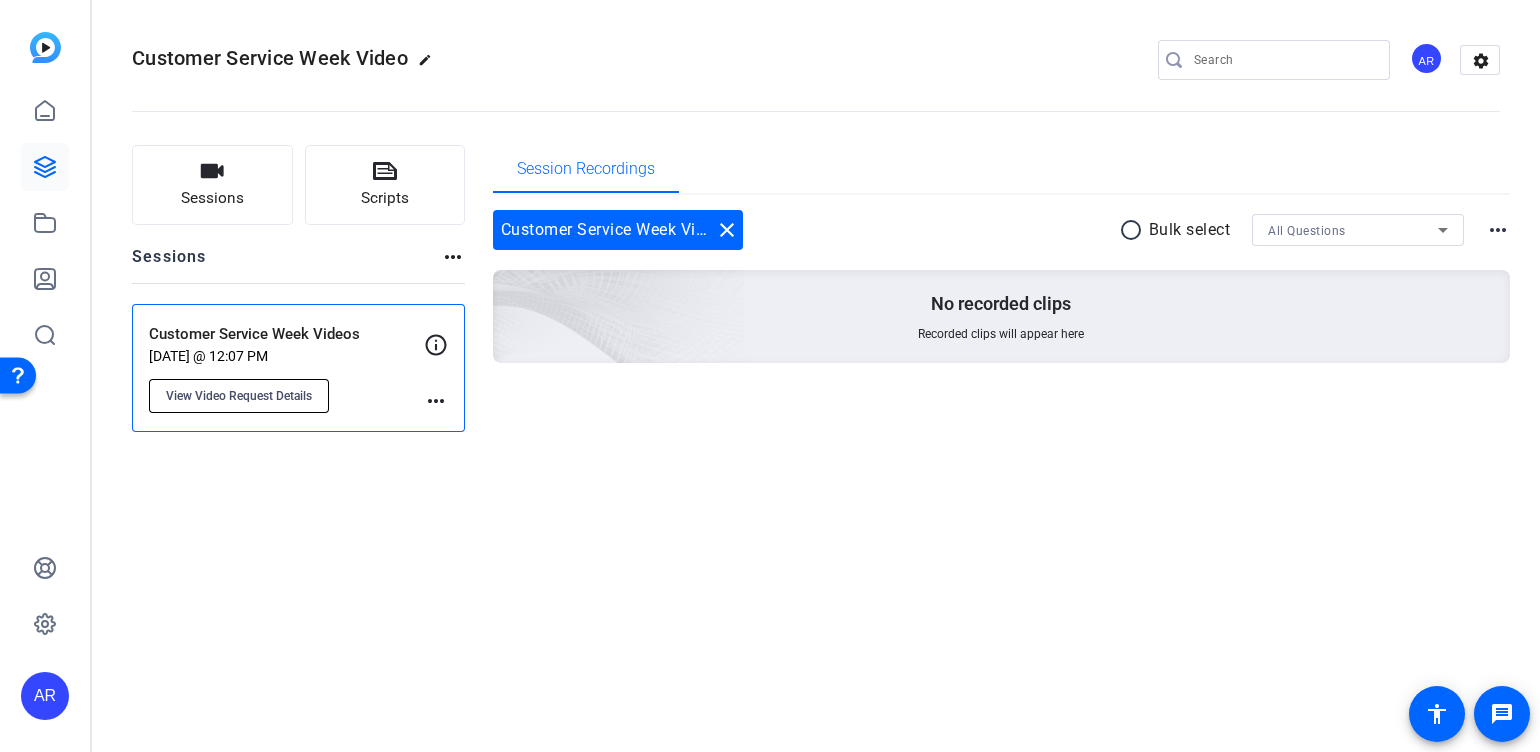 click on "View Video Request Details" at bounding box center (239, 396) 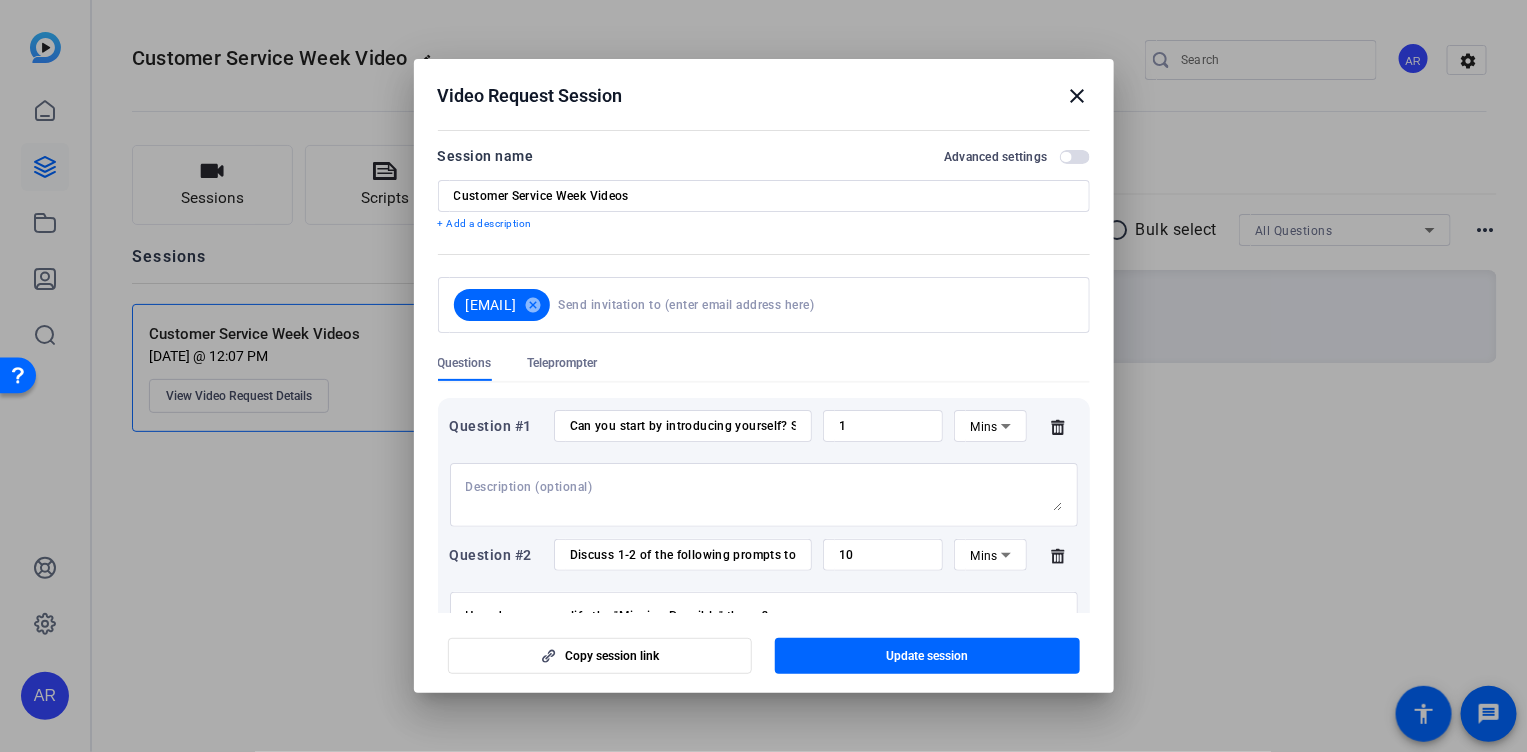 scroll, scrollTop: 166, scrollLeft: 0, axis: vertical 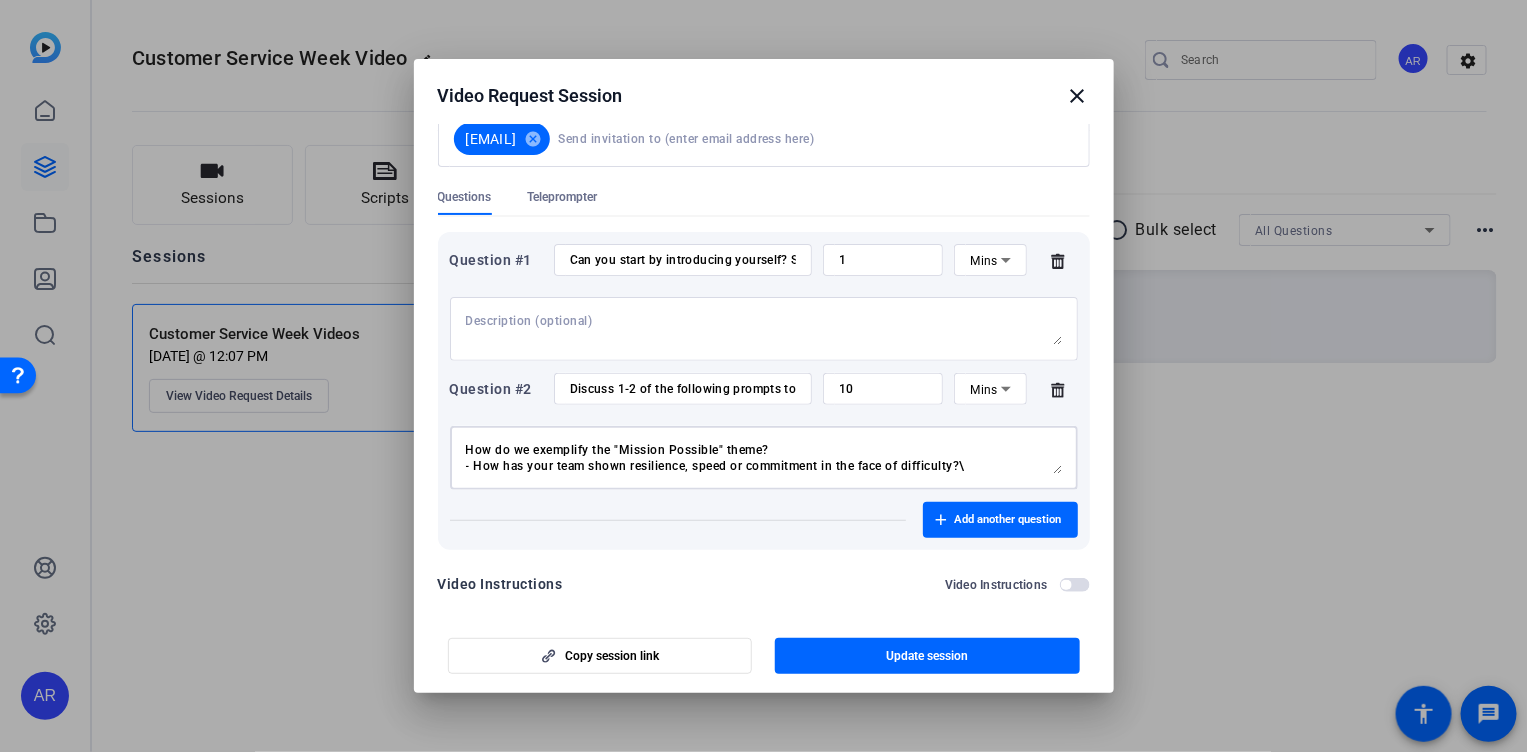 click on "How do we exemplify the "Mission Possible" theme?
- How has your team shown resilience, speed or commitment in the face of difficulty?\
Thank you for being there for our customers when they need us:
- How have you seen your team go above and beyond to support our customers in a meaningful way?
Thank you for delivering in the moments that matter
- What types of situations highlight your team delivering under pressure or uncertainty?
Thank you for leaning into Innovation and Continuous Improvement.
Thank you for keeping our clients and customers at the center of all we do.
- Describe the importance of grounding our mission in the customer experience.
Thank you for [impact stats]
- What data, milestone, or moments show just how much your team accomplished?" at bounding box center [764, 458] 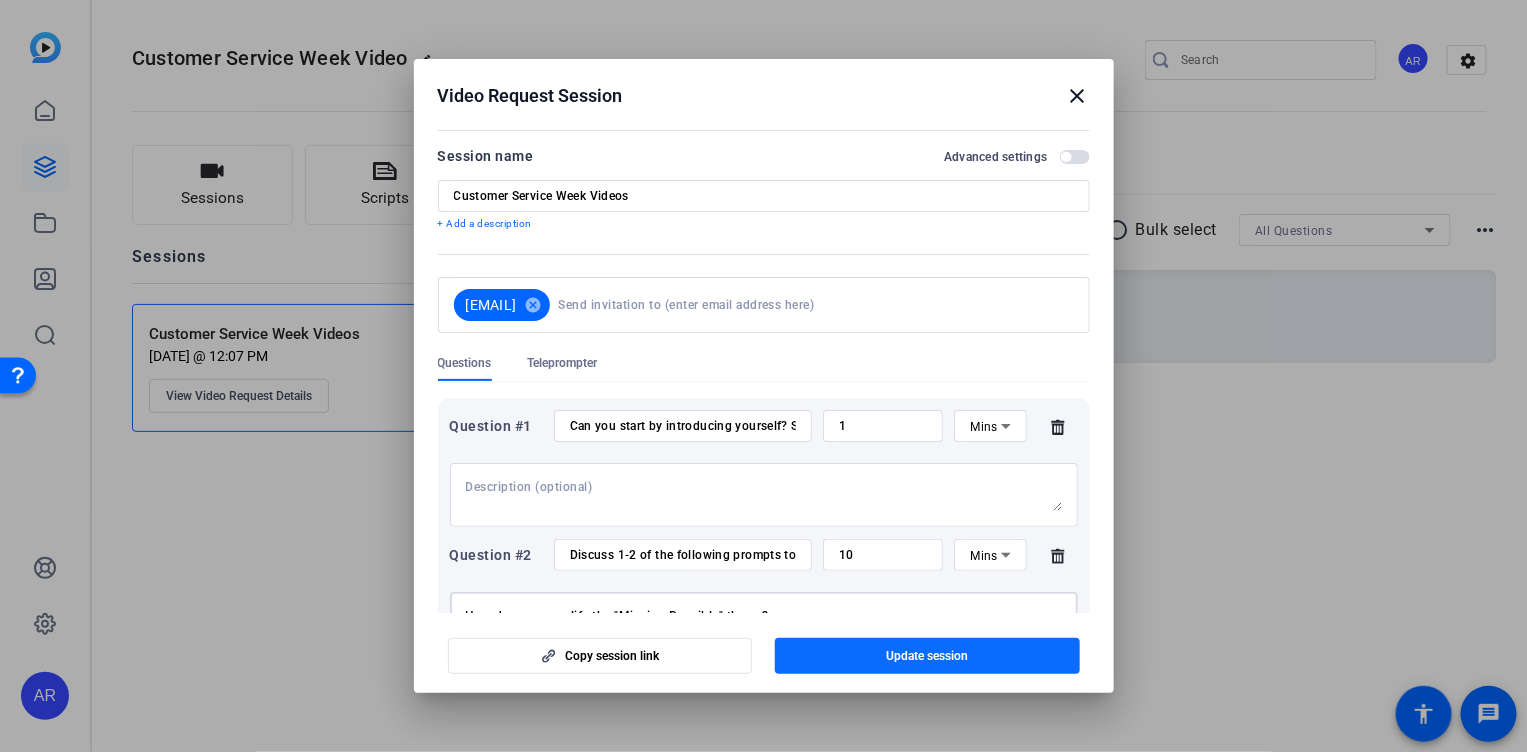 click at bounding box center [927, 656] 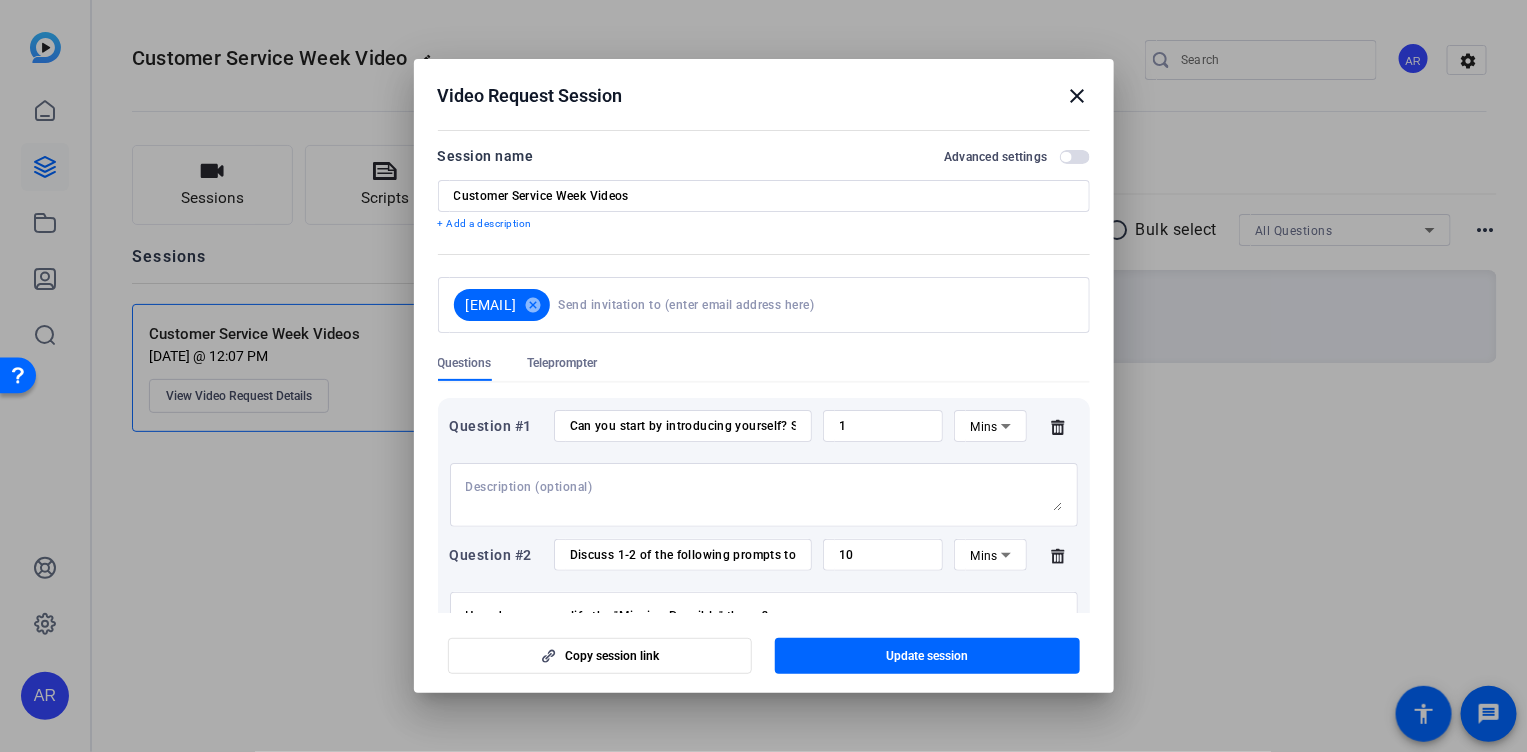 click on "Session name Advanced settings Customer Service Week Videos  + Add a description  [EMAIL]  cancel Questions Teleprompter Question #1 Can you start by introducing yourself? State your name and role at GBS! 1 Mins
Question #2 Discuss 1-2 of the following prompts to show apprecitation! 10 Mins
Add another question  Video Instructions Video Instructions" at bounding box center [764, 459] 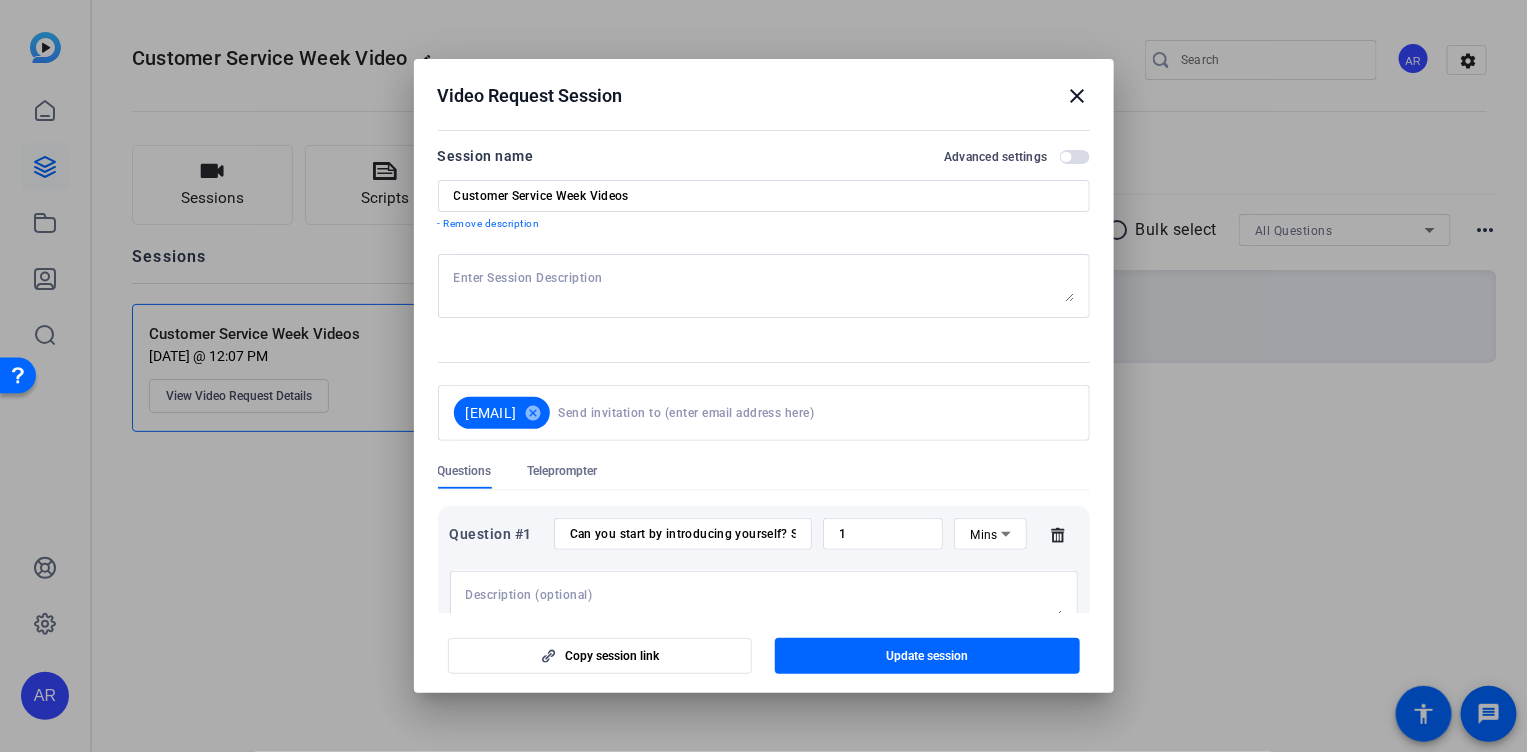 click at bounding box center (764, 286) 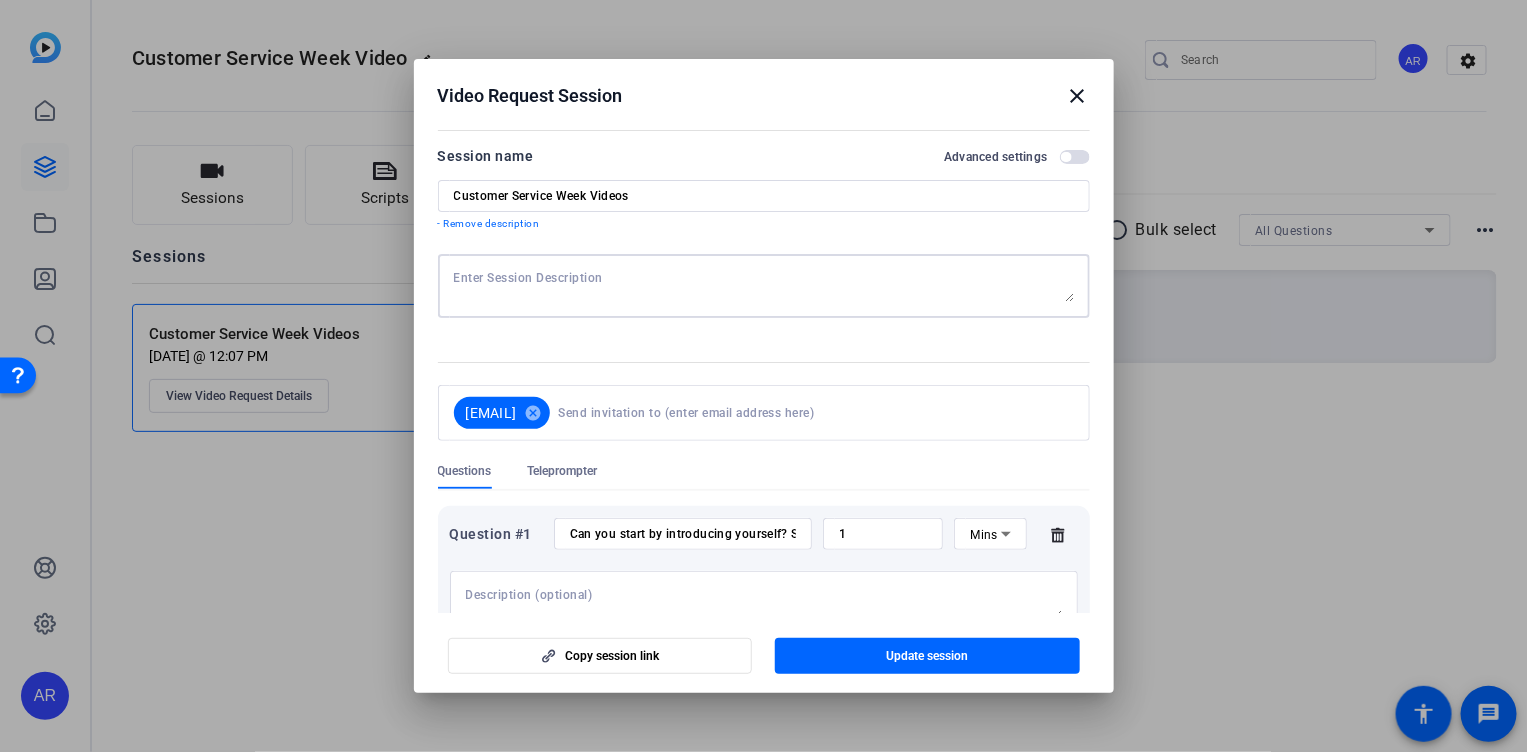 click at bounding box center (764, 286) 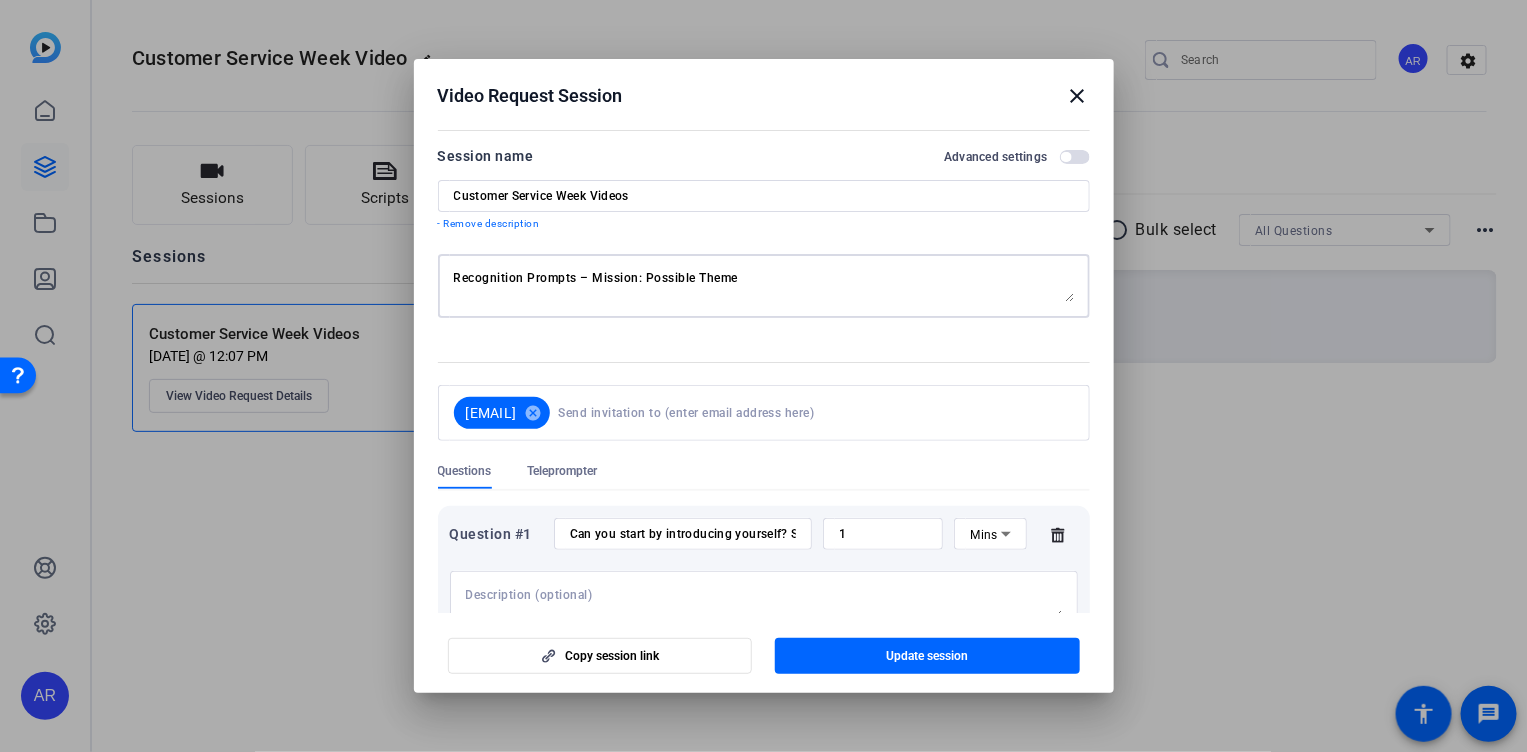 scroll, scrollTop: 399, scrollLeft: 0, axis: vertical 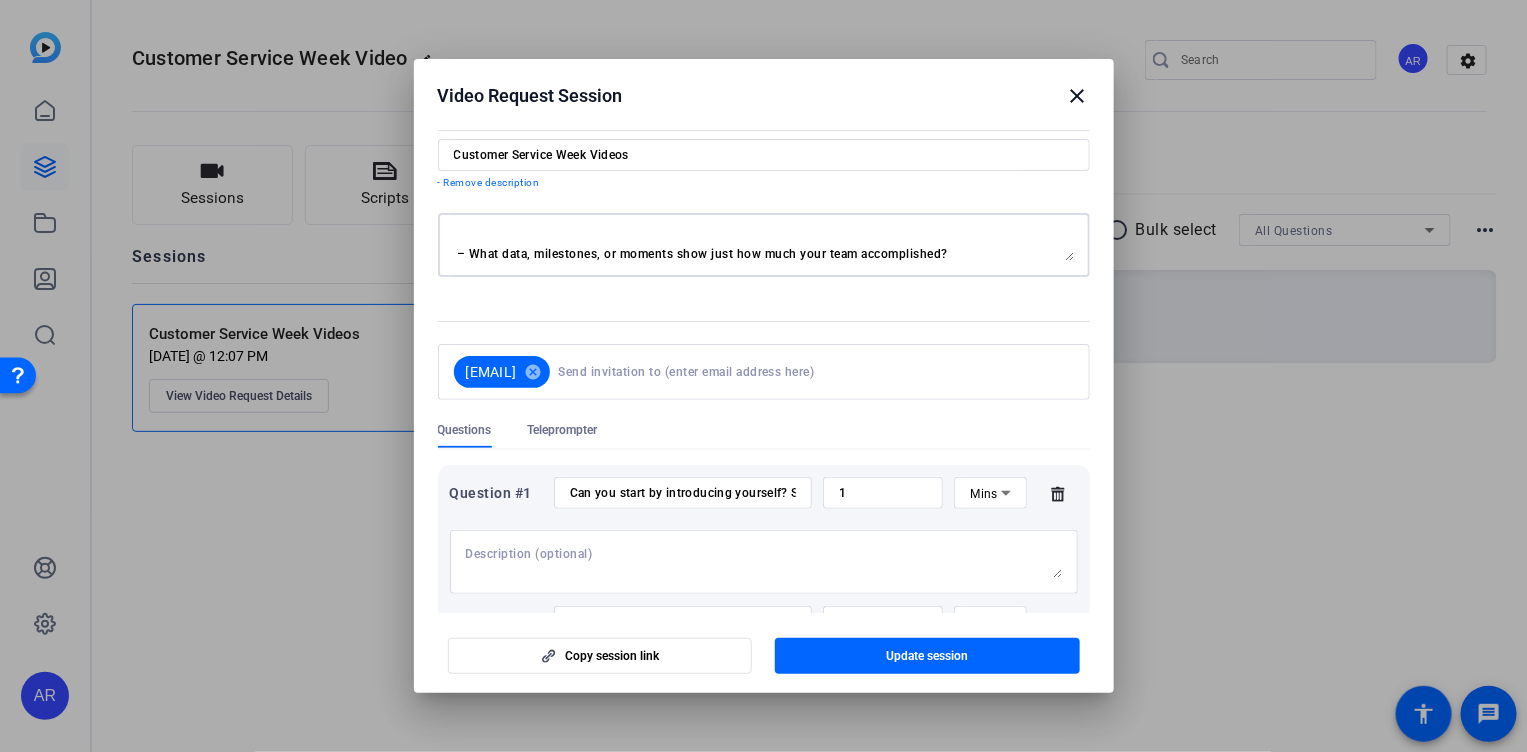 click at bounding box center (764, 245) 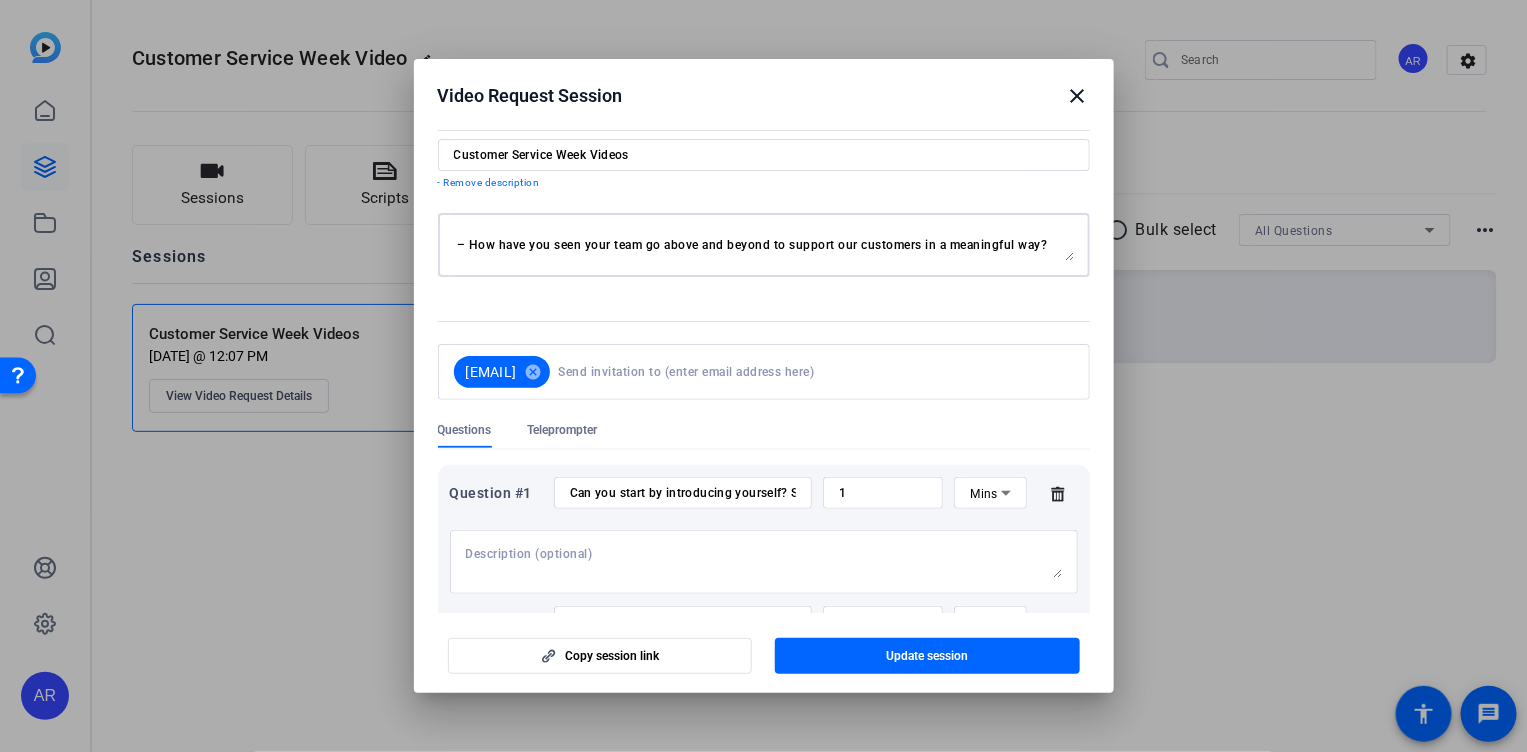 scroll, scrollTop: 0, scrollLeft: 0, axis: both 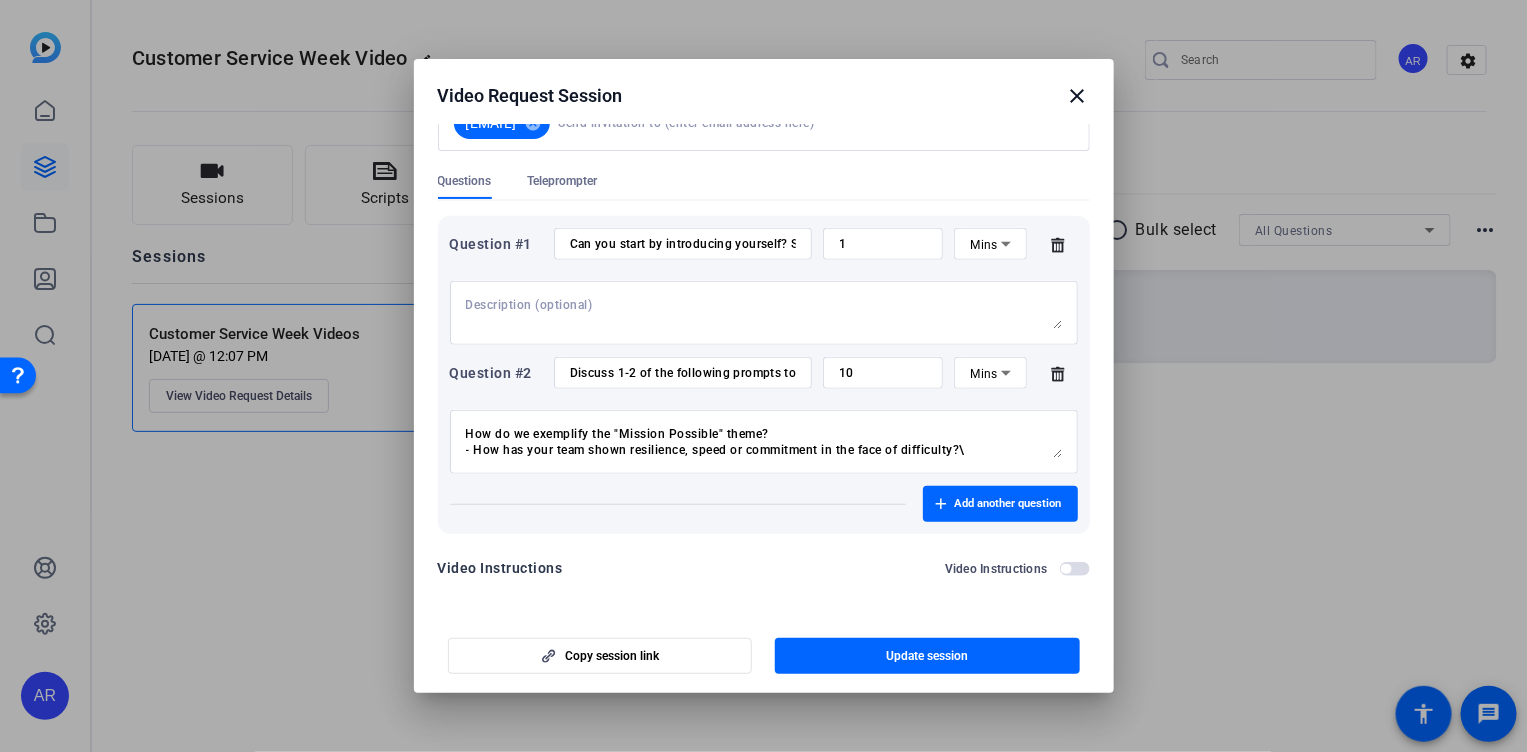 type on "Recognition Prompts – Mission: Possible Theme
How do we exemplify the "Mission: Possible" theme?
– How has your team shown resilience, speed, or commitment in the face of difficulty?
Thank you for being there for our customers when they need us.
– How have you seen your team go above and beyond to support our customers in a meaningful way?
Thank you for delivering in the moments that matter.
– What types of situations highlight your team delivering under pressure or uncertainty?
Thank you for leaning into Innovation and Continuous Improvement.
– How has your team adapted, iterated, or introduced new ideas to move work forward?
Thank you for keeping our clients and customers at the center of all we do.
– Describe the importance of grounding our mission in the customer experience.
– How has your team prioritized empathy, clarity, or service quality in complex situations?
Thank you for [impact stats].
– What data, milestones, or moments show just how much your team accomplishe..." 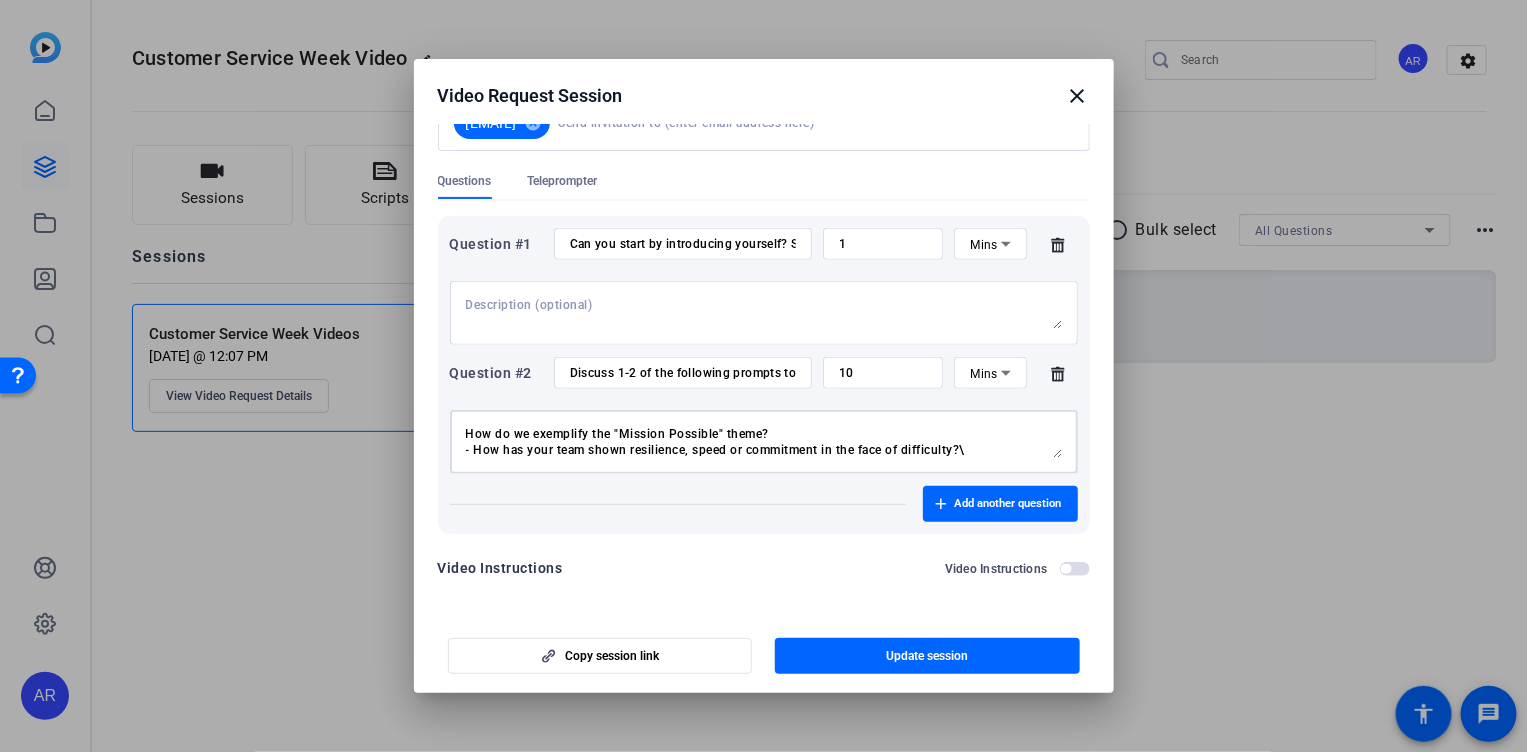 click on "How do we exemplify the "Mission Possible" theme?
- How has your team shown resilience, speed or commitment in the face of difficulty?\
Thank you for being there for our customers when they need us:
- How have you seen your team go above and beyond to support our customers in a meaningful way?
Thank you for delivering in the moments that matter
- What types of situations highlight your team delivering under pressure or uncertainty?
Thank you for leaning into Innovation and Continuous Improvement.
Thank you for keeping our clients and customers at the center of all we do.
- Describe the importance of grounding our mission in the customer experience.
Thank you for [impact stats]
- What data, milestone, or moments show just how much your team accomplished?" at bounding box center [764, 442] 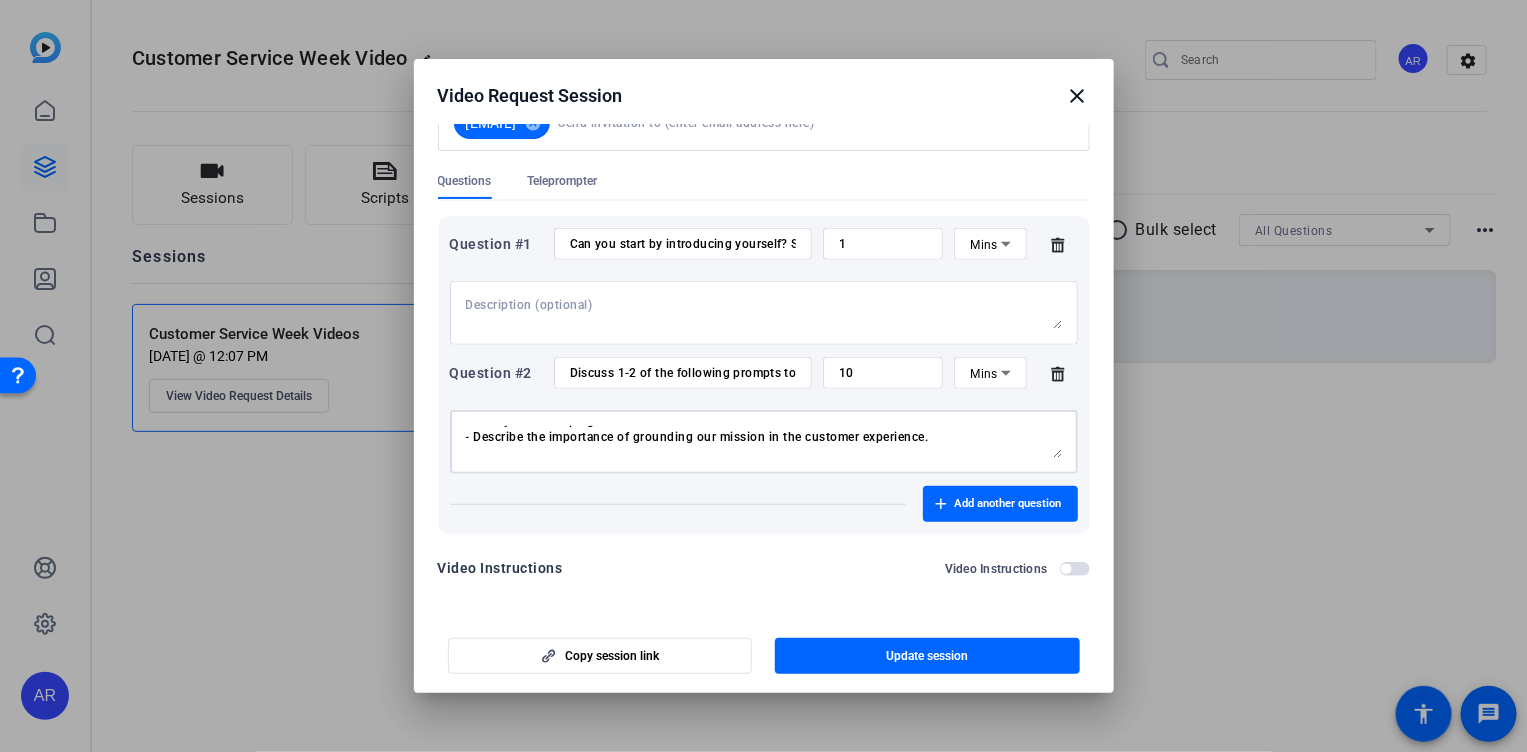 scroll, scrollTop: 191, scrollLeft: 0, axis: vertical 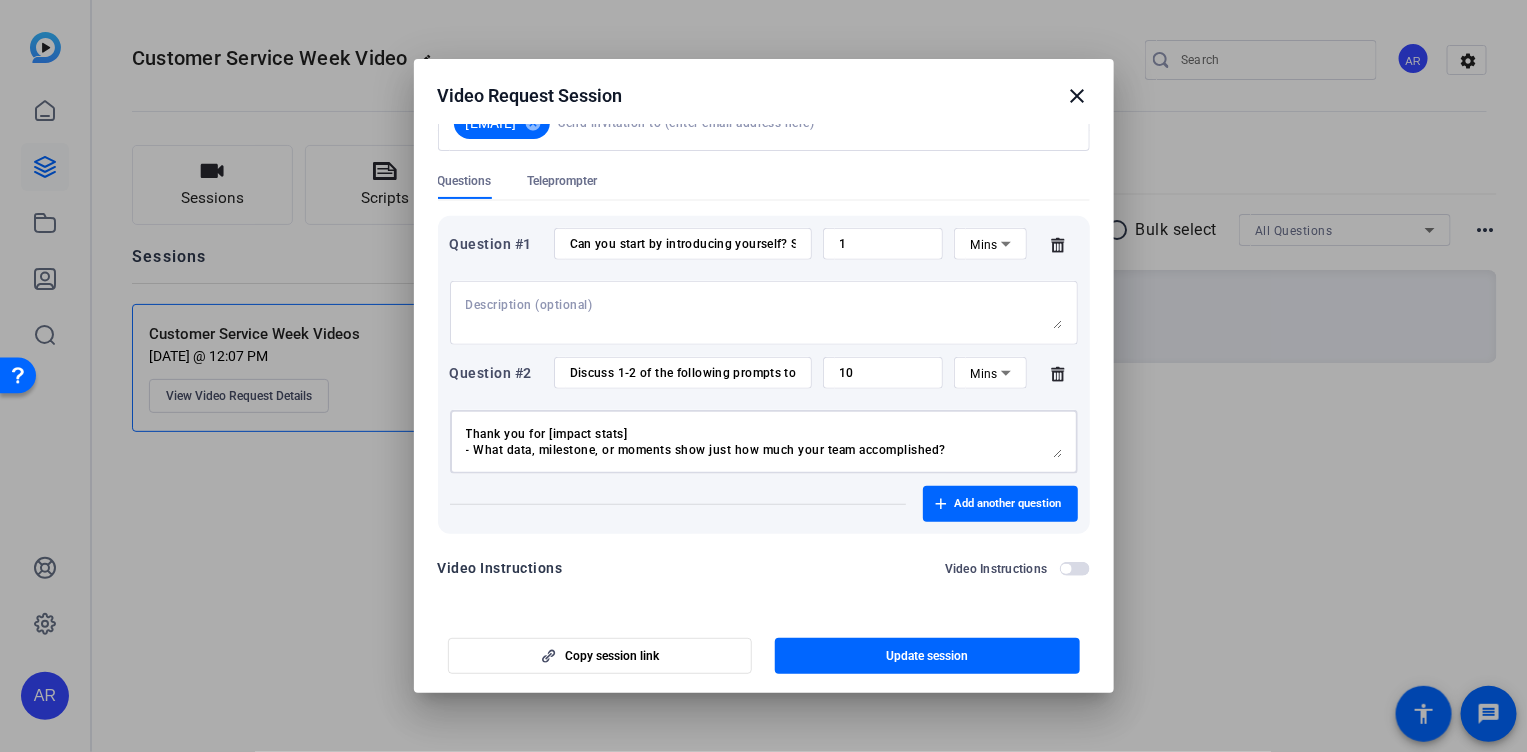 click on "Thank you for being there for our customers when they need us:
- How have you seen your team go above and beyond to support our customers in a meaningful way?
Thank you for delivering in the moments that matter
- What types of situations highlight your team delivering under pressure or uncertainty?
Thank you for leaning into Innovation and Continuous Improvement.
Thank you for keeping our clients and customers at the center of all we do.
- Describe the importance of grounding our mission in the customer experience.
Thank you for [impact stats]
- What data, milestone, or moments show just how much your team accomplished?" at bounding box center (764, 442) 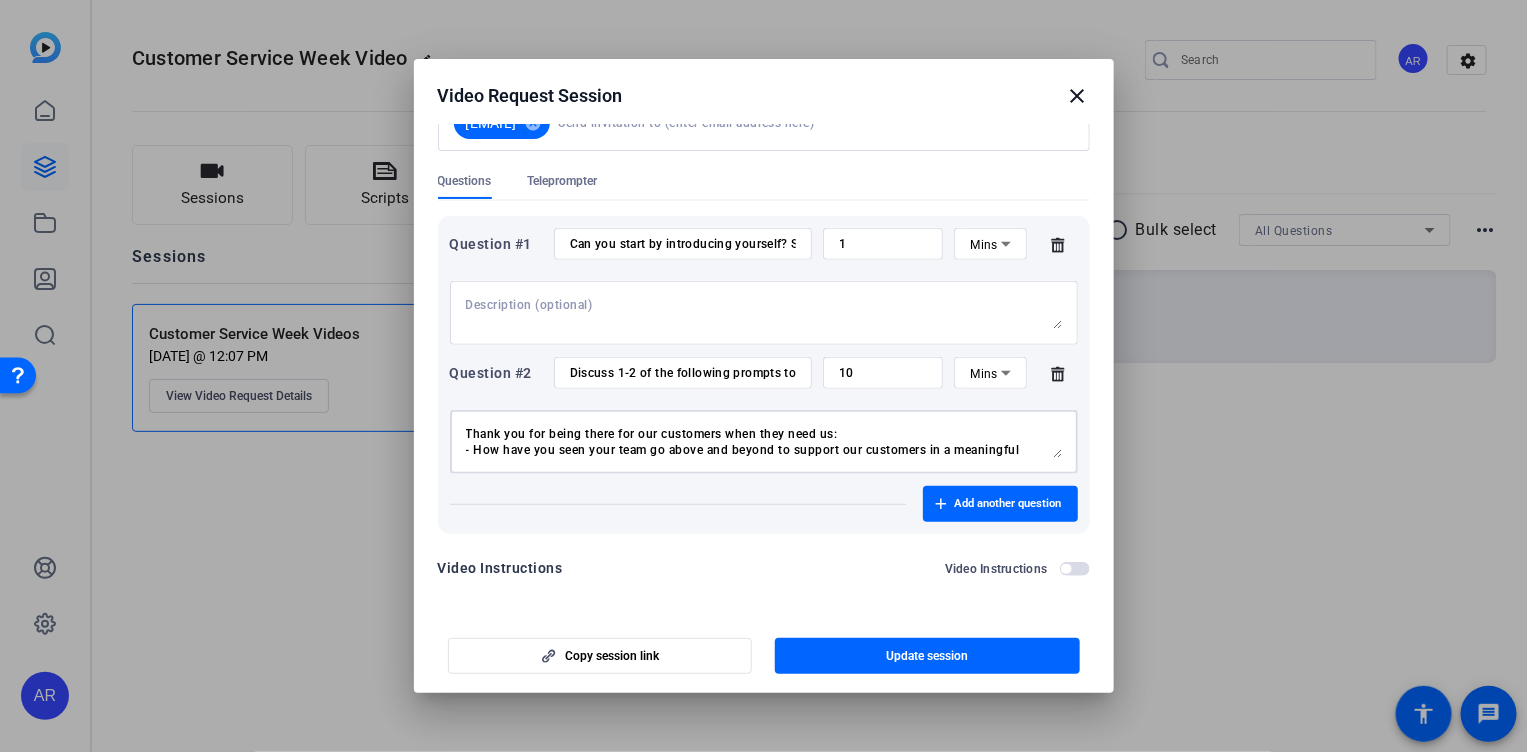 scroll, scrollTop: 0, scrollLeft: 0, axis: both 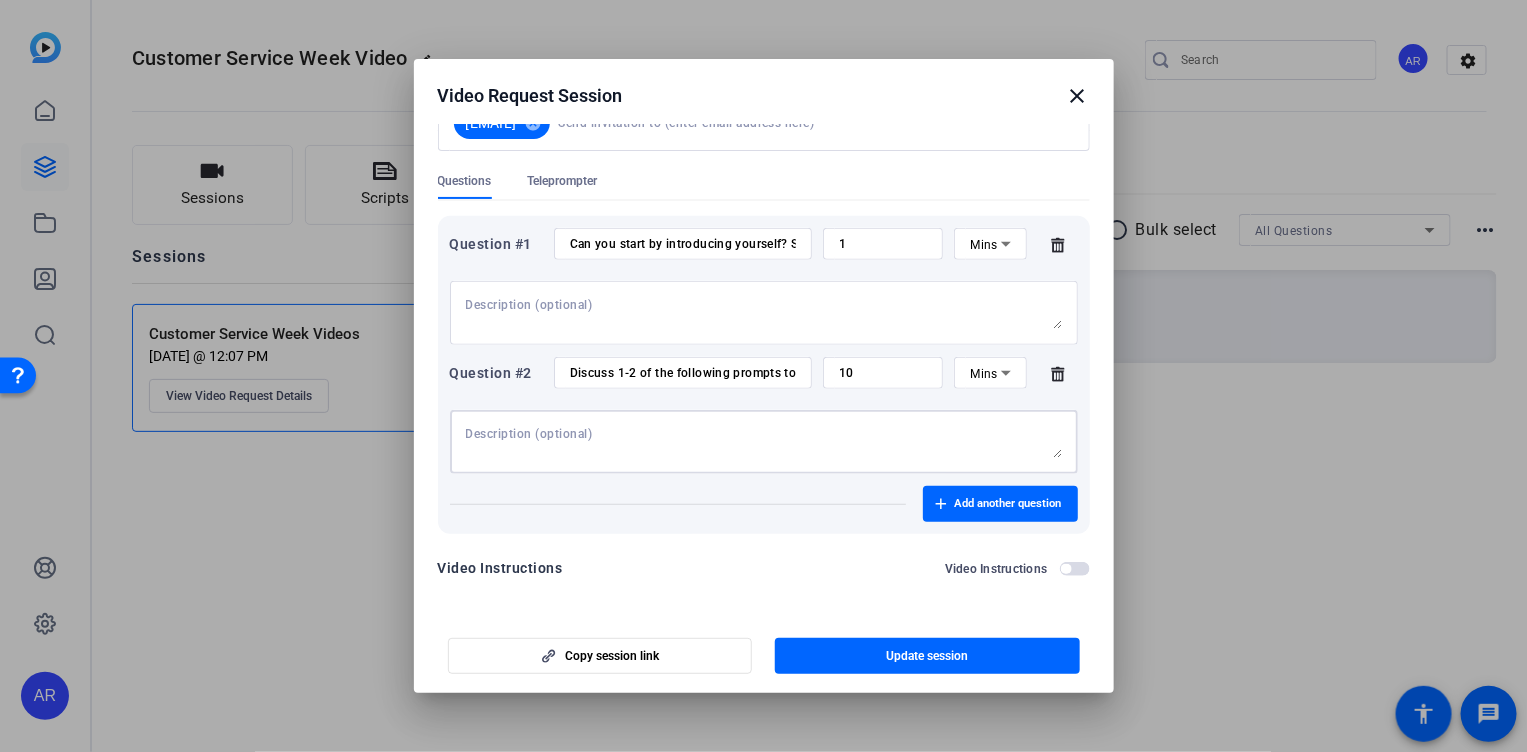 paste on "Recognition Prompts – Mission: Possible Theme
How do we exemplify the "Mission: Possible" theme?
– How has your team shown resilience, speed, or commitment in the face of difficulty?
Thank you for being there for our customers when they need us.
– How have you seen your team go above and beyond to support our customers in a meaningful way?
Thank you for delivering in the moments that matter.
– What types of situations highlight your team delivering under pressure or uncertainty?
Thank you for leaning into Innovation and Continuous Improvement.
– How has your team adapted, iterated, or introduced new ideas to move work forward?
Thank you for keeping our clients and customers at the center of all we do.
– Describe the importance of grounding our mission in the customer experience.
– How has your team prioritized empathy, clarity, or service quality in complex situations?
Thank you for [impact stats].
– What data, milestones, or moments show just how much your team accomplishe..." 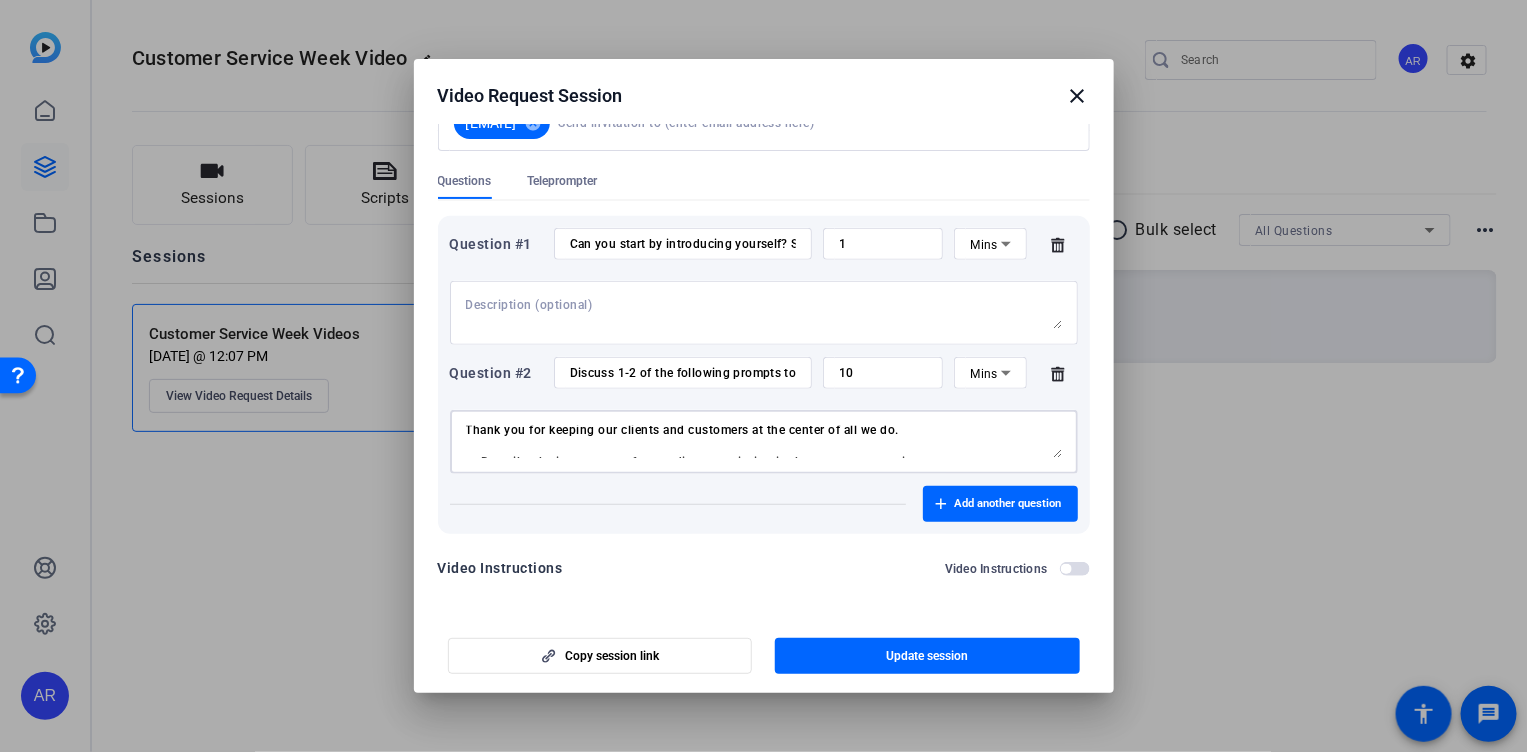 scroll, scrollTop: 0, scrollLeft: 0, axis: both 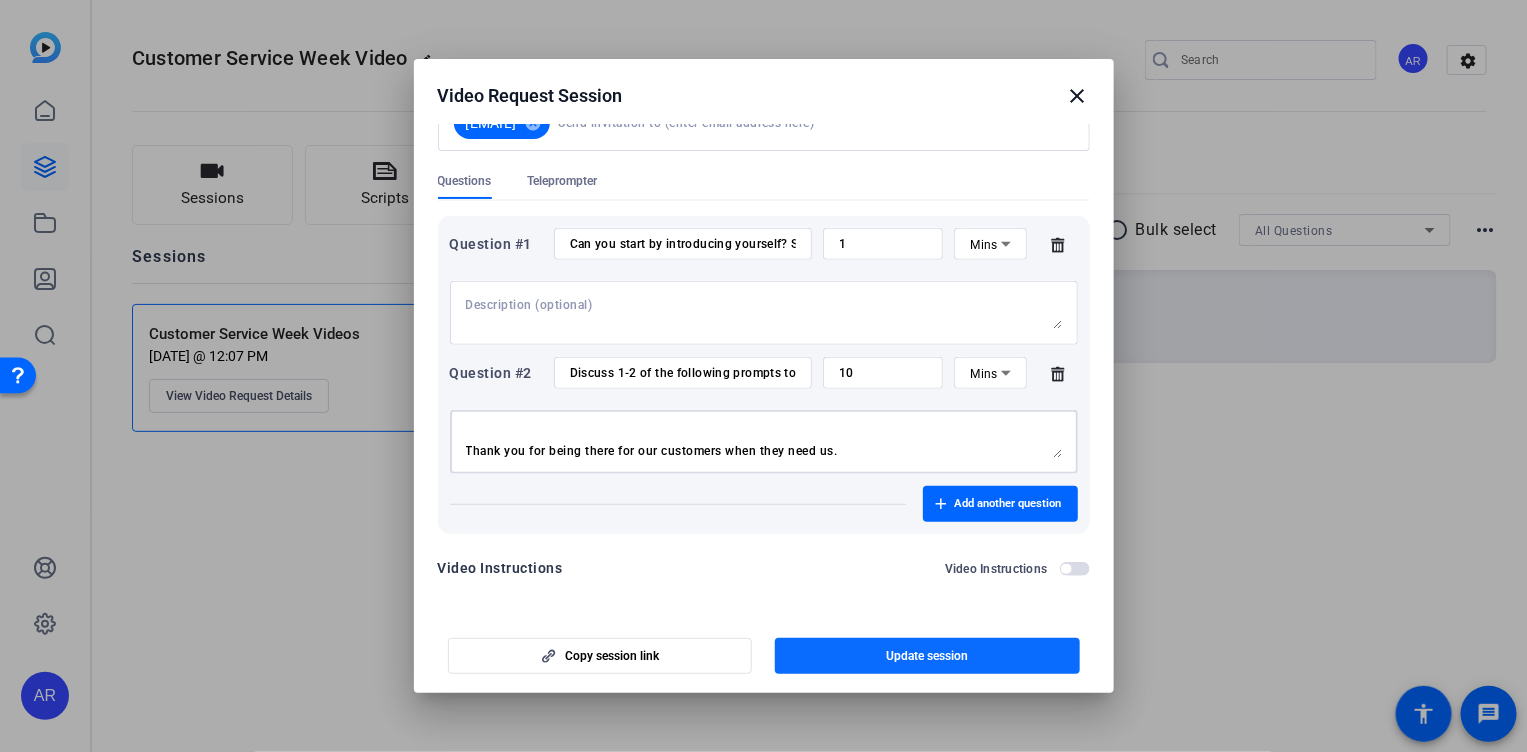 type on "Recognition Prompts – Mission: Possible Theme
How do we exemplify the "Mission: Possible" theme?
– How has your team shown resilience, speed, or commitment in the face of difficulty?
Thank you for being there for our customers when they need us.
– How have you seen your team go above and beyond to support our customers in a meaningful way?
Thank you for delivering in the moments that matter.
– What types of situations highlight your team delivering under pressure or uncertainty?
Thank you for leaning into Innovation and Continuous Improvement.
– How has your team adapted, iterated, or introduced new ideas to move work forward?
Thank you for keeping our clients and customers at the center of all we do.
– Describe the importance of grounding our mission in the customer experience.
– How has your team prioritized empathy, clarity, or service quality in complex situations?
Thank you for [impact stats].
– What data, milestones, or moments show just how much your team accomplishe..." 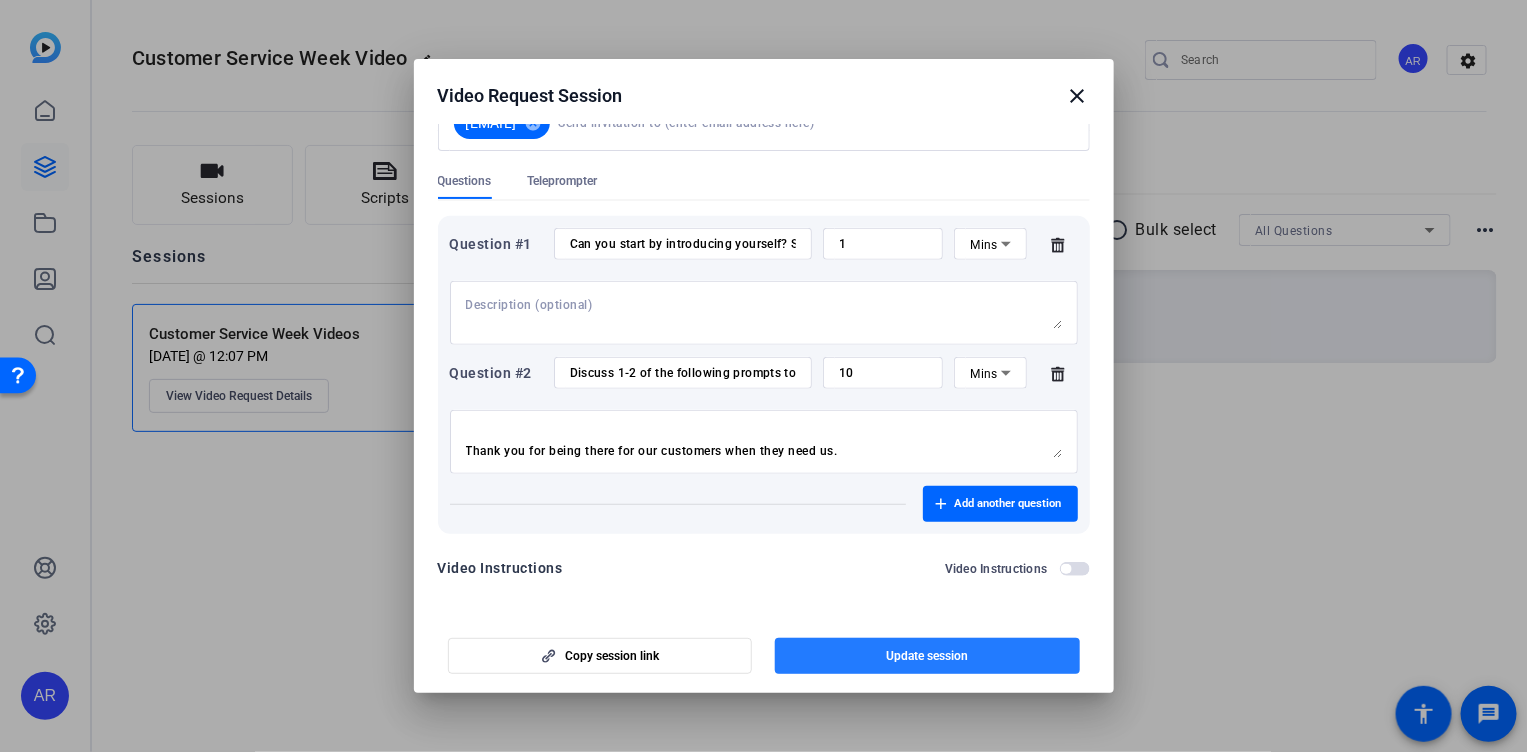 click on "Update session" at bounding box center (927, 656) 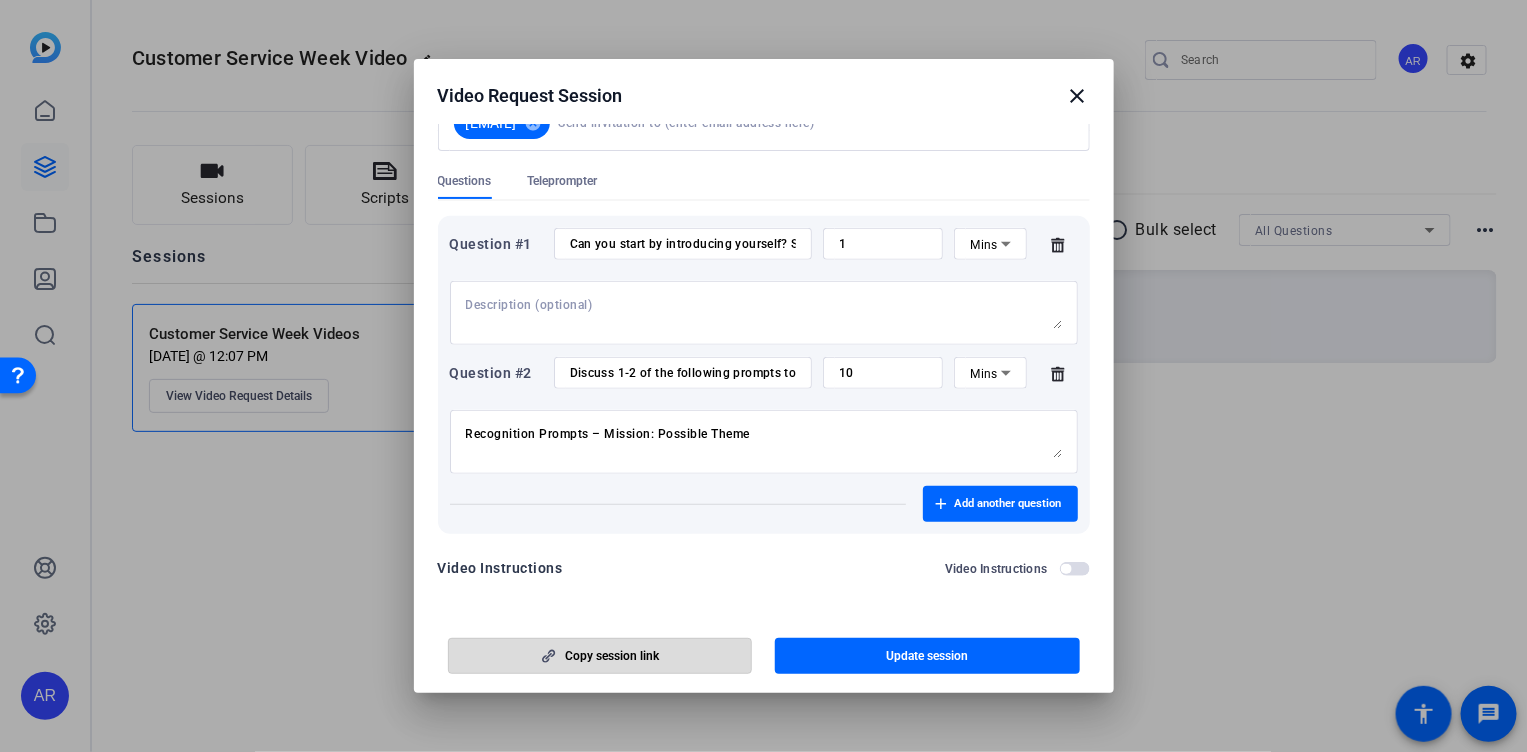 click at bounding box center [600, 656] 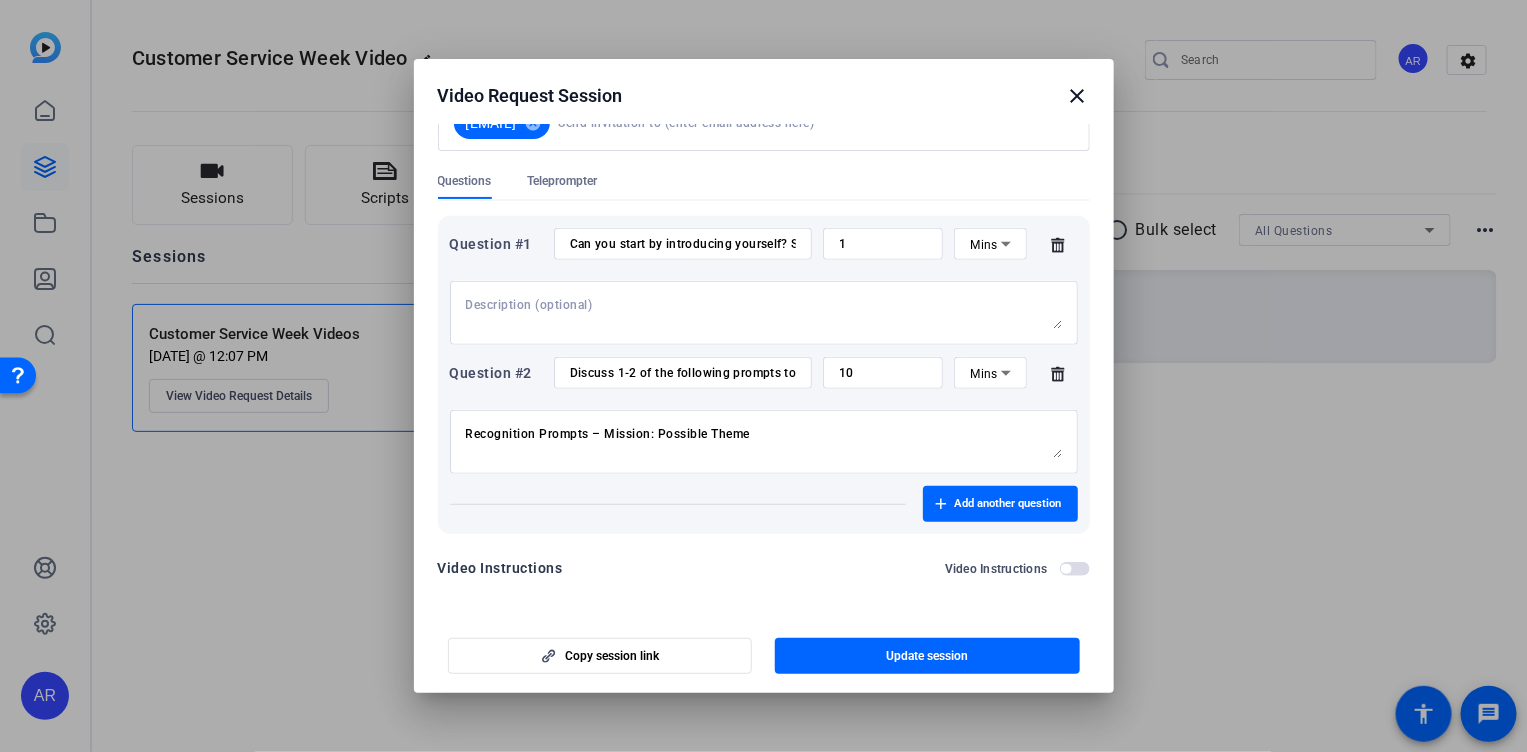 click at bounding box center [764, 442] 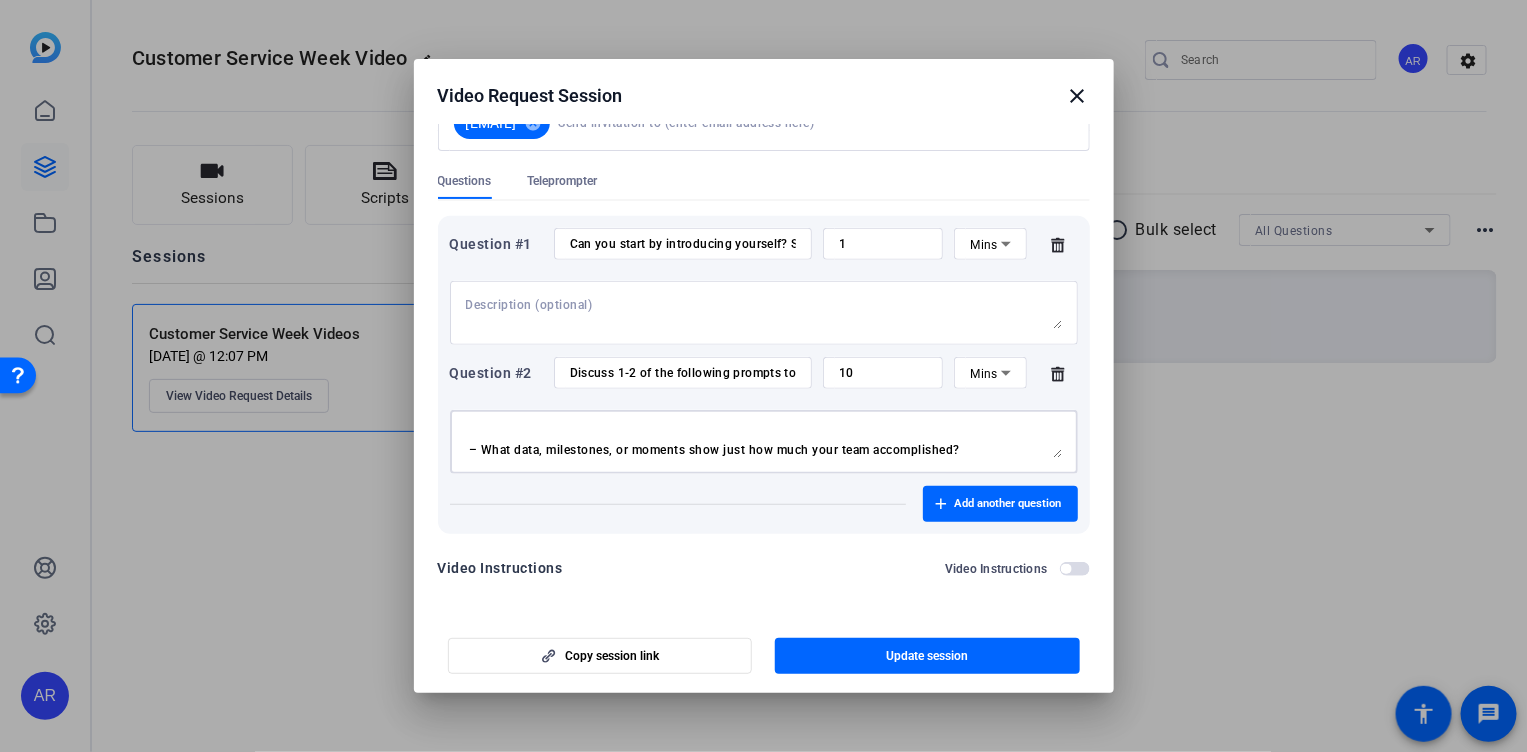 click at bounding box center [764, 442] 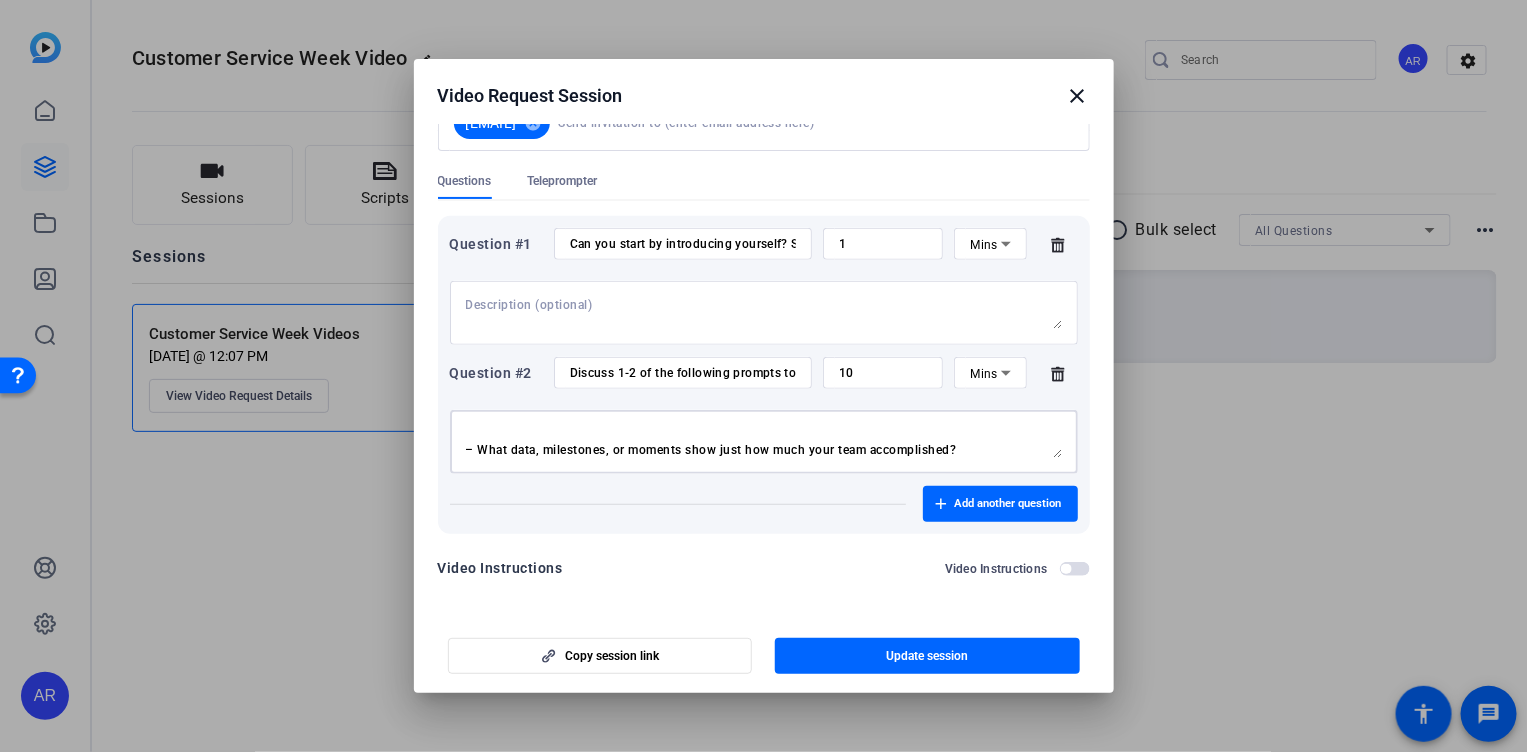 scroll, scrollTop: 512, scrollLeft: 0, axis: vertical 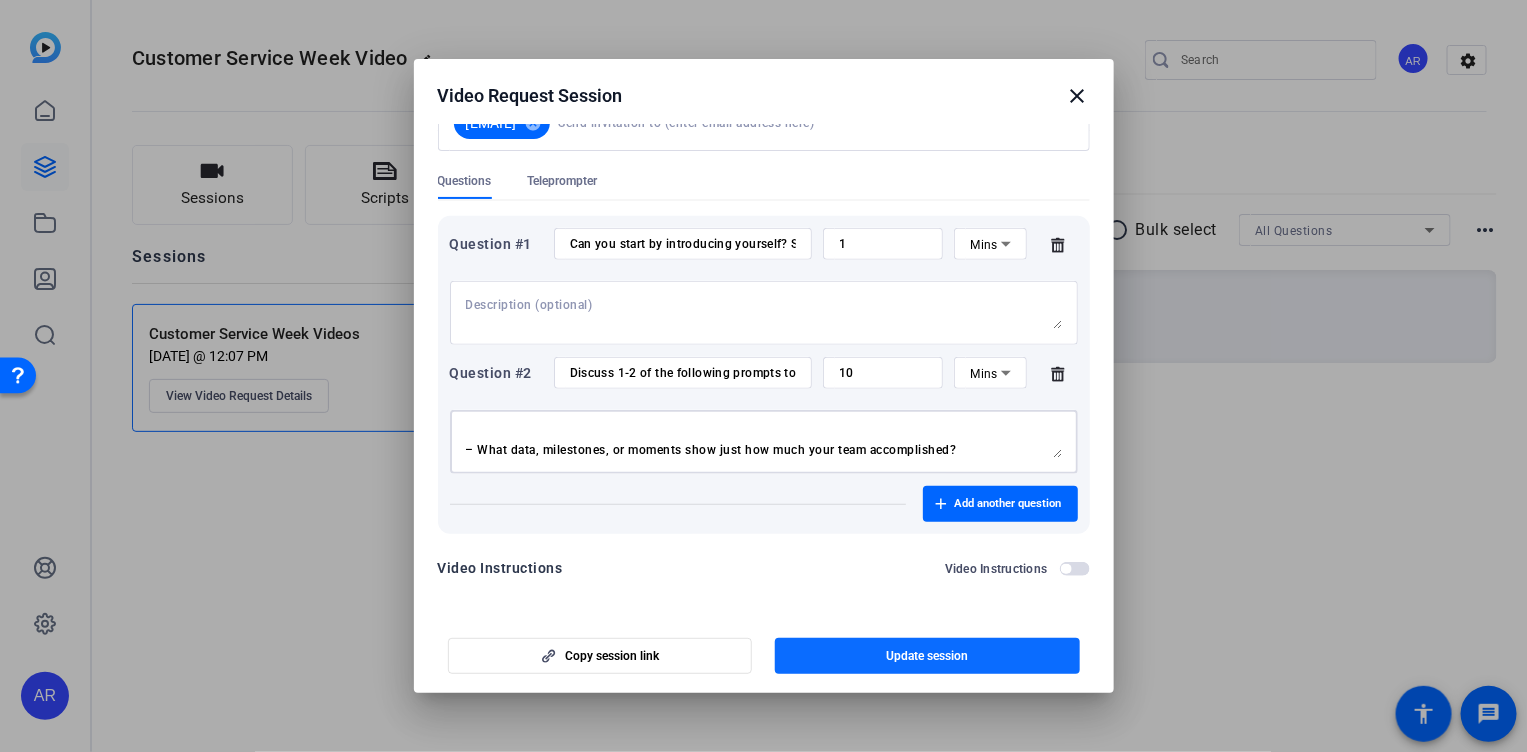 type on "Recognition Prompts – Mission: Possible Theme
How do we exemplify the "Mission: Possible" theme?
– How has your team shown resilience, speed, or commitment in the face of difficulty?
Thank you for being there for our customers when they need us.
– How have you seen your team go above and beyond to support our customers in a meaningful way?
Thank you for delivering in the moments that matter.
– What types of situations highlight your team delivering under pressure or uncertainty?
Thank you for leaning into Innovation and Continuous Improvement.
– How has your team adapted, iterated, or introduced new ideas to move work forward?
Thank you for keeping our clients and customers at the center of all we do.
– Describe the importance of grounding our mission in the customer experience.
– How has your team prioritized empathy, clarity, or service quality in complex situations?
Thank you for [impact stats].
– What data, milestones, or moments show just how much your team accom..." 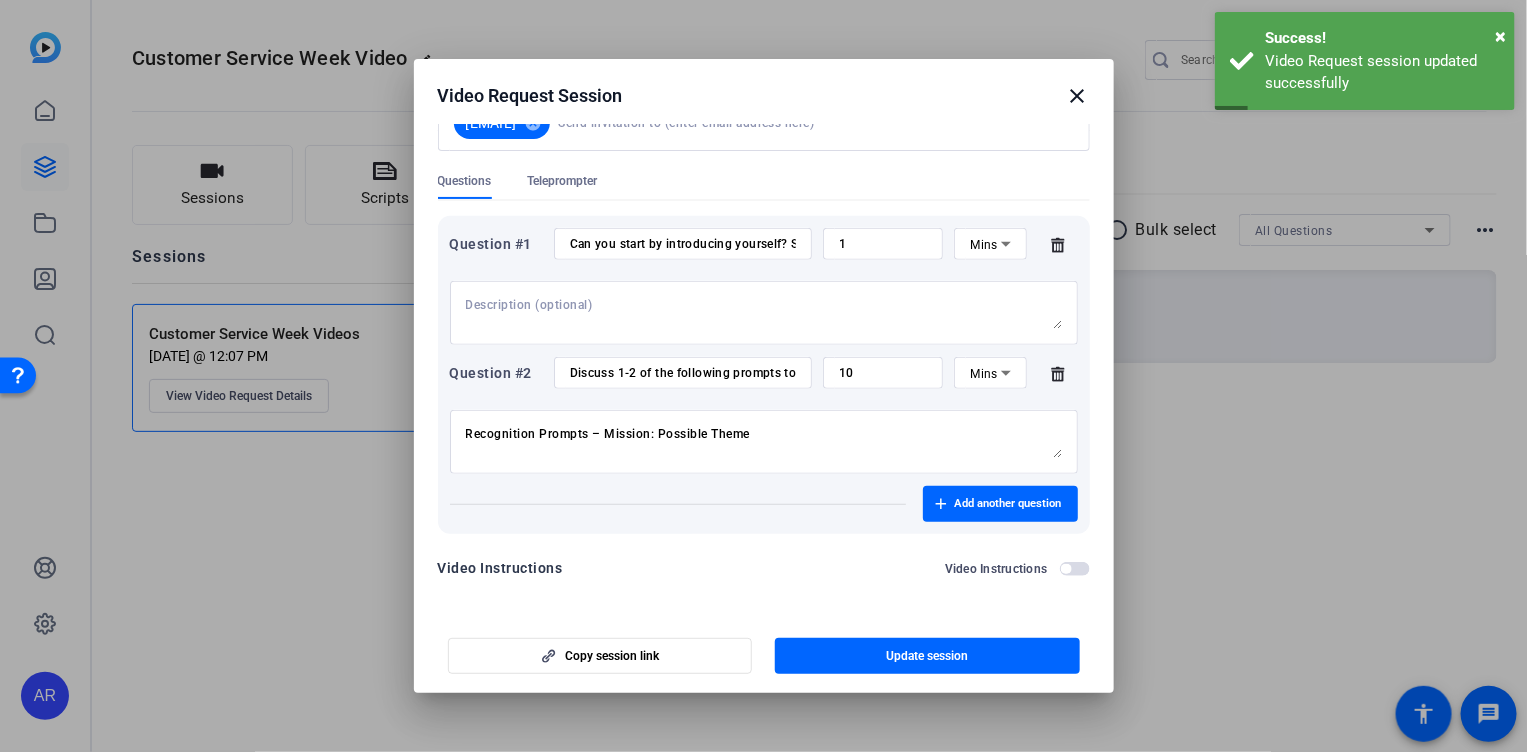click on "Session name Advanced settings Customer Service Week Videos  - Remove description  [EMAIL]  cancel Questions Teleprompter Question #1 Can you start by introducing yourself? State your name and role at GBS! 1 Mins
Question #2 Discuss 1-2 of the following prompts to show apprecitation! 10 Mins
Add another question  Video Instructions Video Instructions" at bounding box center [764, 368] 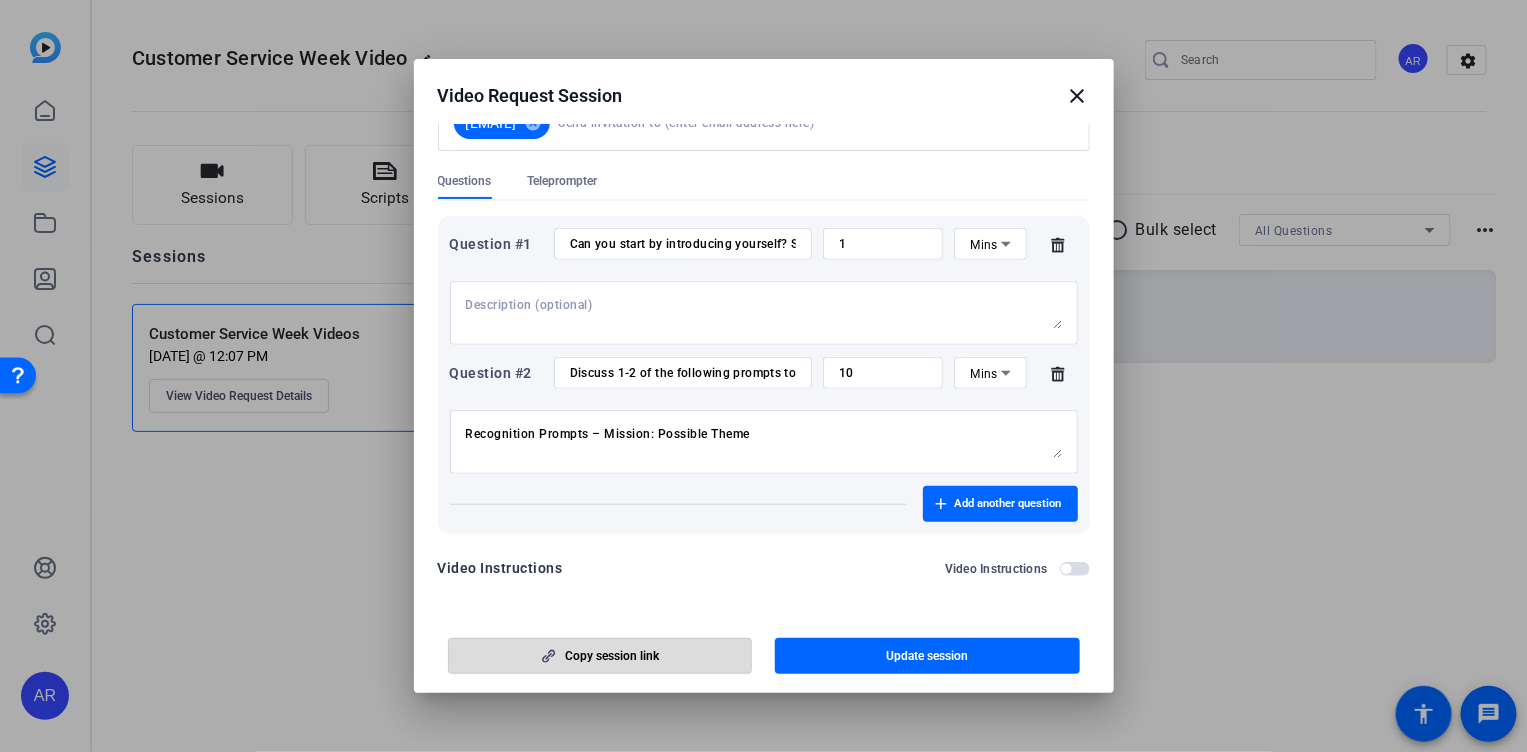 click at bounding box center (600, 656) 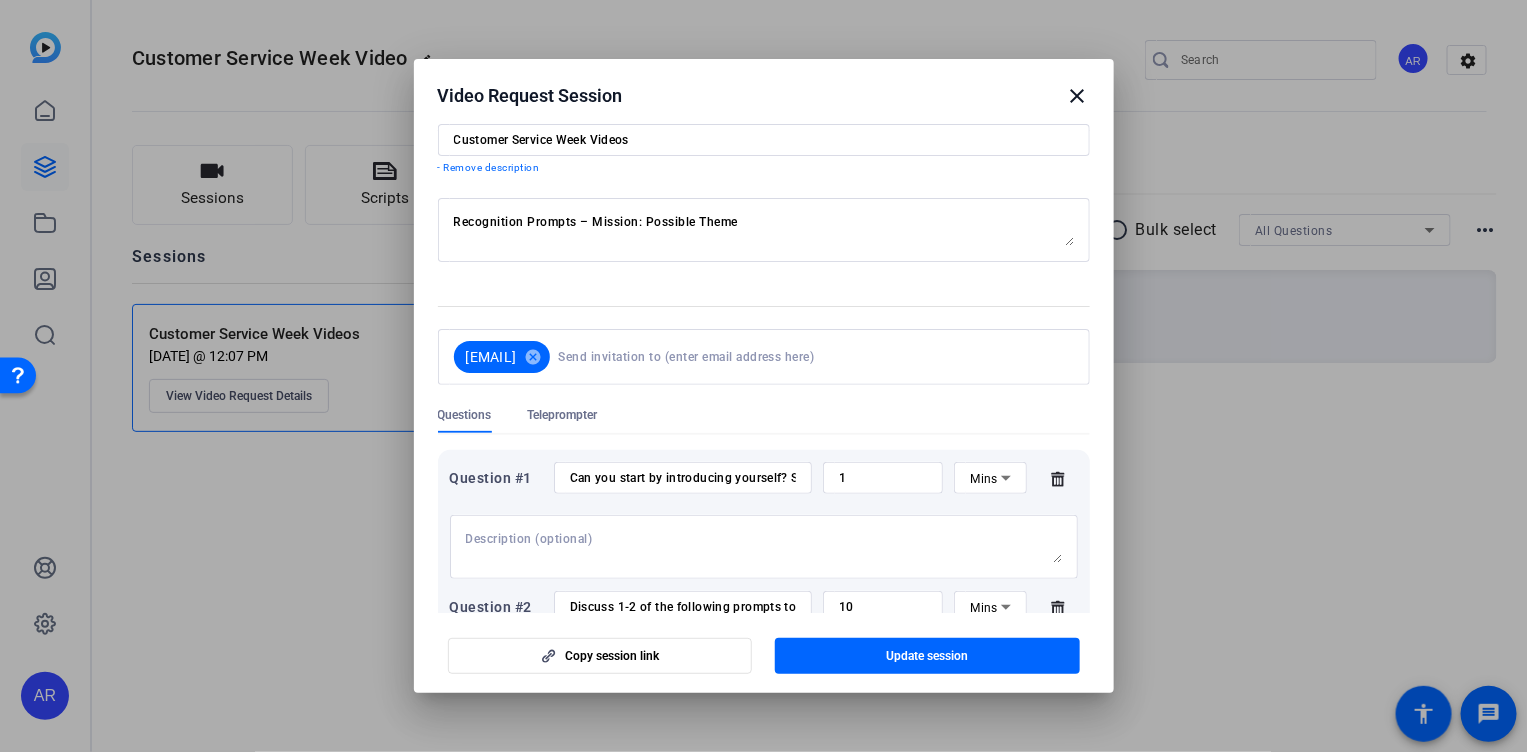 scroll, scrollTop: 0, scrollLeft: 0, axis: both 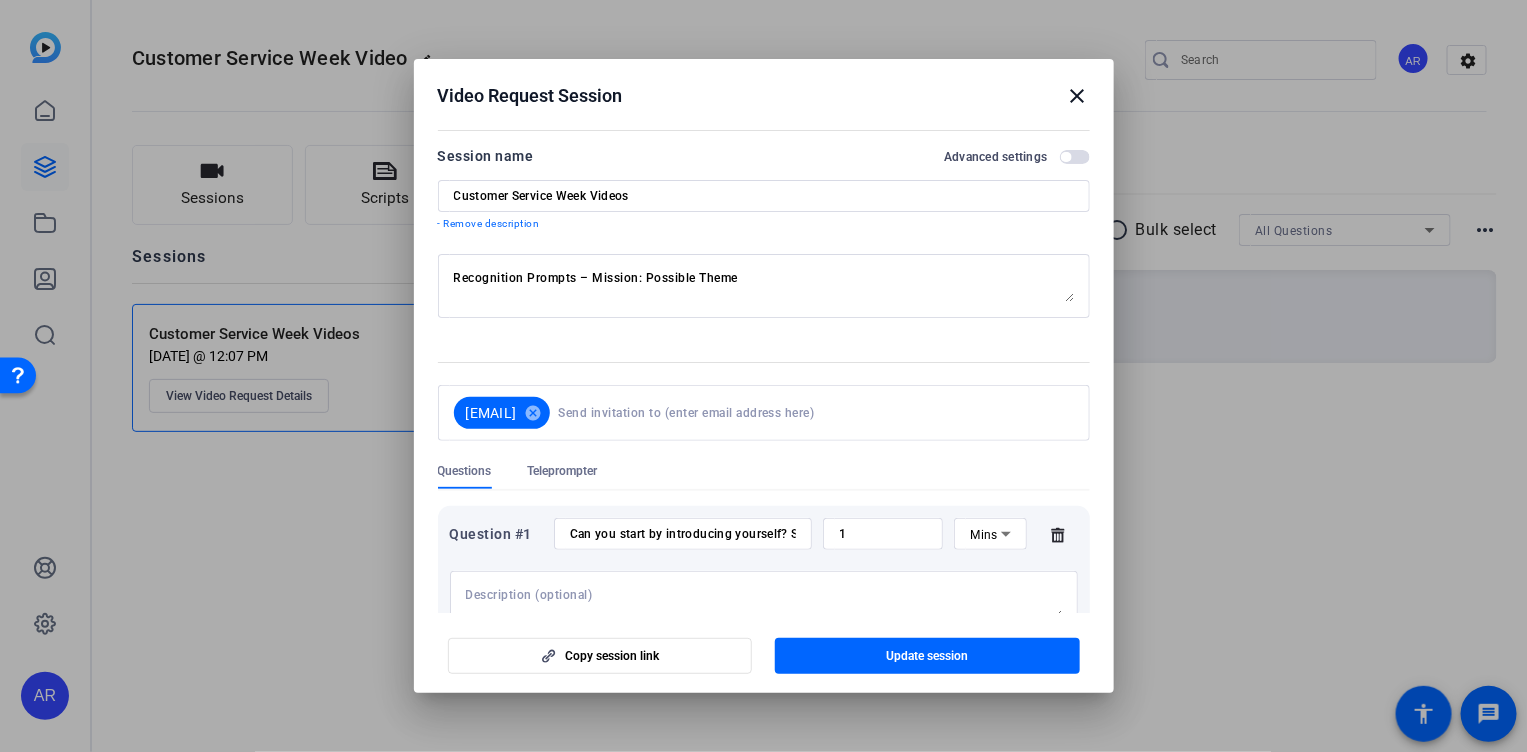 click at bounding box center (811, 413) 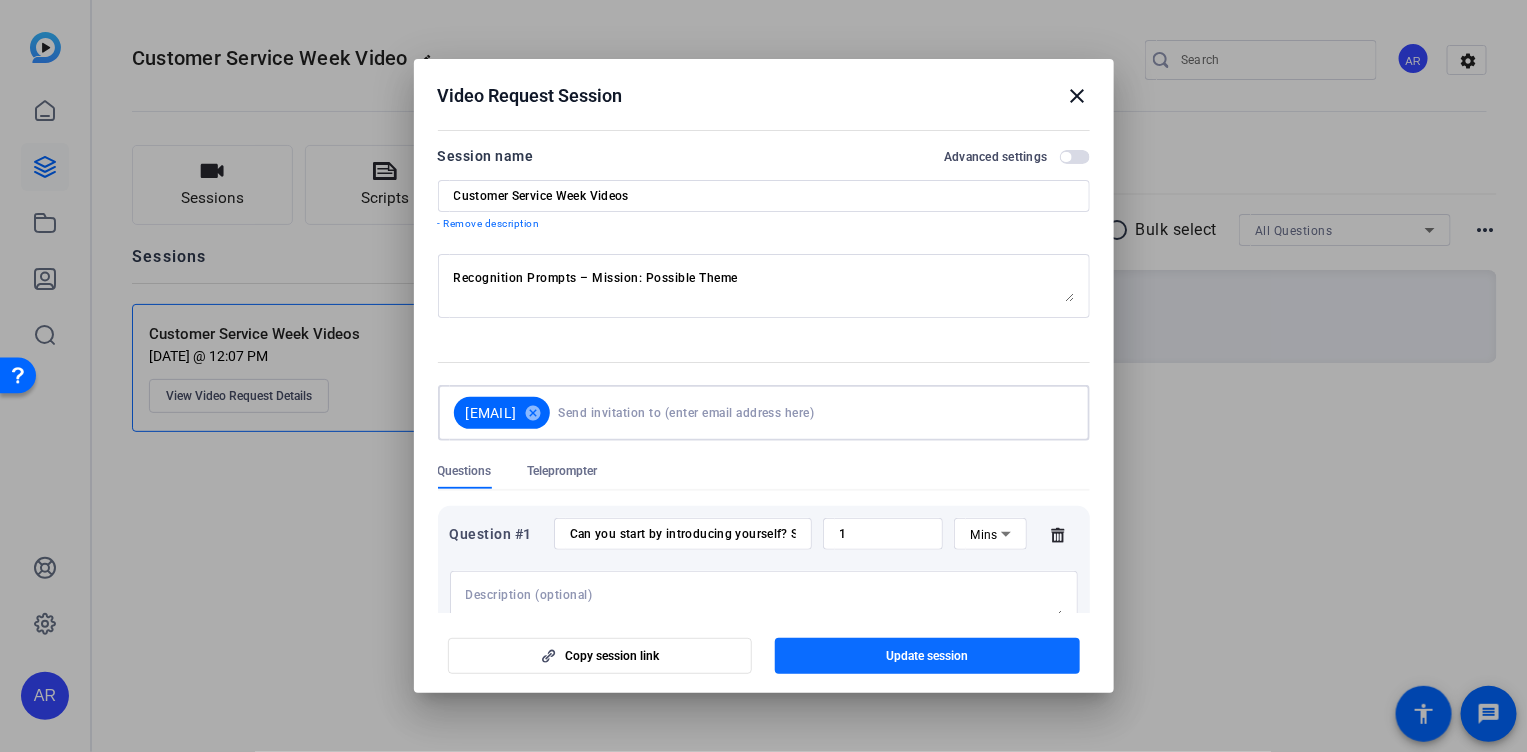 click at bounding box center (927, 656) 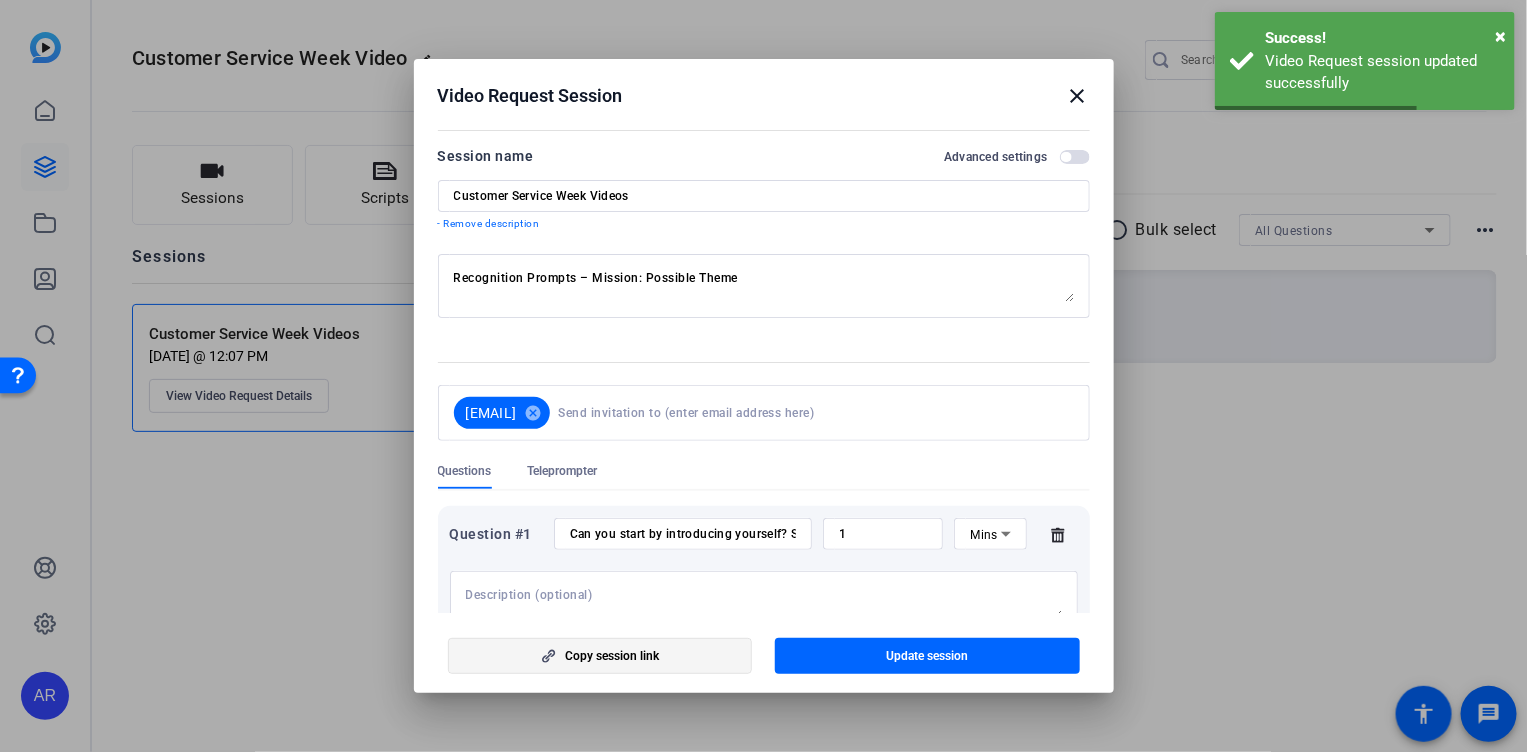 click on "Copy session link" at bounding box center [600, 656] 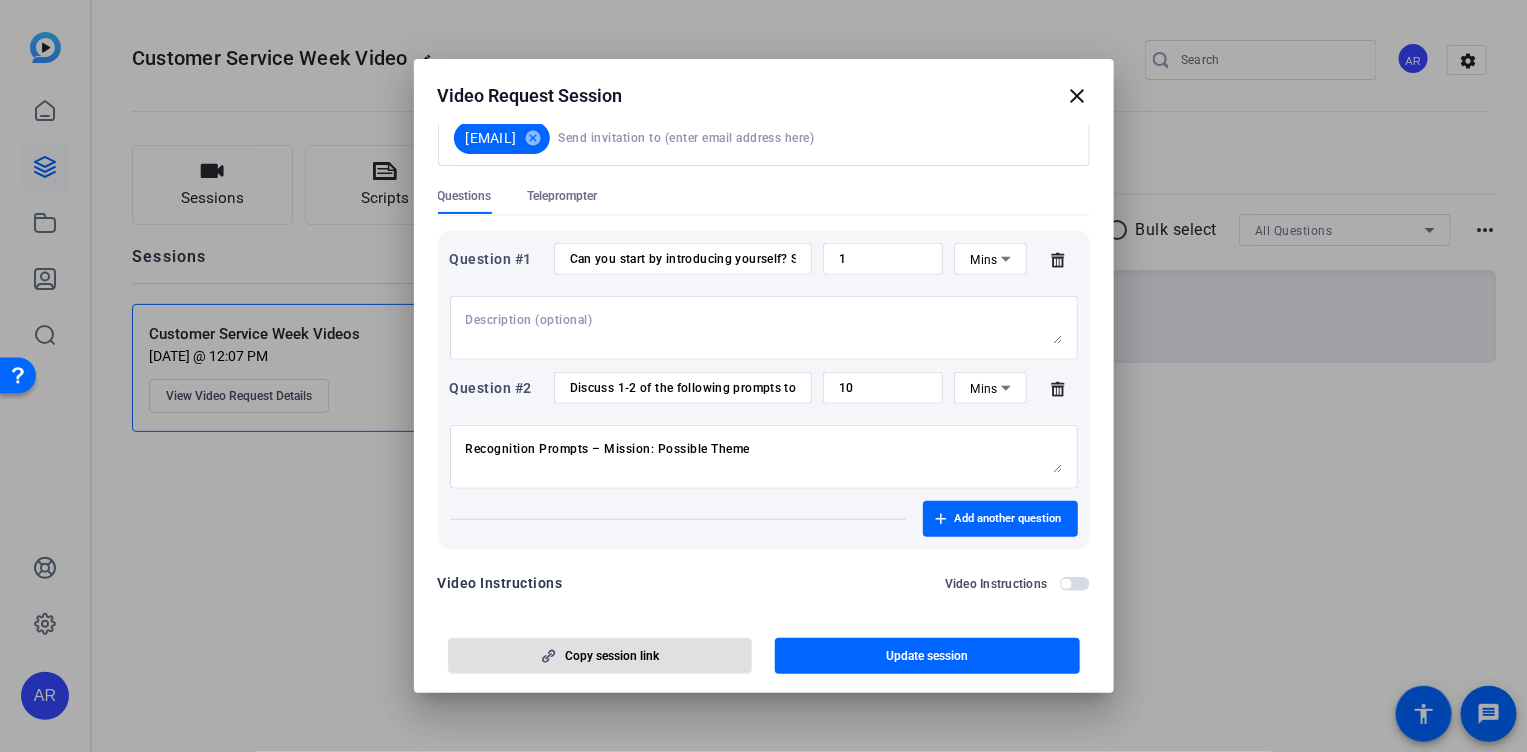 scroll, scrollTop: 290, scrollLeft: 0, axis: vertical 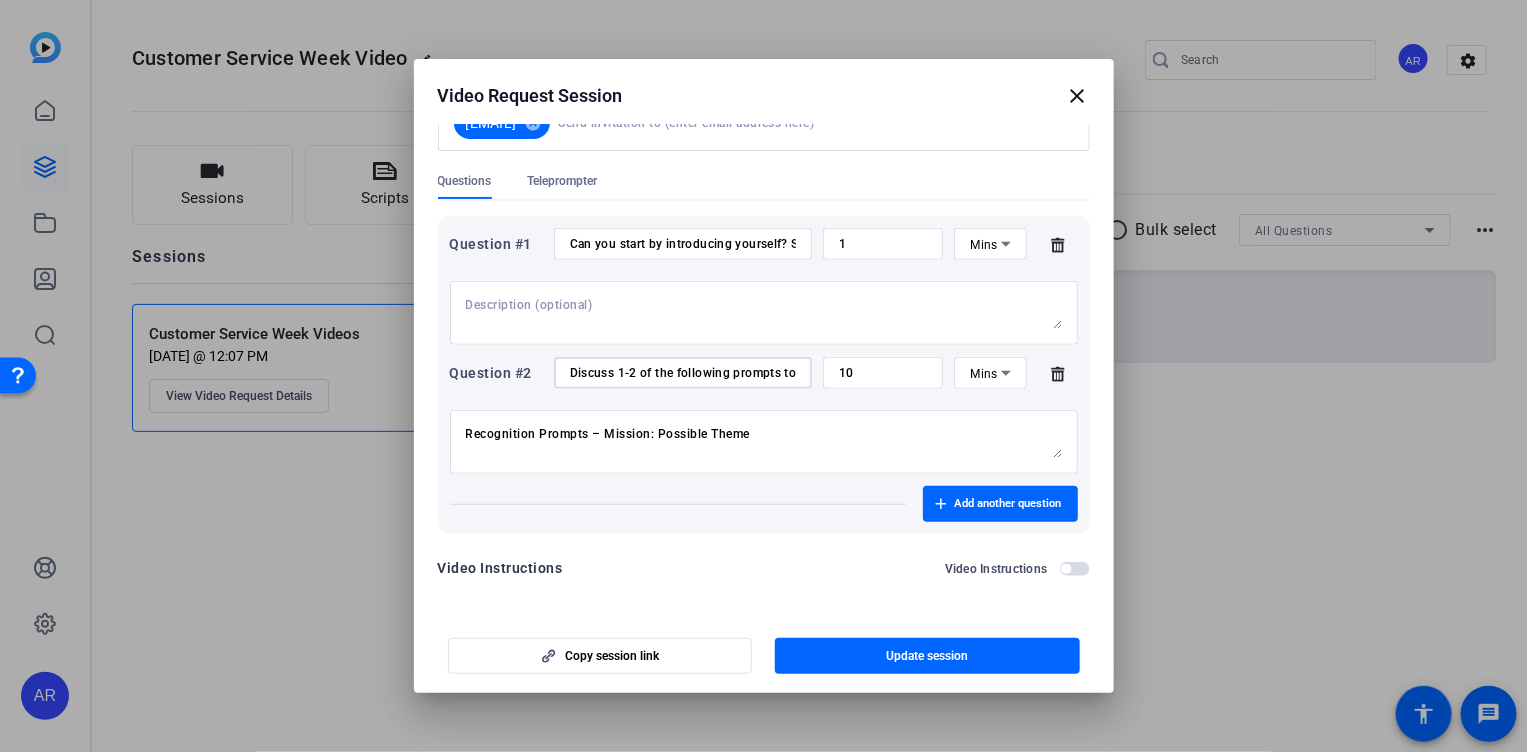 click on "Discuss 1-2 of the following prompts to show apprecitation!" at bounding box center (683, 373) 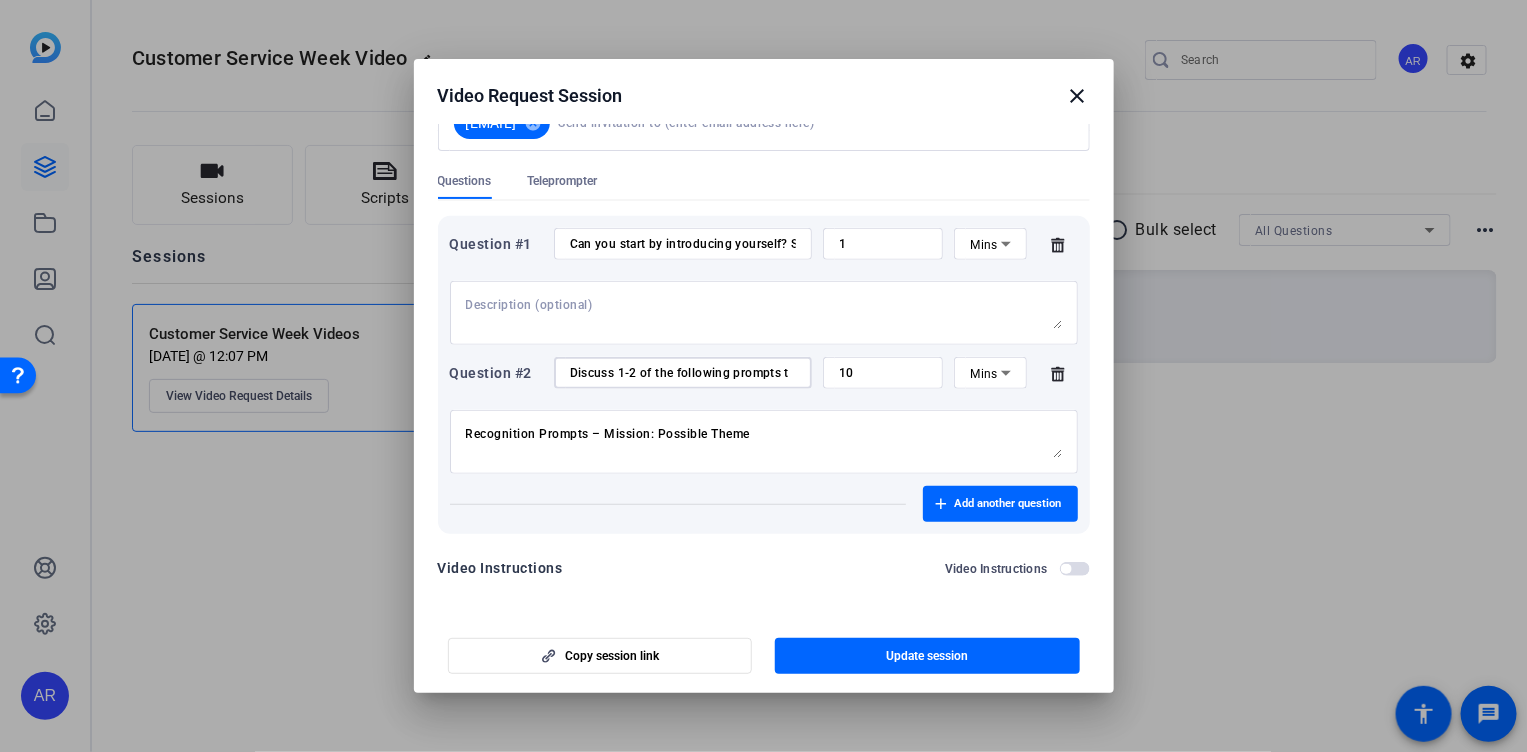 scroll, scrollTop: 0, scrollLeft: 0, axis: both 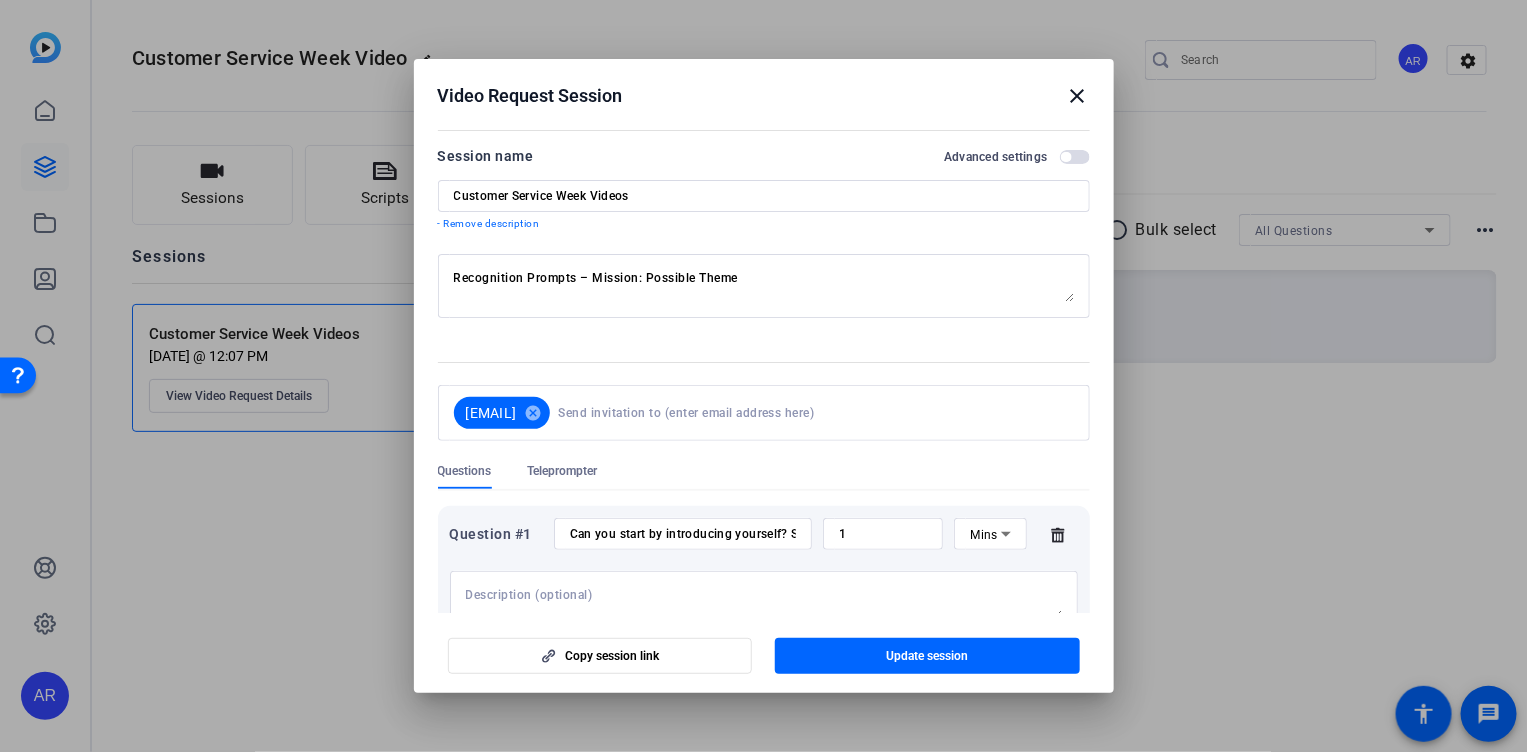 type on "Present your thank you message" 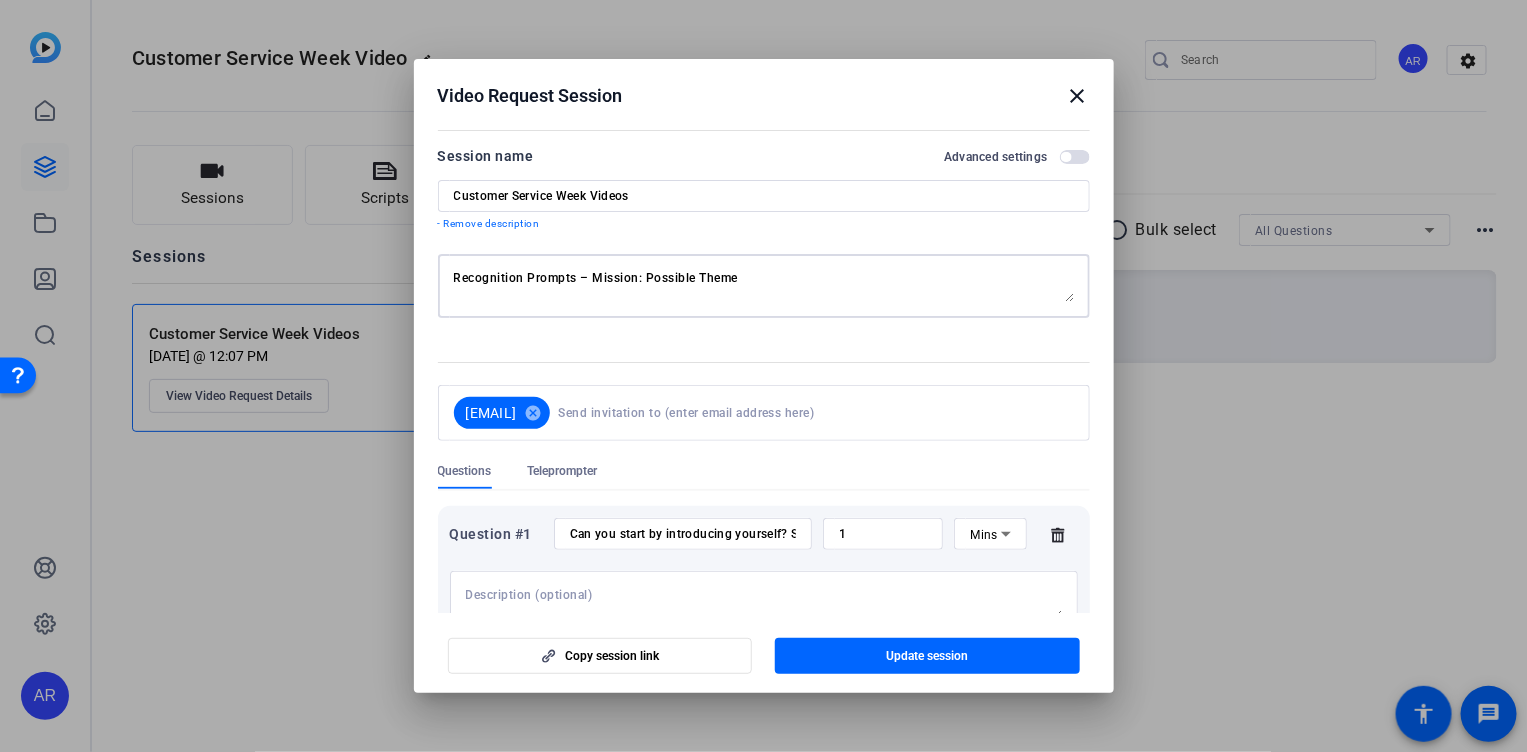click at bounding box center (764, 286) 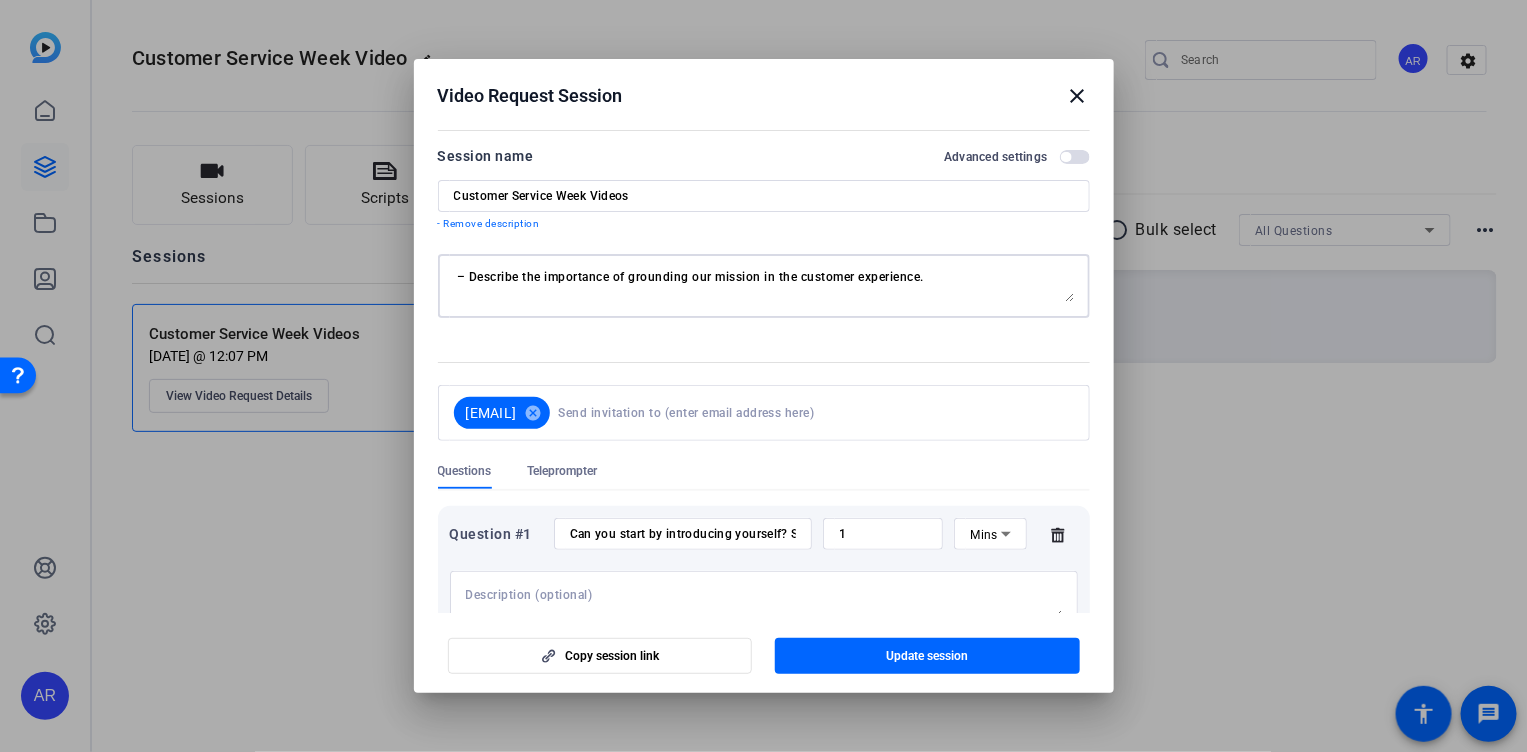 scroll, scrollTop: 399, scrollLeft: 0, axis: vertical 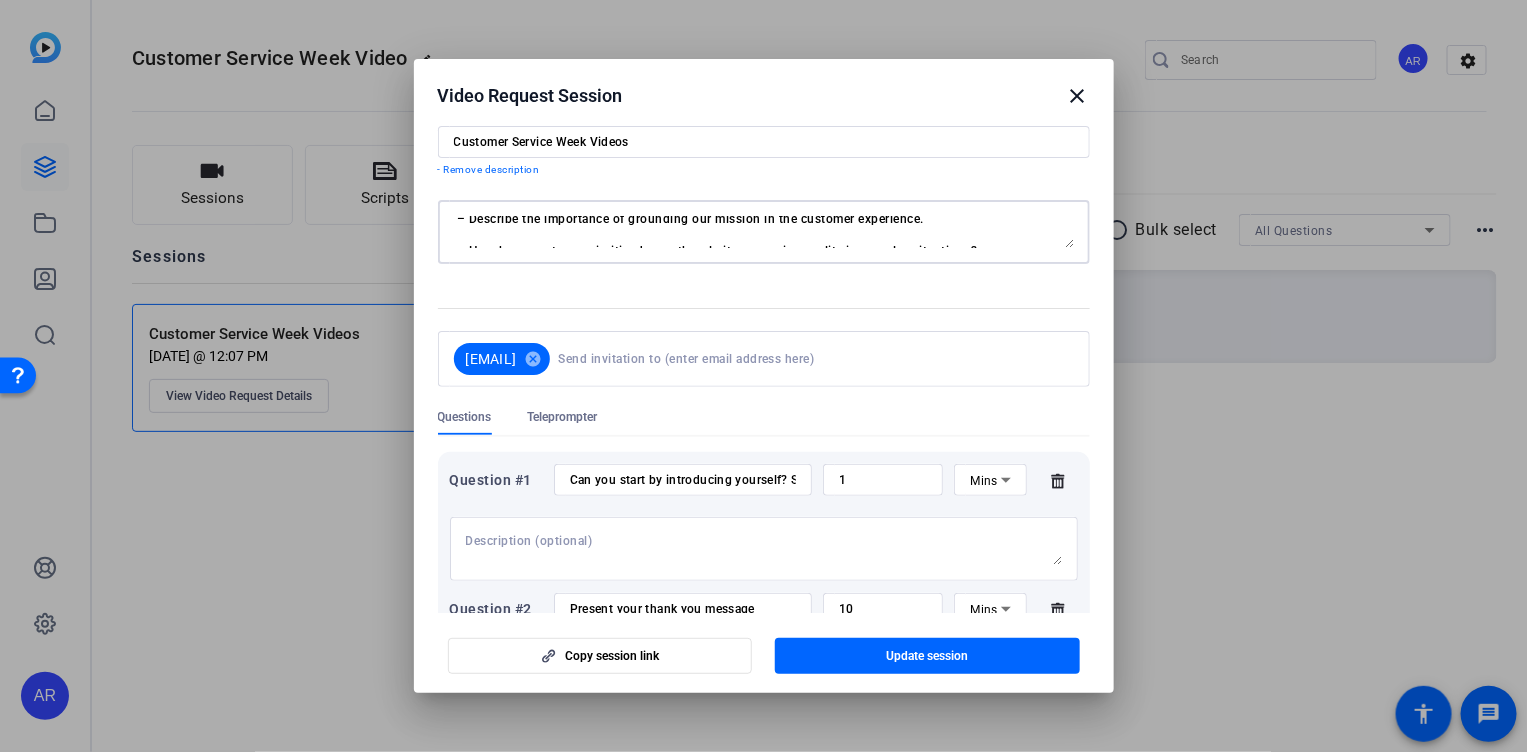 drag, startPoint x: 633, startPoint y: 235, endPoint x: 630, endPoint y: 212, distance: 23.194826 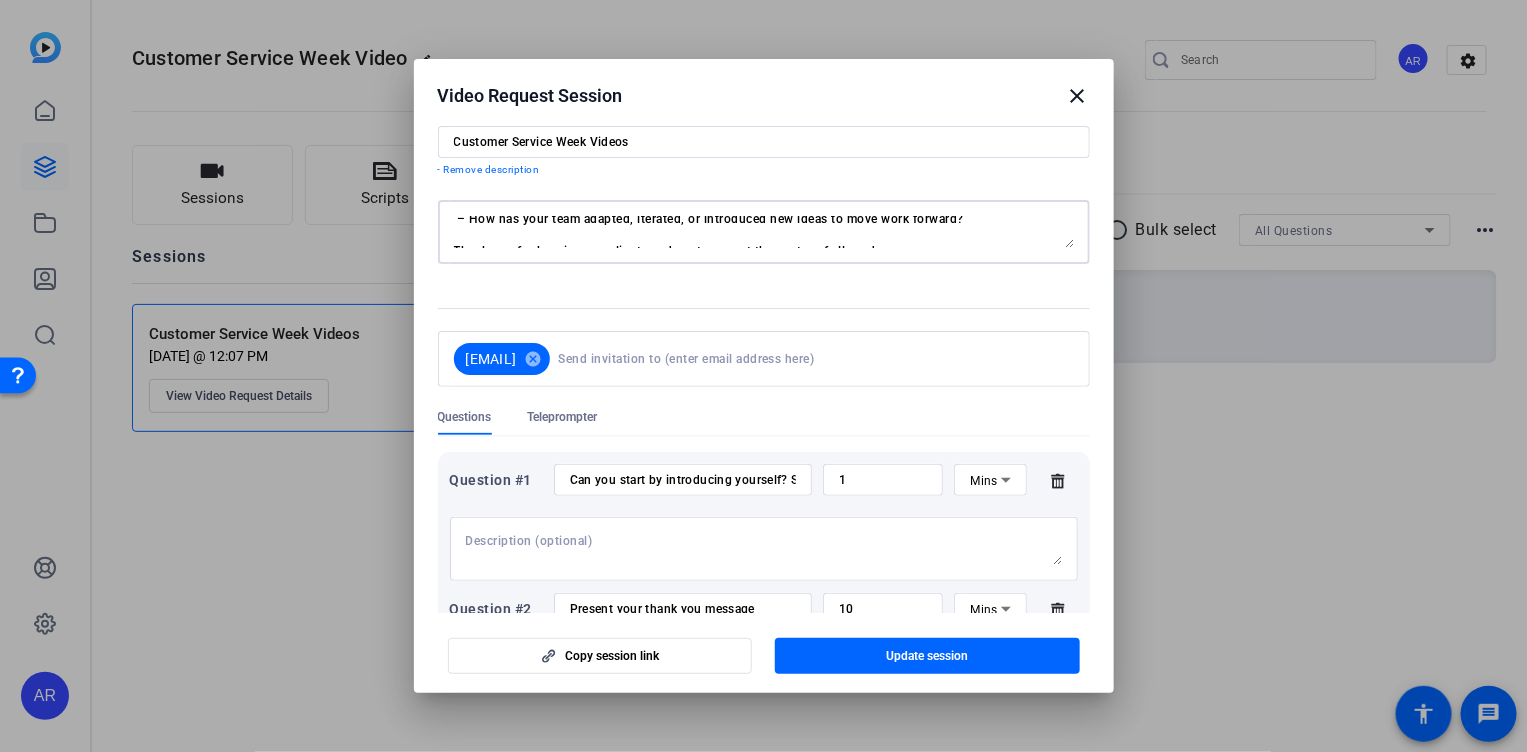click at bounding box center (764, 232) 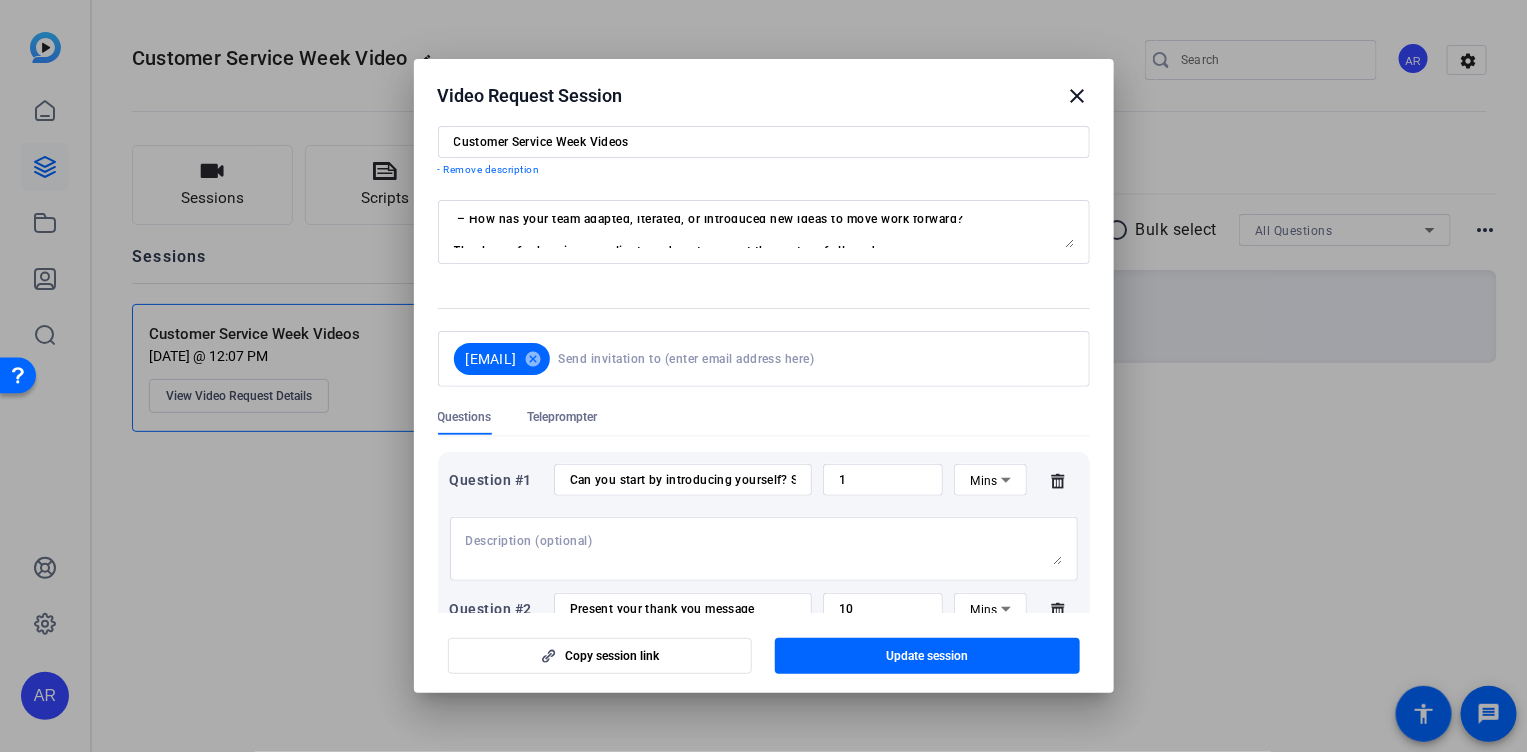 click at bounding box center (764, 232) 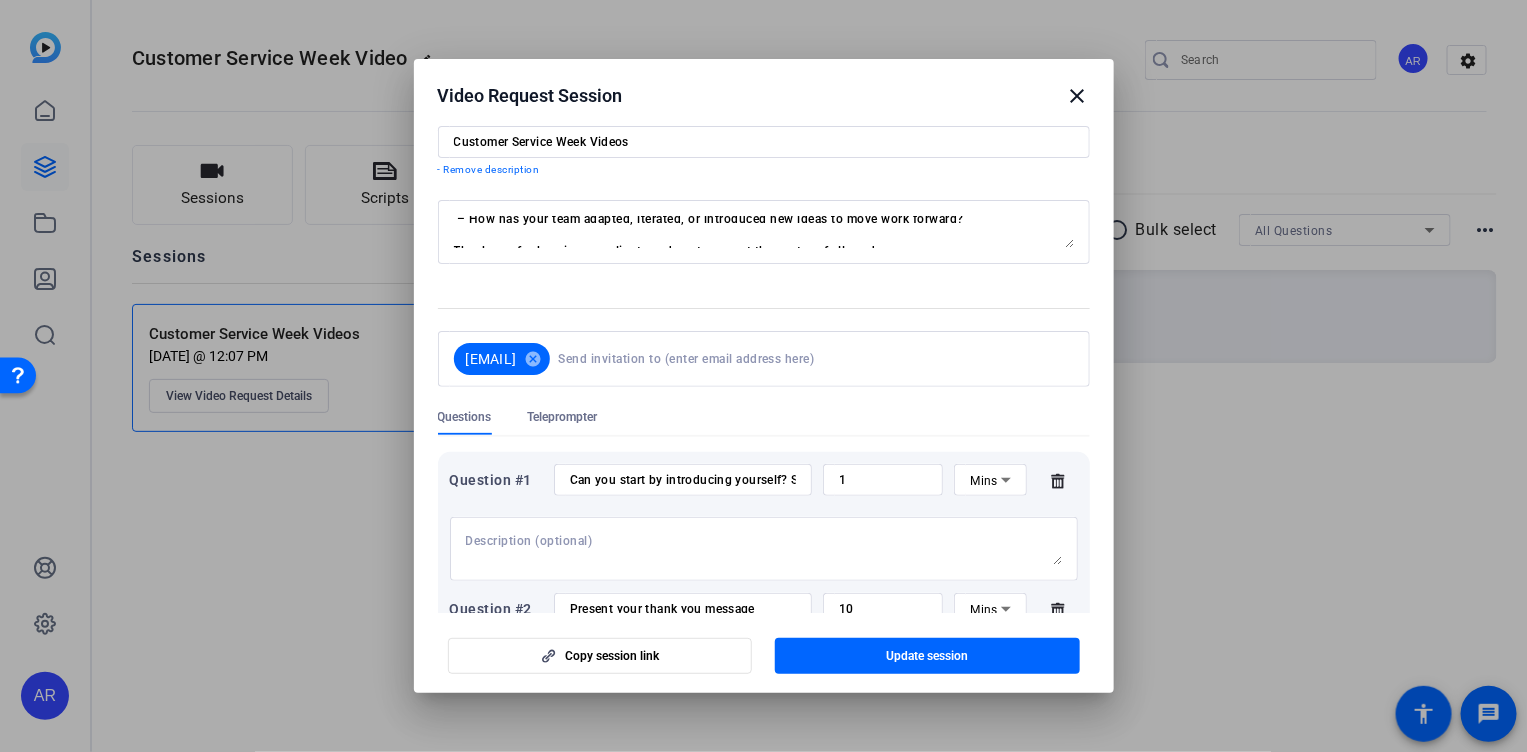click at bounding box center [764, 232] 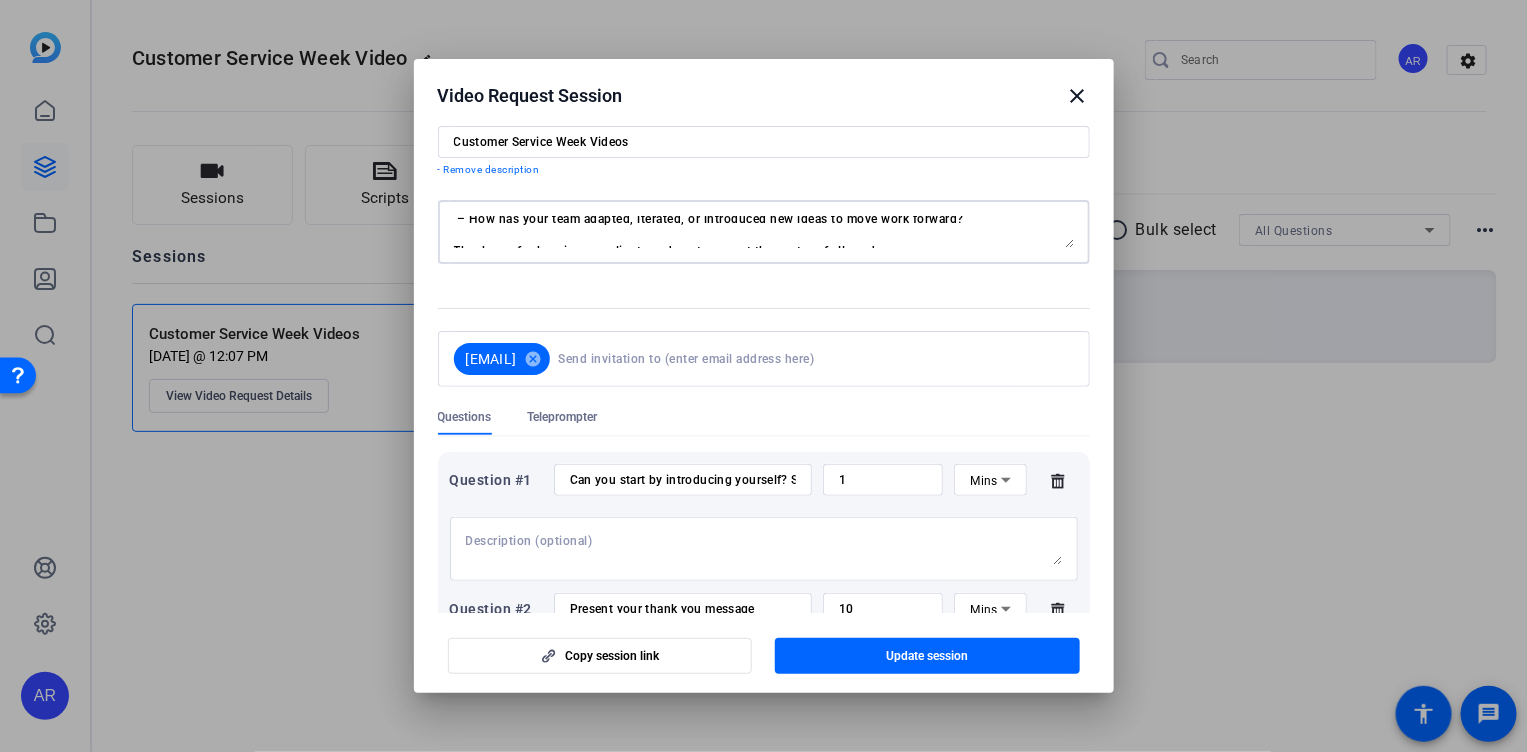 scroll, scrollTop: 241, scrollLeft: 0, axis: vertical 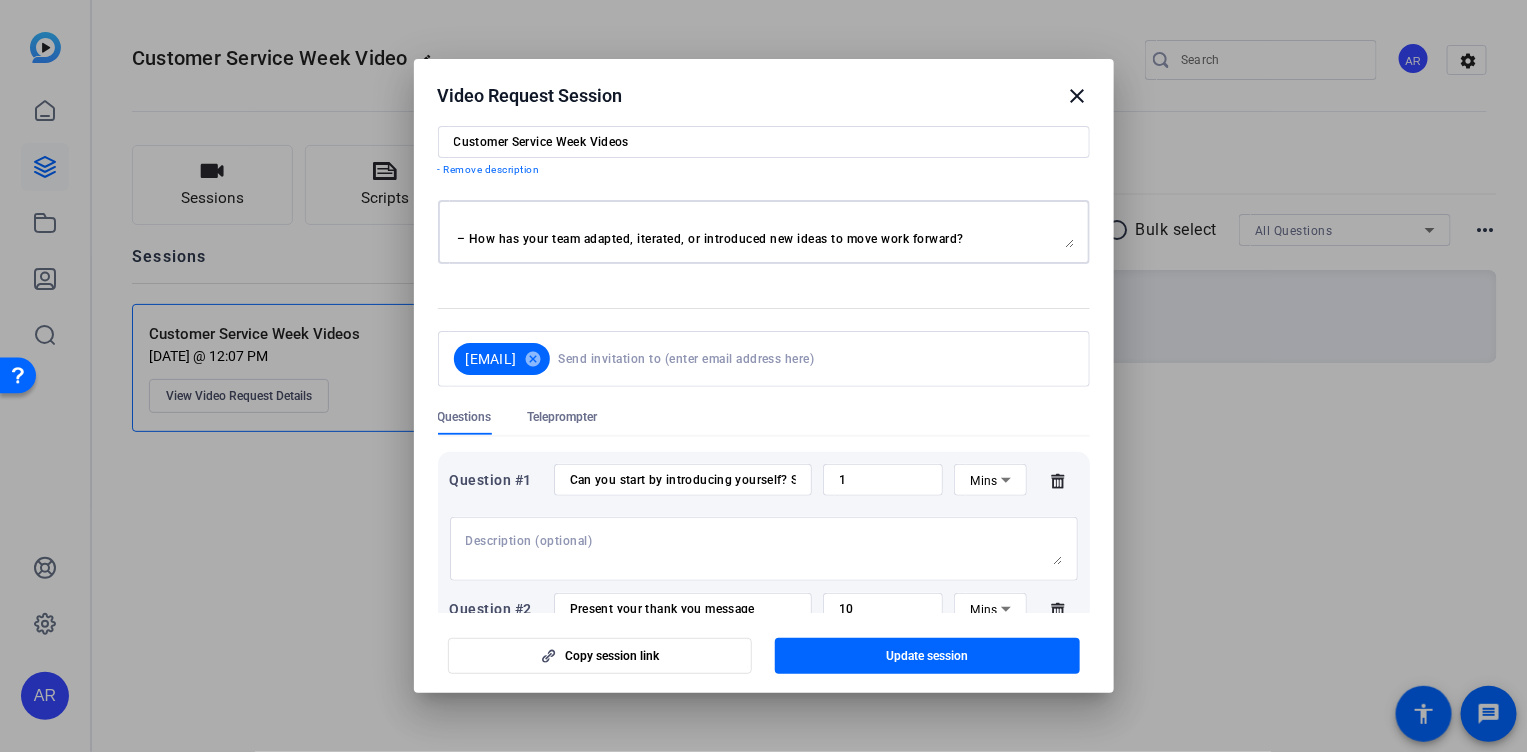click at bounding box center [764, 232] 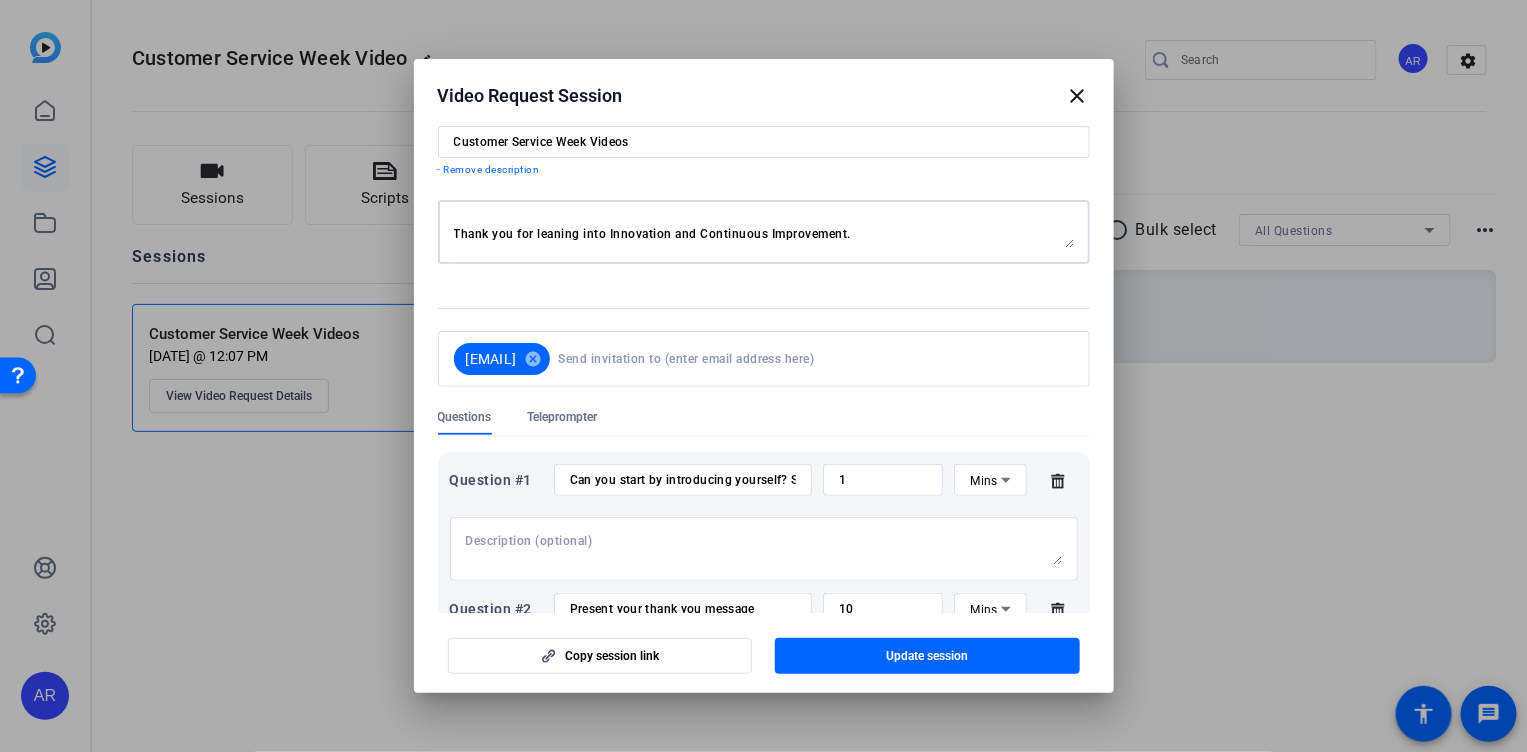 scroll, scrollTop: 213, scrollLeft: 0, axis: vertical 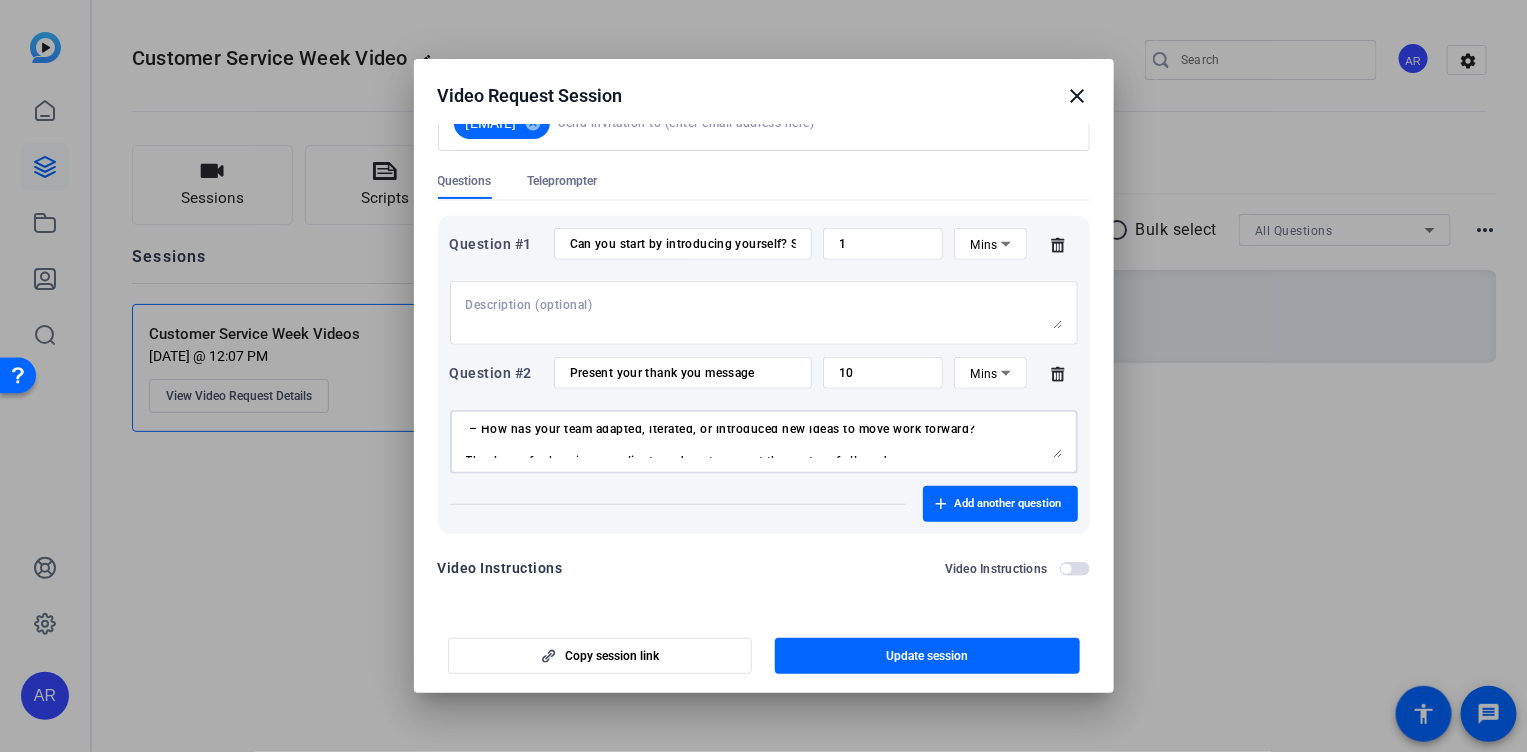 drag, startPoint x: 468, startPoint y: 430, endPoint x: 748, endPoint y: 506, distance: 290.131 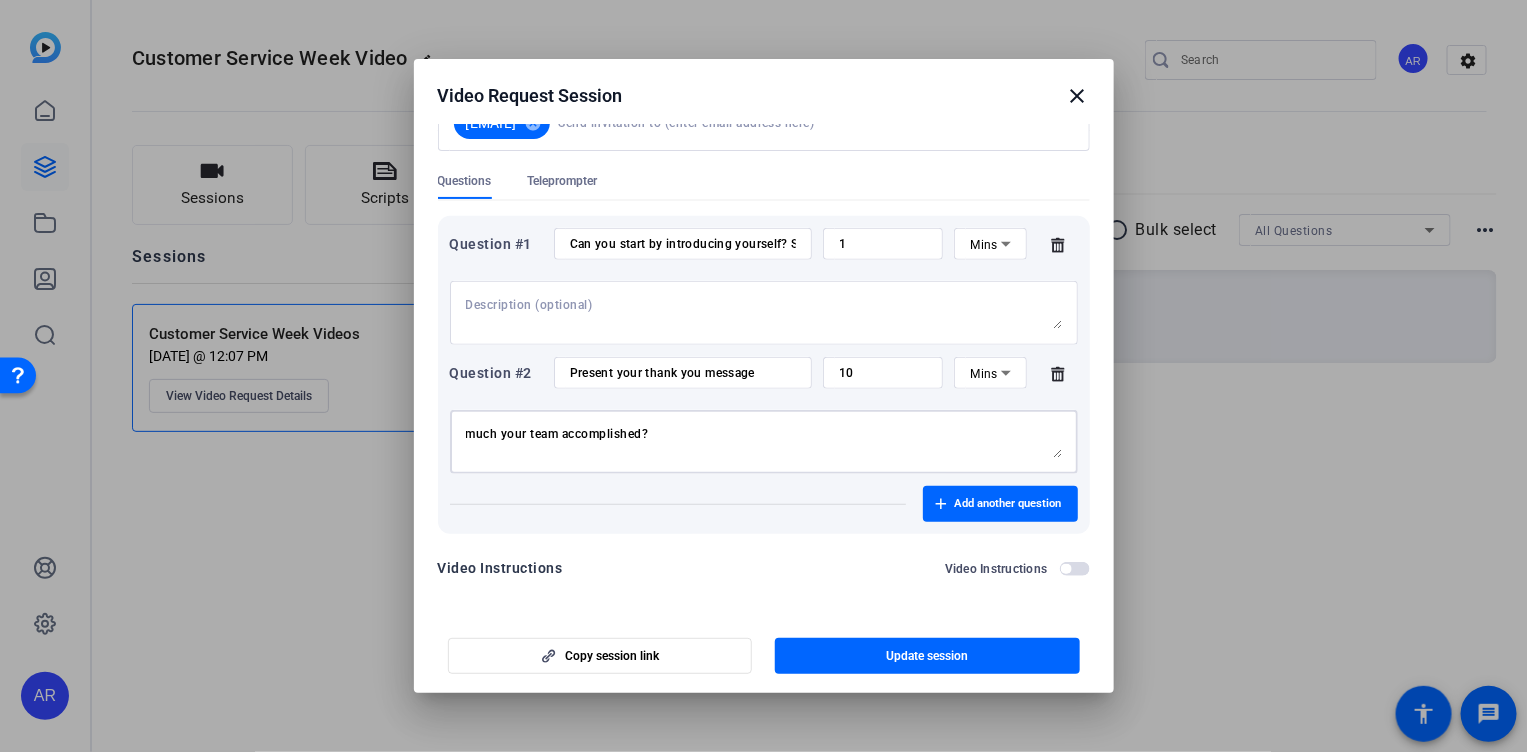 scroll, scrollTop: 0, scrollLeft: 0, axis: both 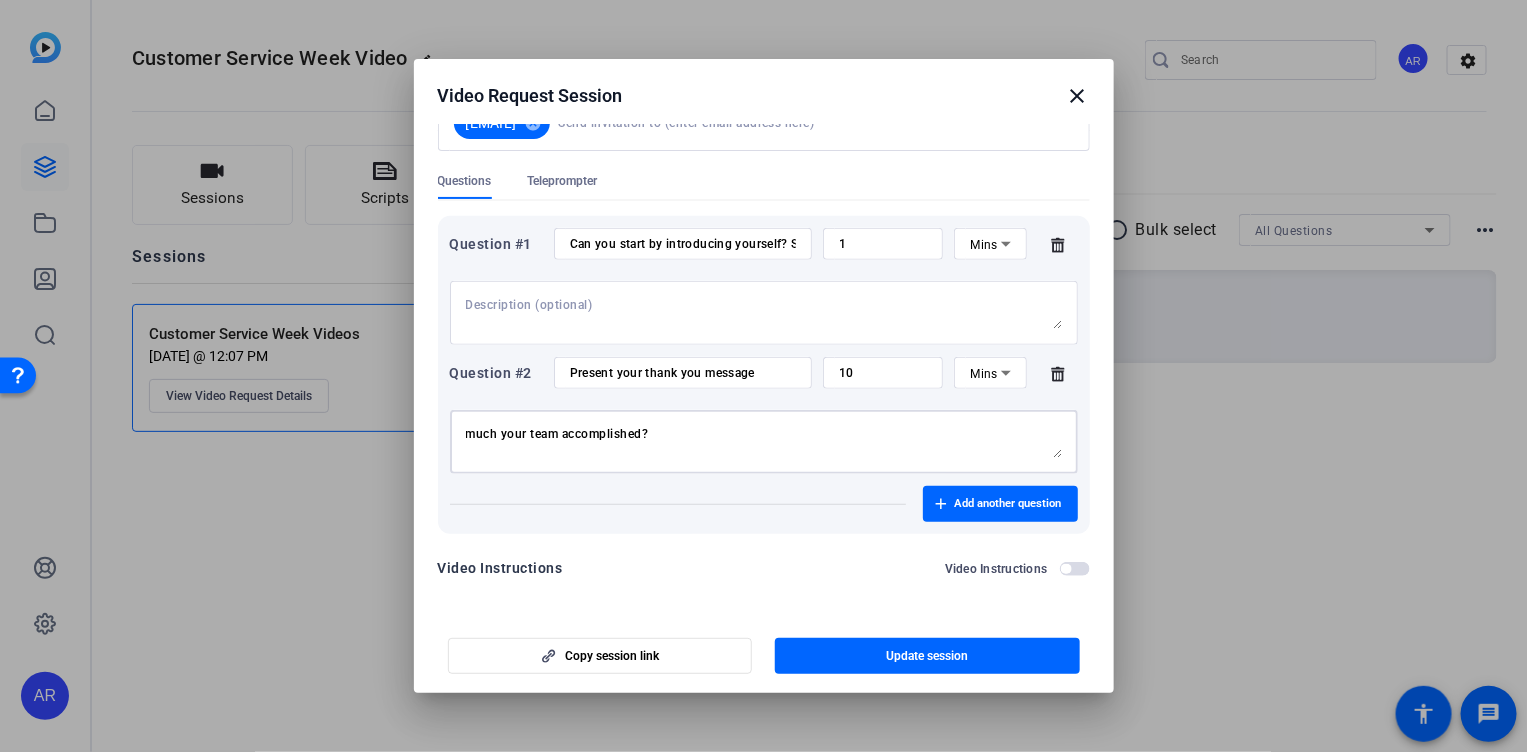 click on "much your team accomplished?" at bounding box center (764, 442) 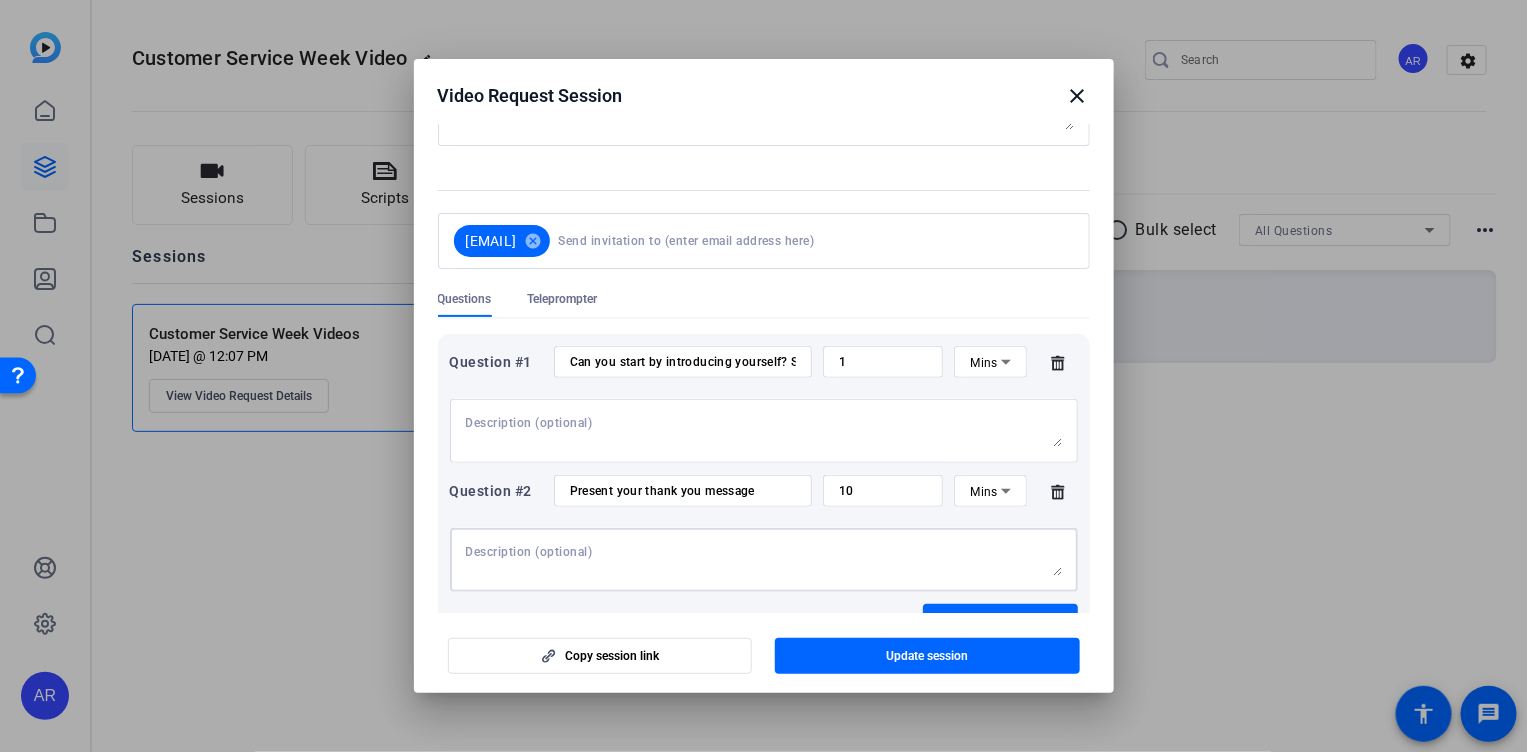 scroll, scrollTop: 169, scrollLeft: 0, axis: vertical 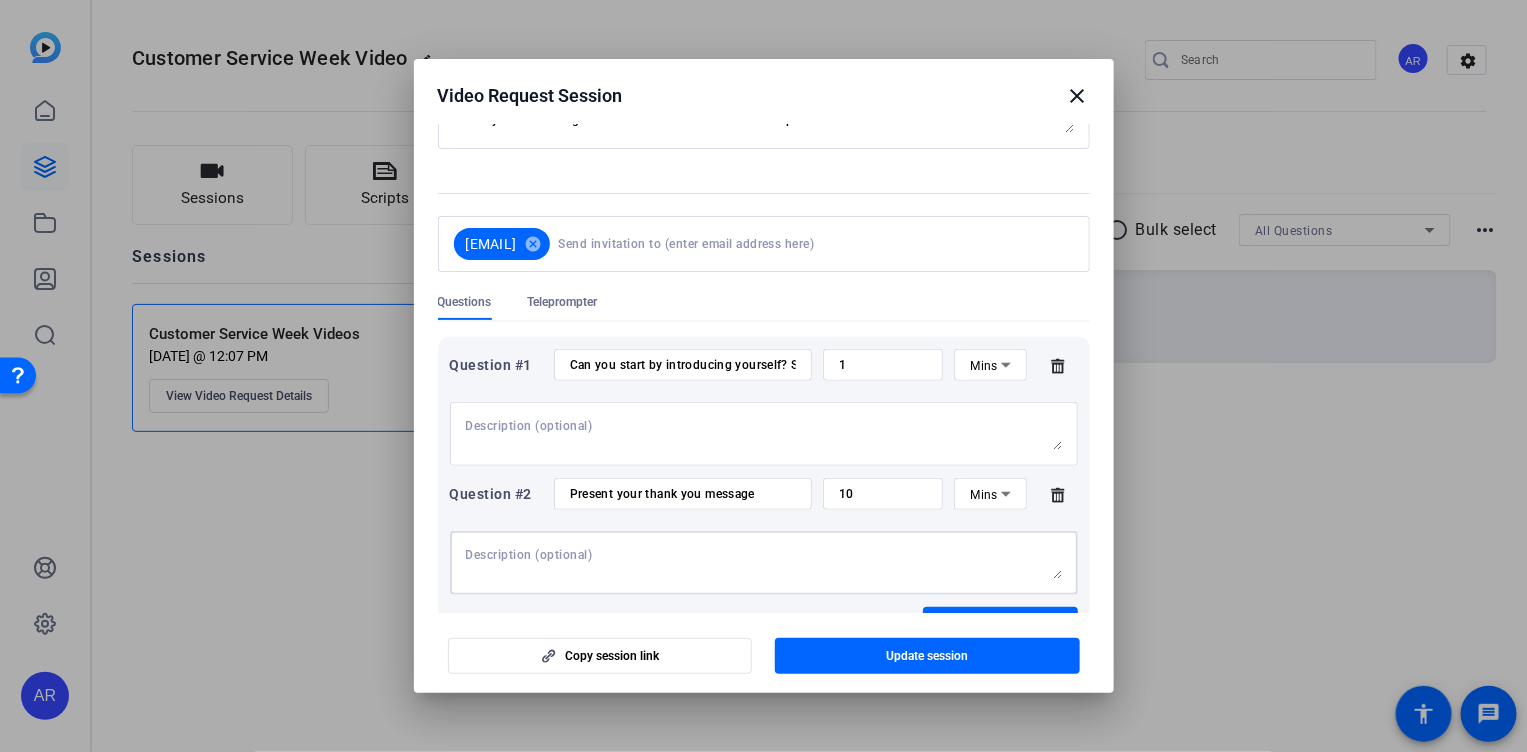 click on "Present your thank you message" at bounding box center [683, 494] 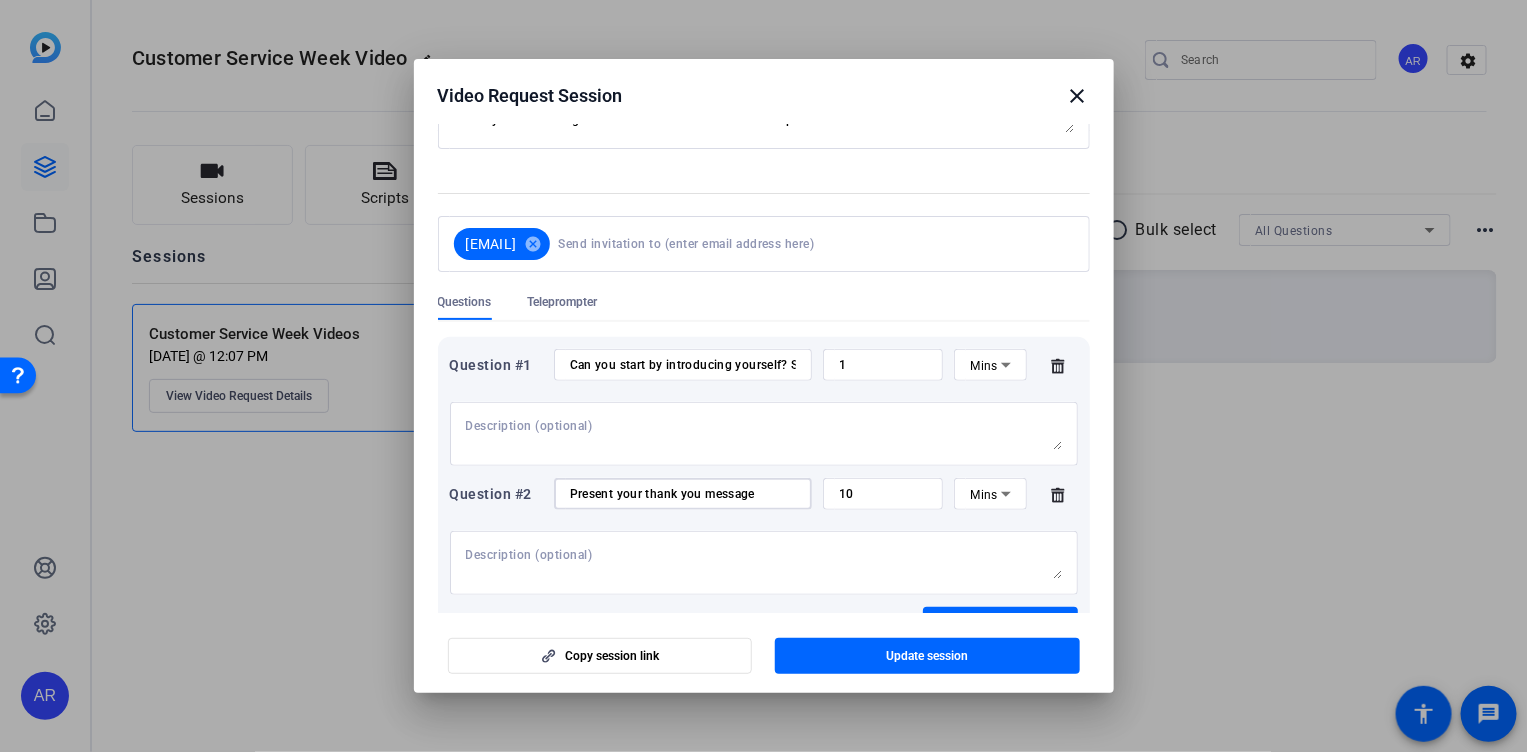 click on "Present your thank you message" at bounding box center (683, 494) 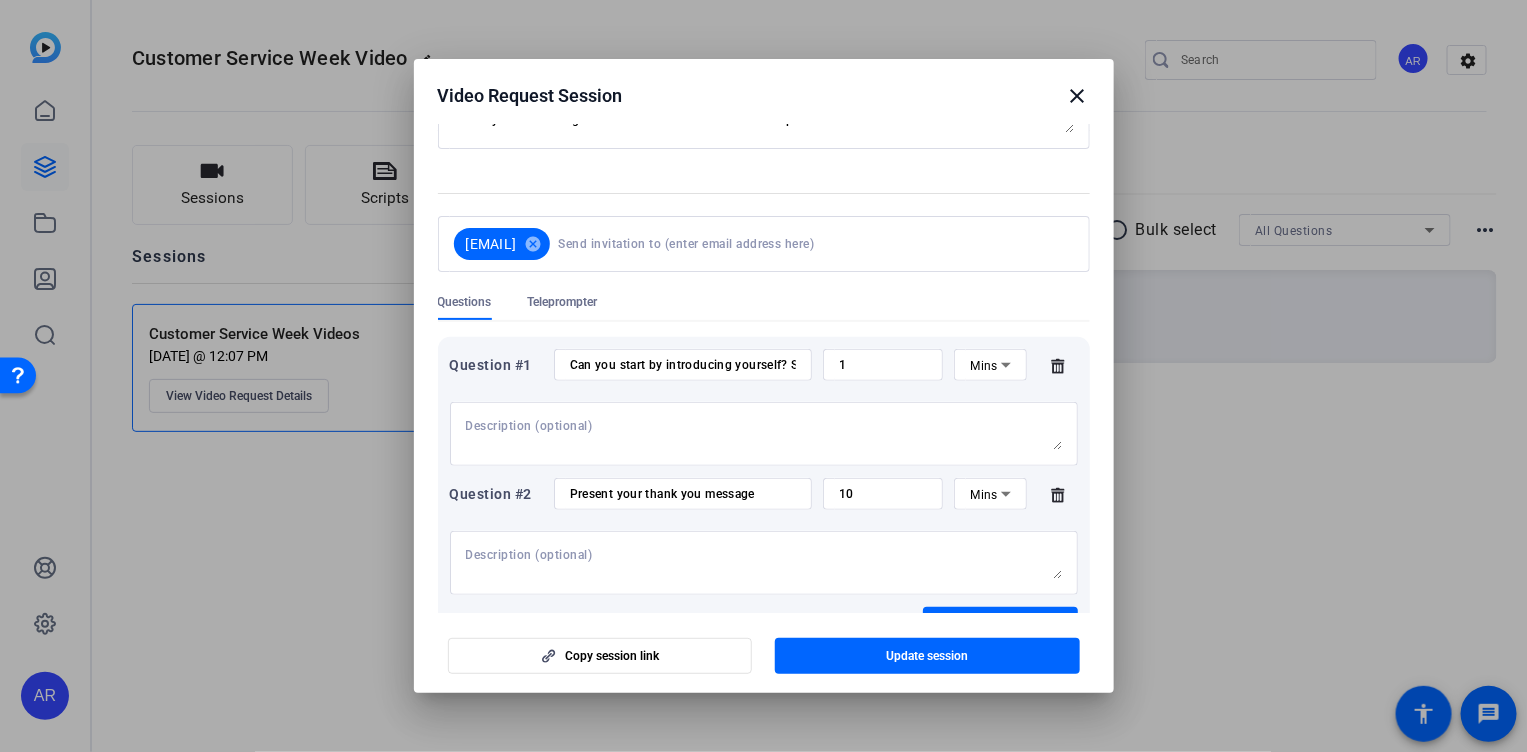 click on "10" at bounding box center [883, 494] 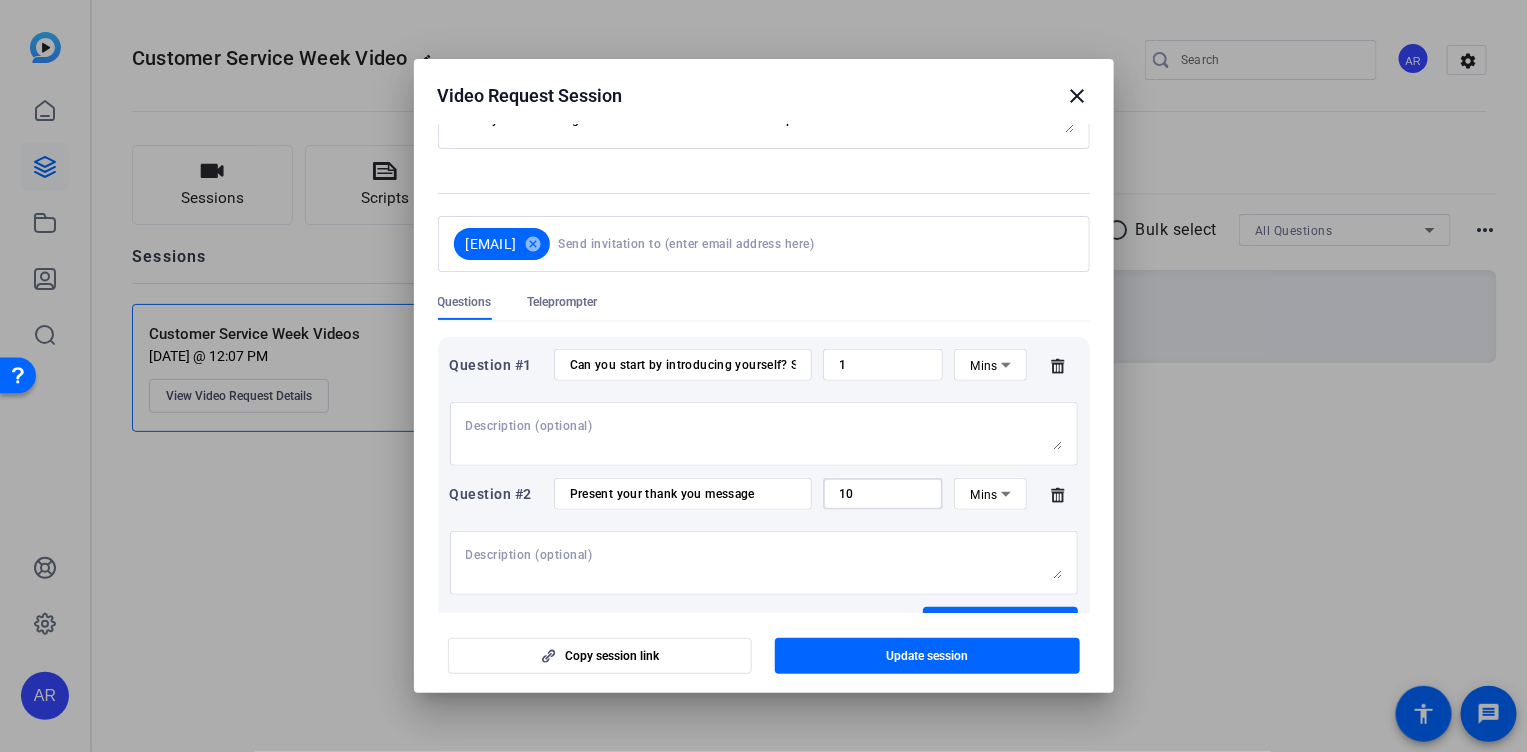 click at bounding box center (764, 563) 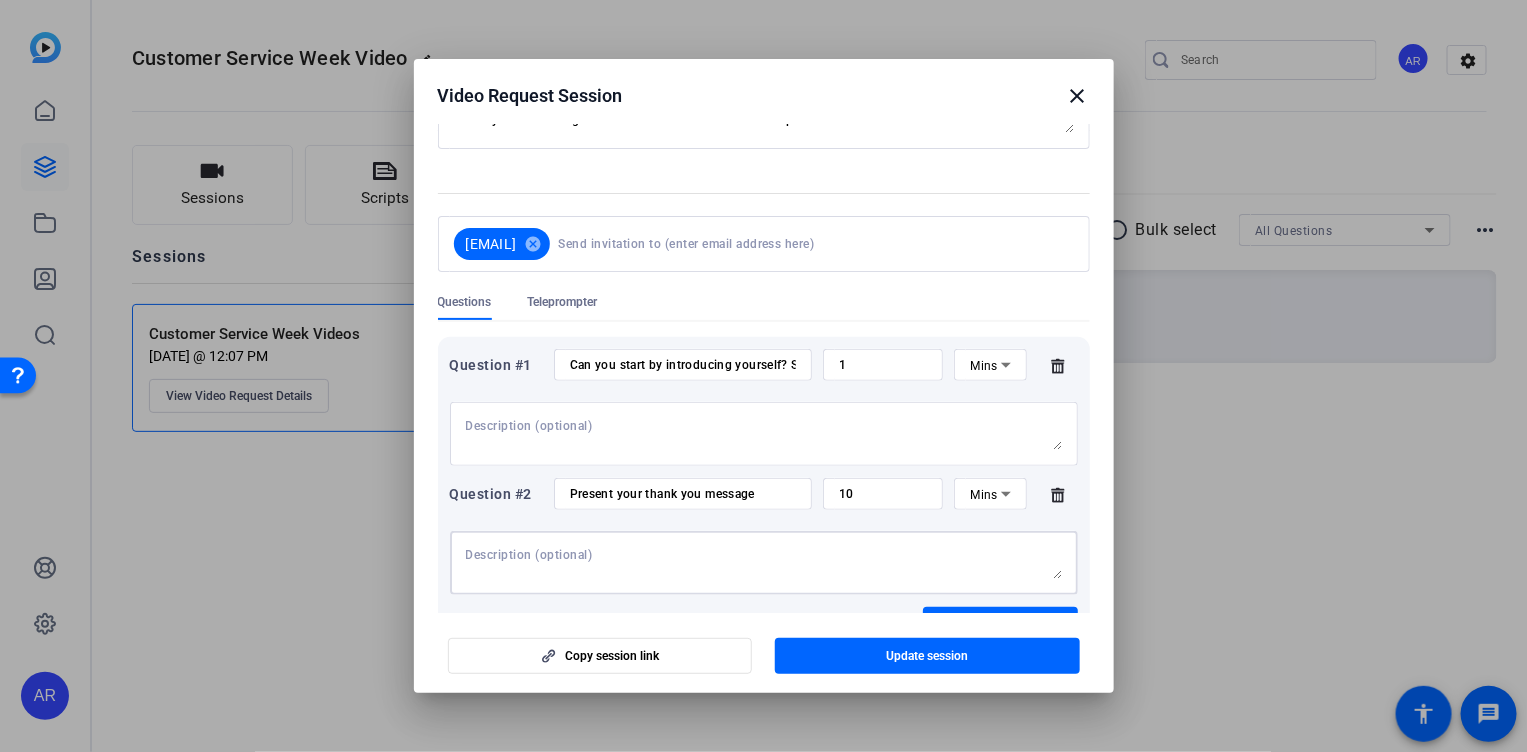 click at bounding box center (764, 563) 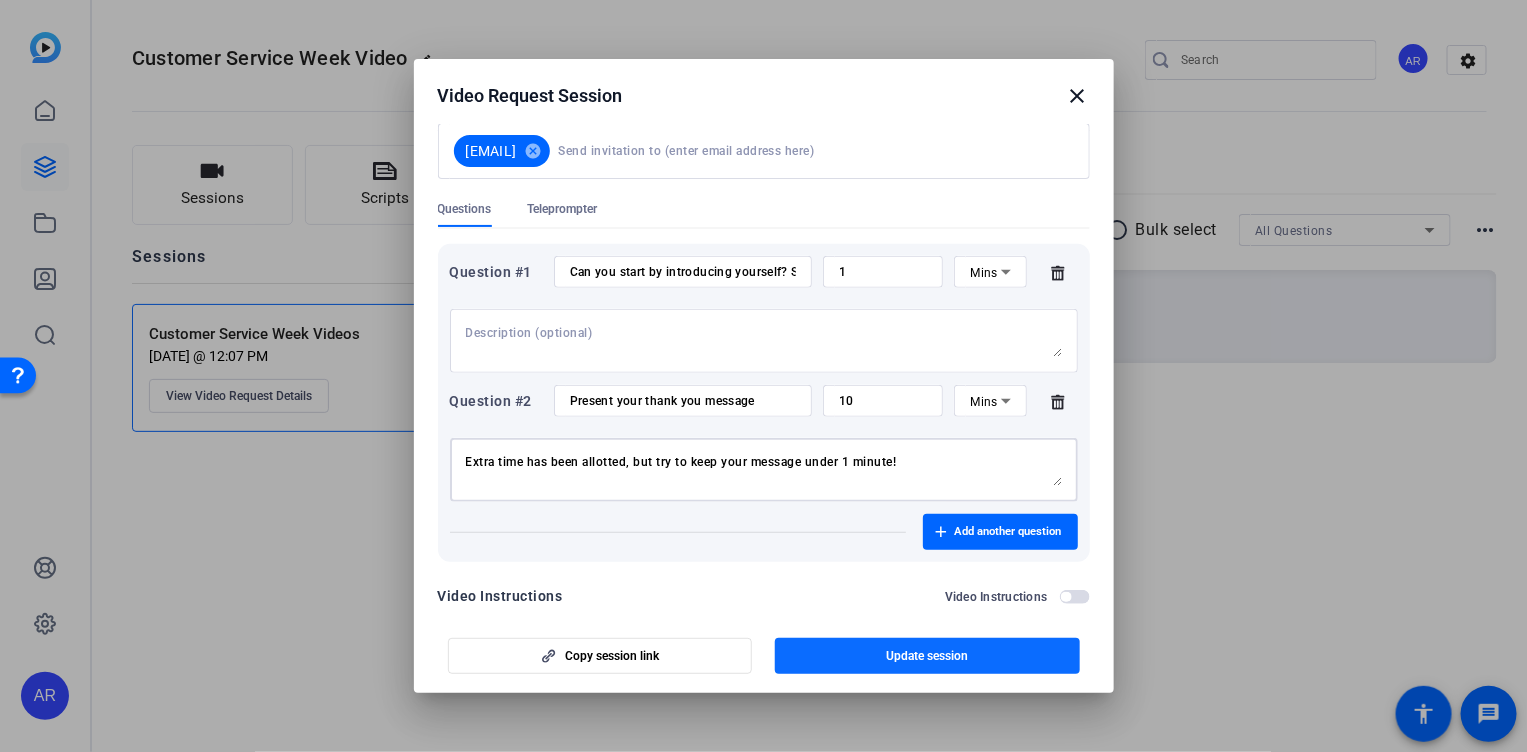 scroll, scrollTop: 264, scrollLeft: 0, axis: vertical 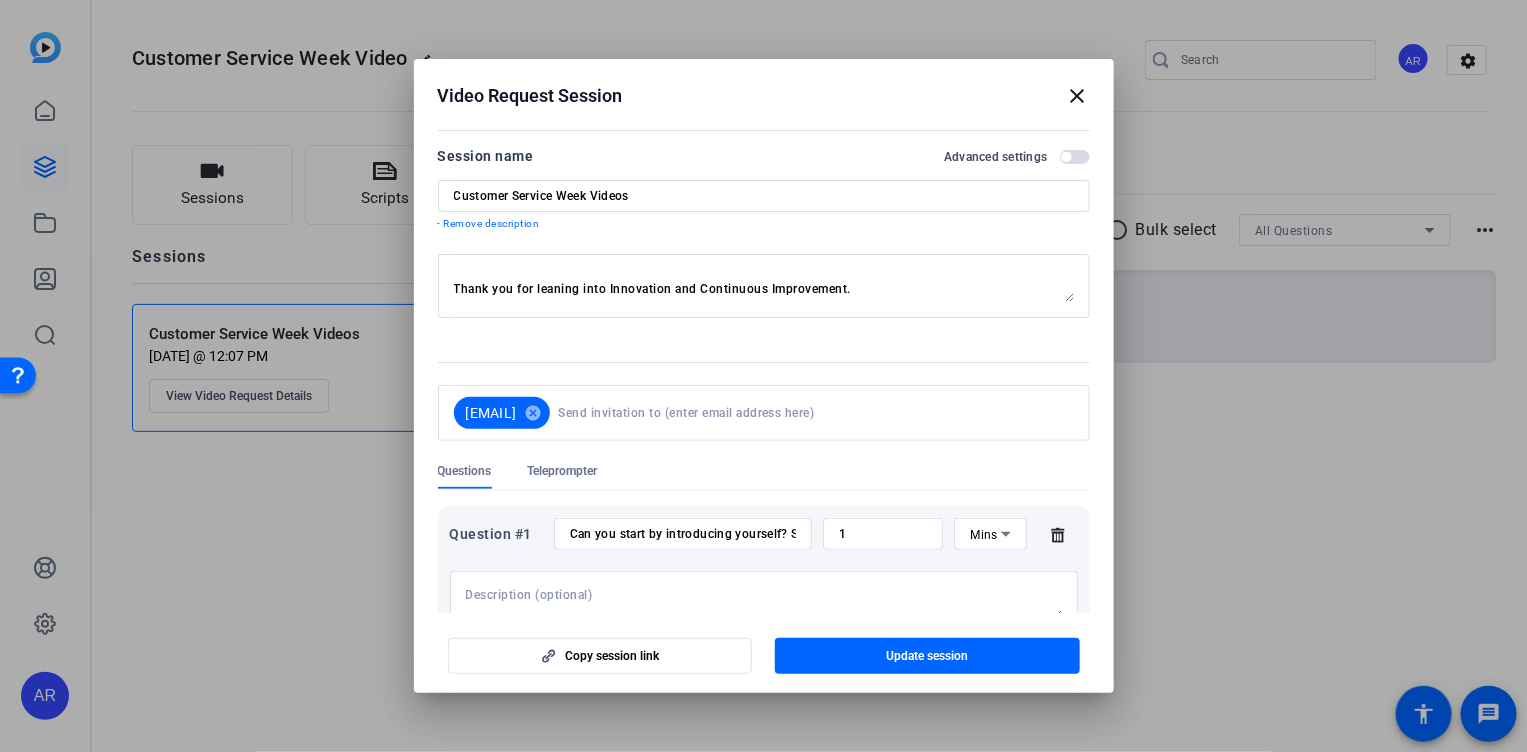 type on "Extra time has been allotted but try to keep your message under 1 minute!" 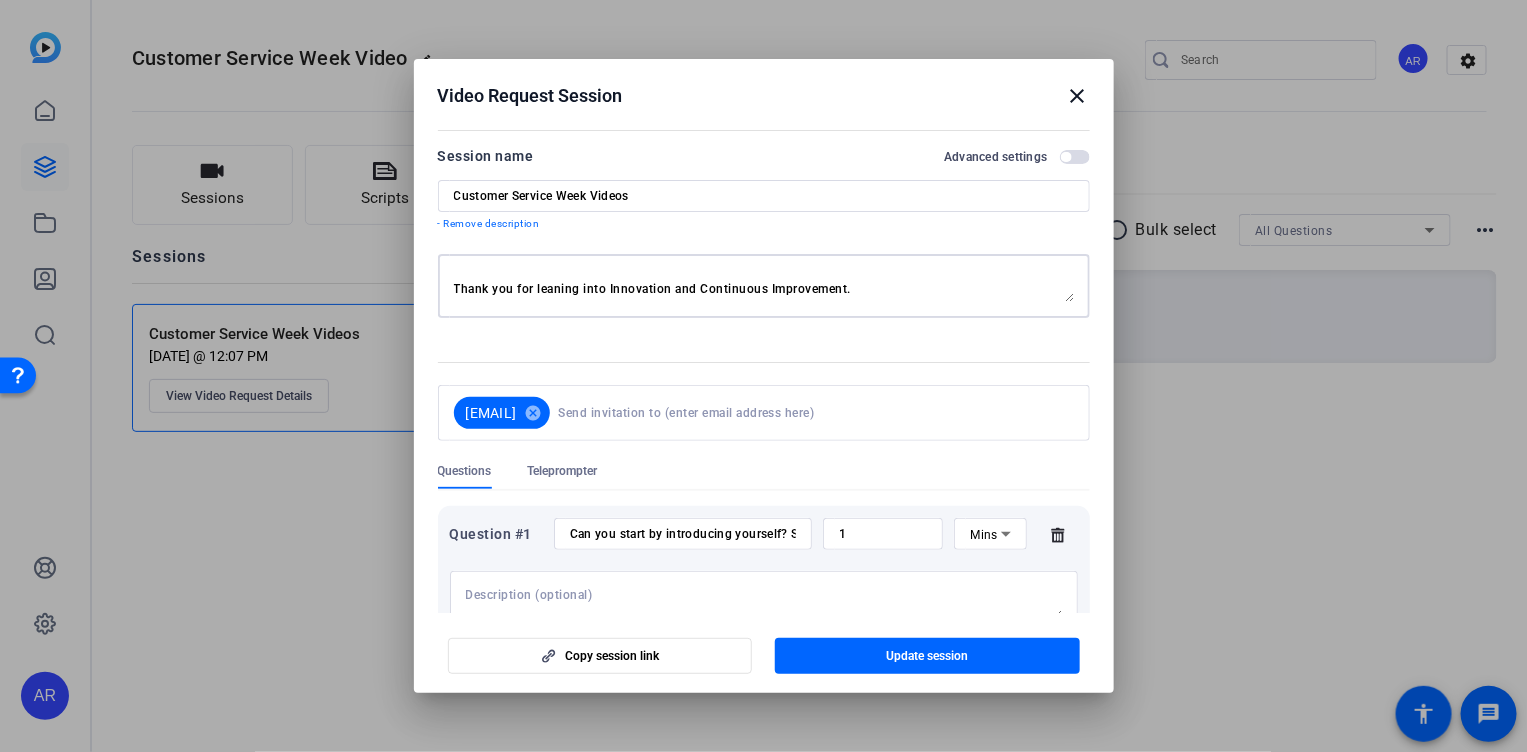 click at bounding box center (764, 286) 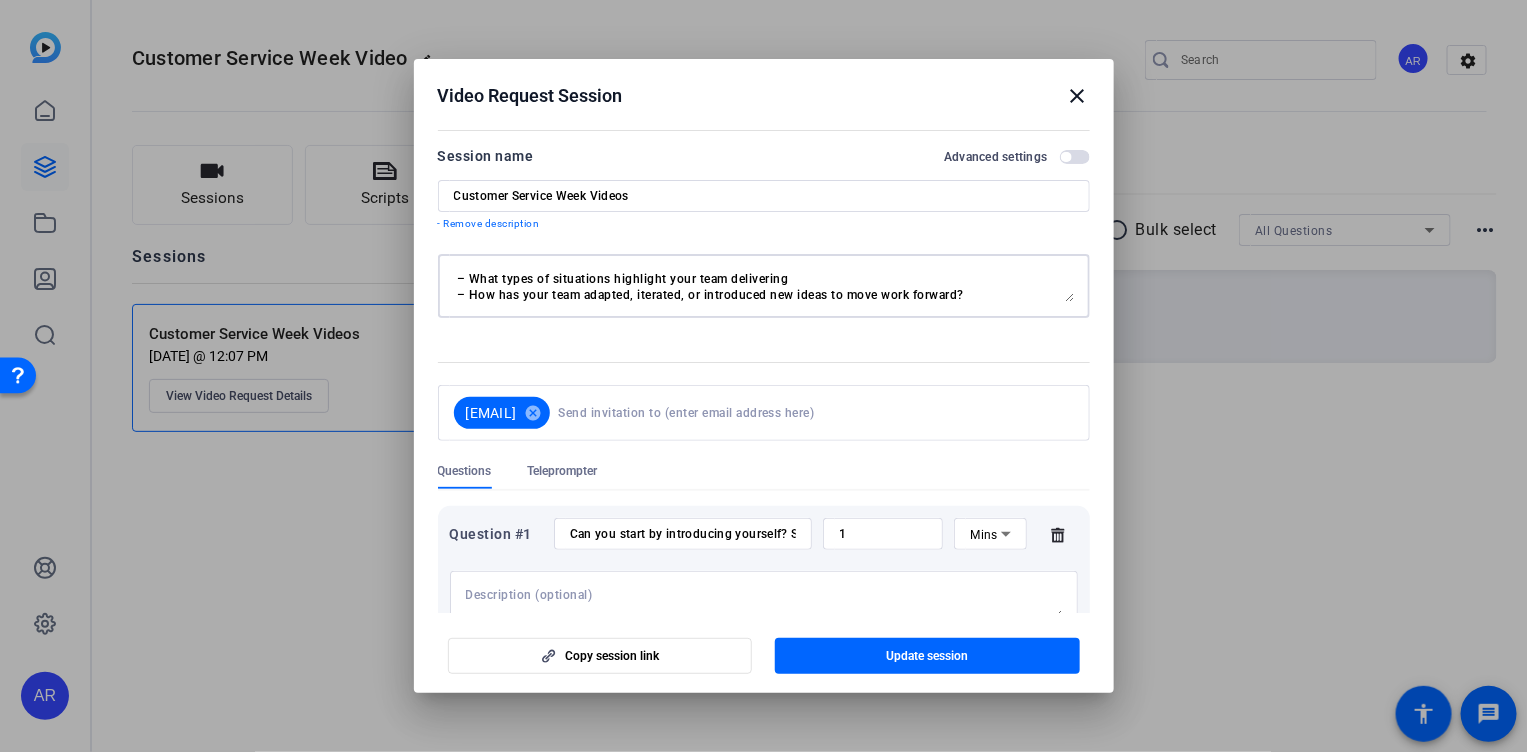 scroll, scrollTop: 351, scrollLeft: 0, axis: vertical 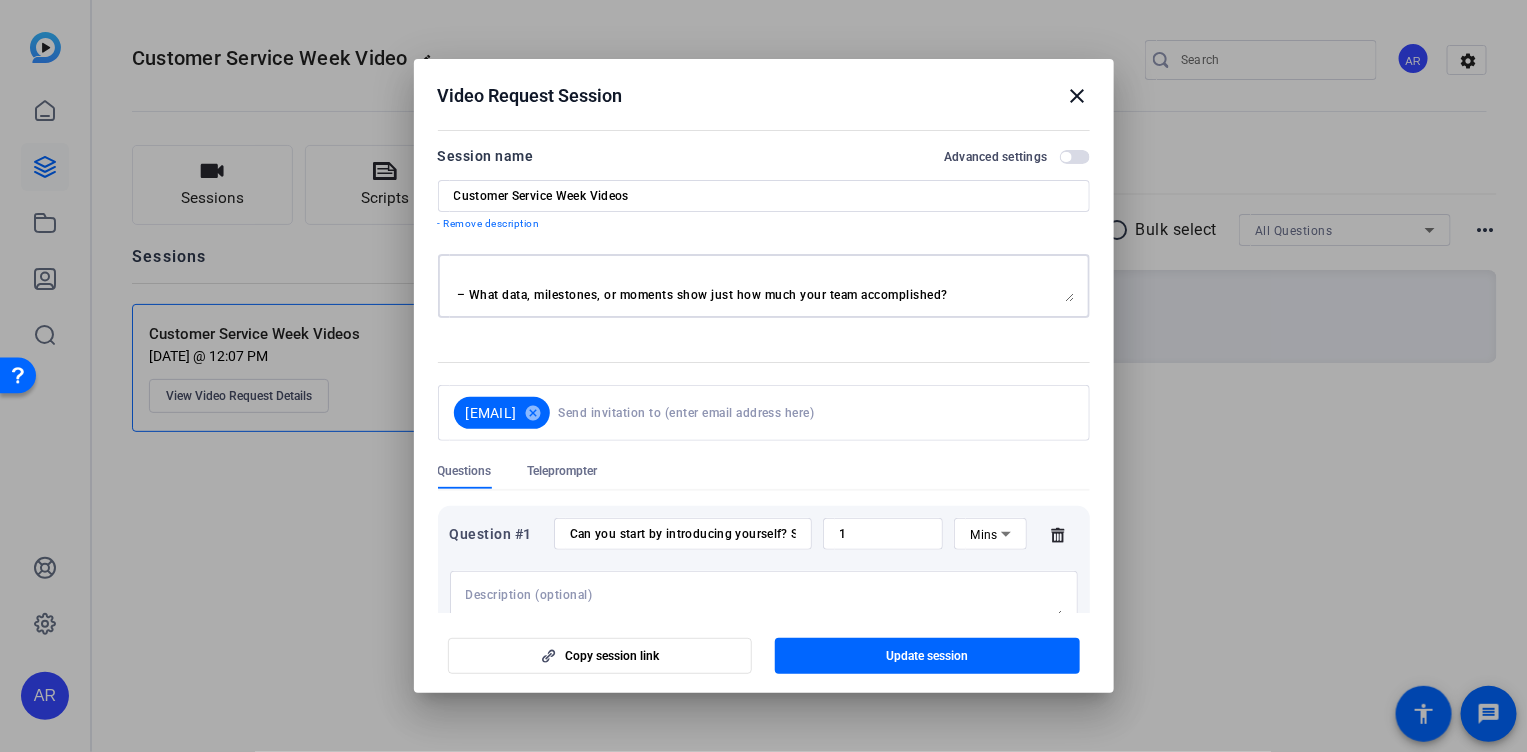 click on "Recognition Prompts – Mission: Possible Theme
How do we exemplify the "Mission: Possible" theme?
– How has your team shown resilience, speed, or commitment in the face of difficulty?
Thank you for being there for our customers when they need us.
– How have you seen your team go above and beyond to support our customers in a meaningful way?
Thank you for delivering in the moments that matter.
– What types of situations highlight your team delivering
– How has your team adapted, iterated, or introduced new ideas to move work forward?
Thank you for keeping our clients and customers at the center of all we do.
– Describe the importance of grounding our mission in the customer experience.
– How has your team prioritized empathy, clarity, or service quality in complex situations?
Thank you for [impact stats].
– What data, milestones, or moments show just how much your team accomplished?" at bounding box center [764, 286] 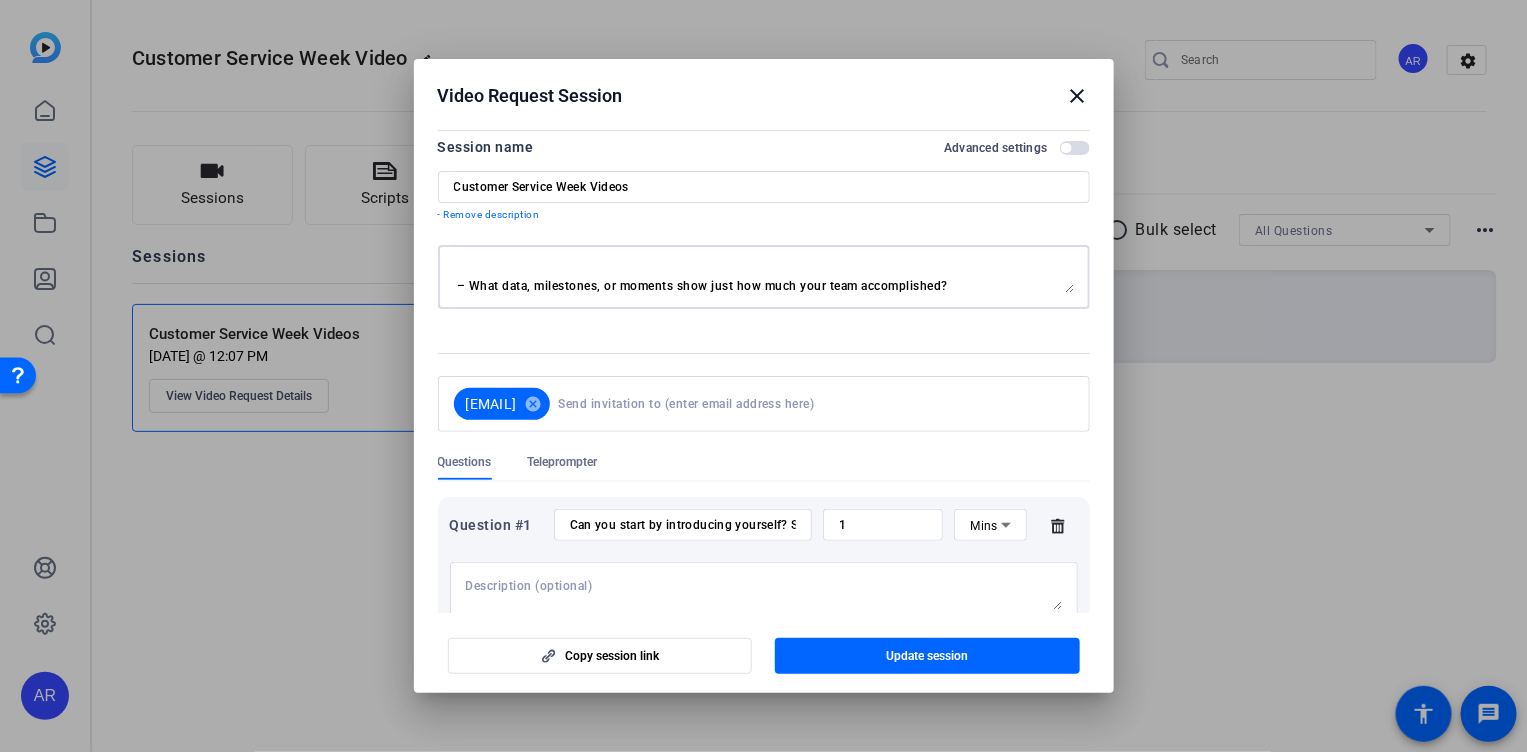 scroll, scrollTop: 10, scrollLeft: 0, axis: vertical 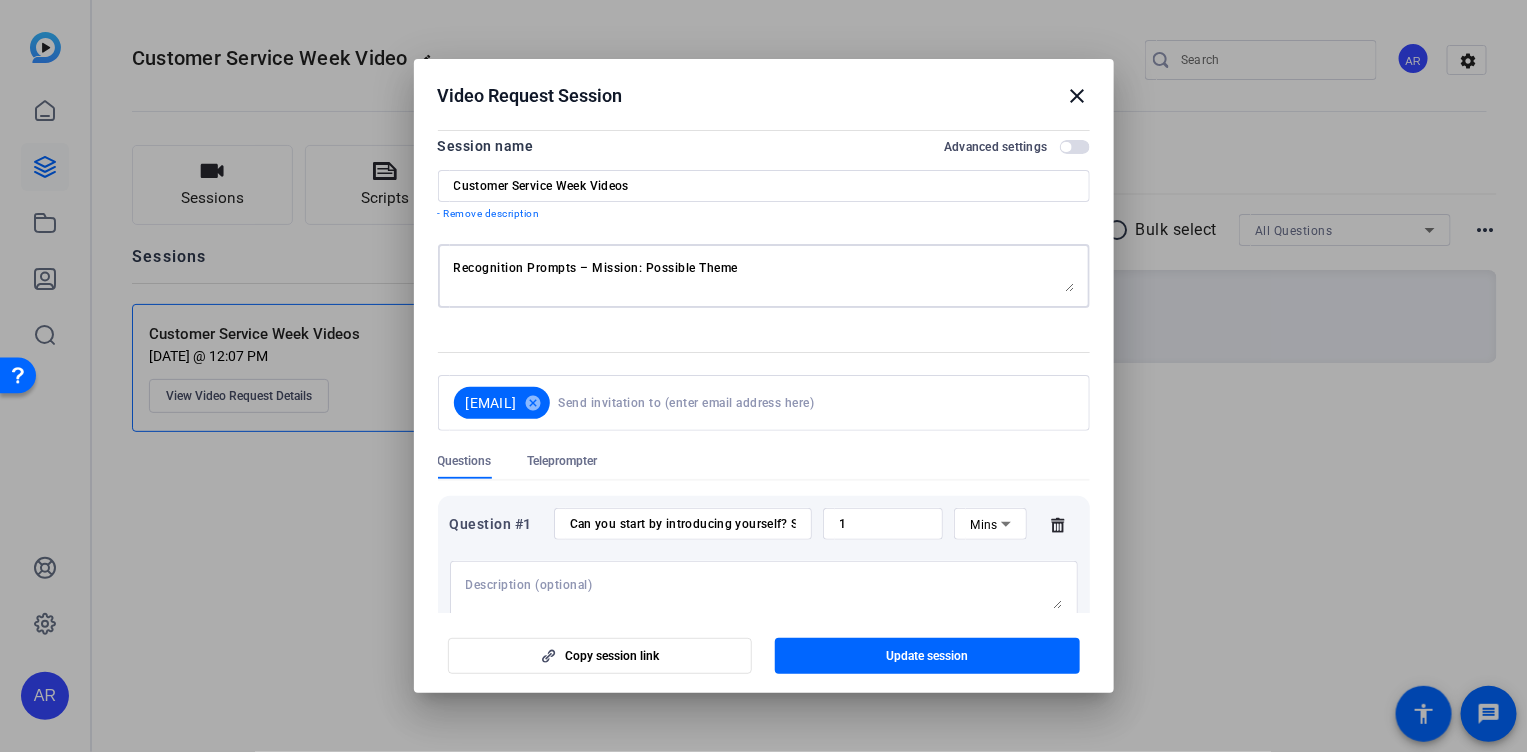 drag, startPoint x: 954, startPoint y: 289, endPoint x: 365, endPoint y: 151, distance: 604.95044 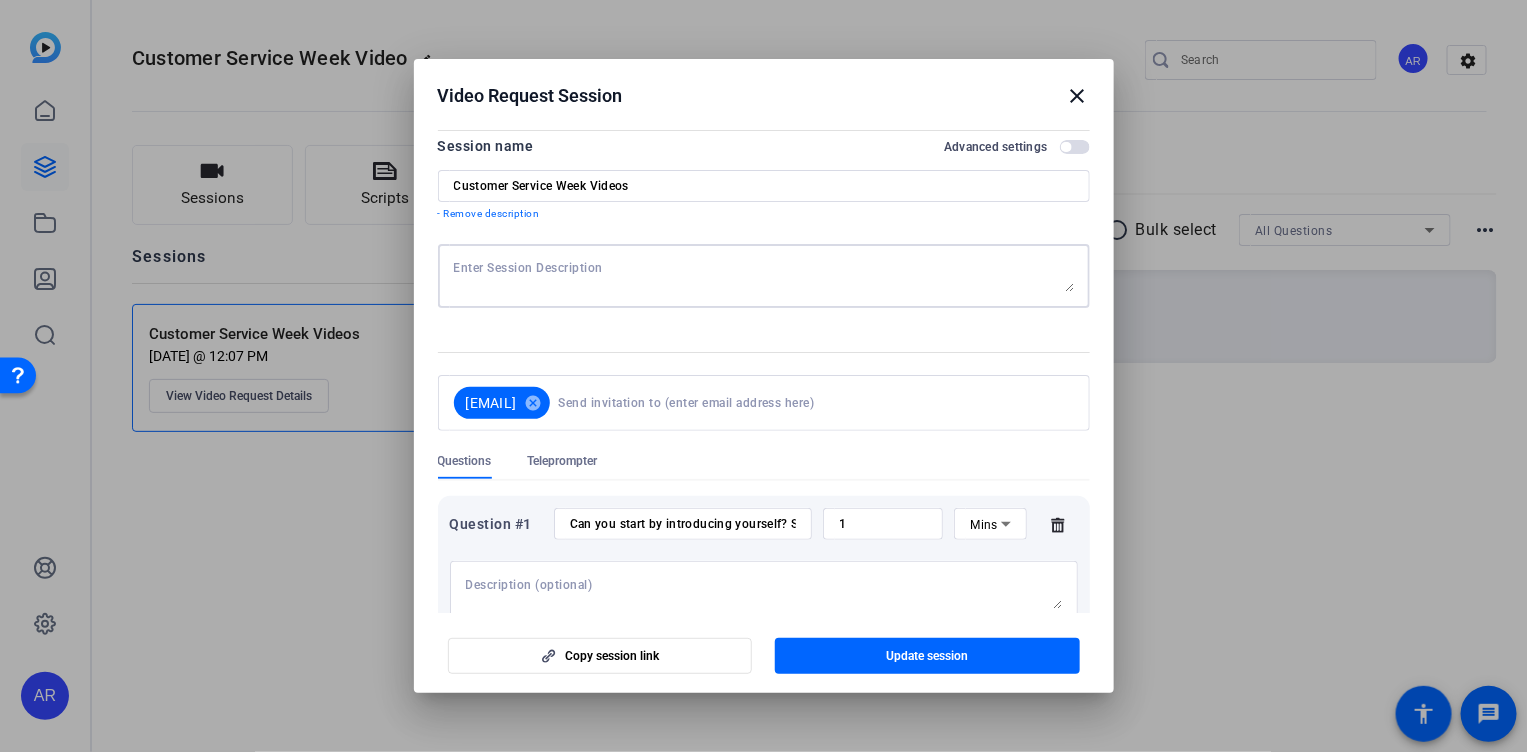 click at bounding box center [764, 276] 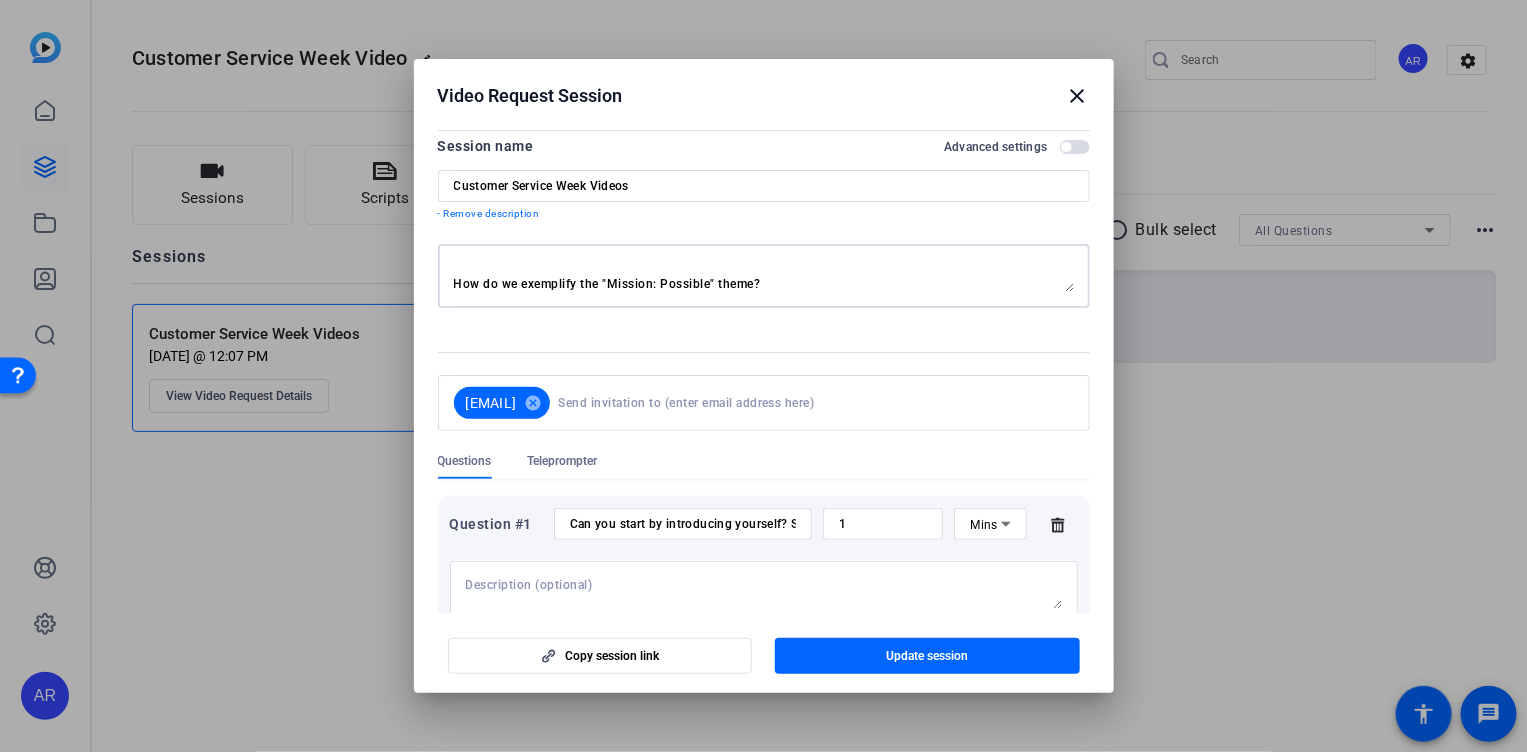 scroll, scrollTop: 0, scrollLeft: 0, axis: both 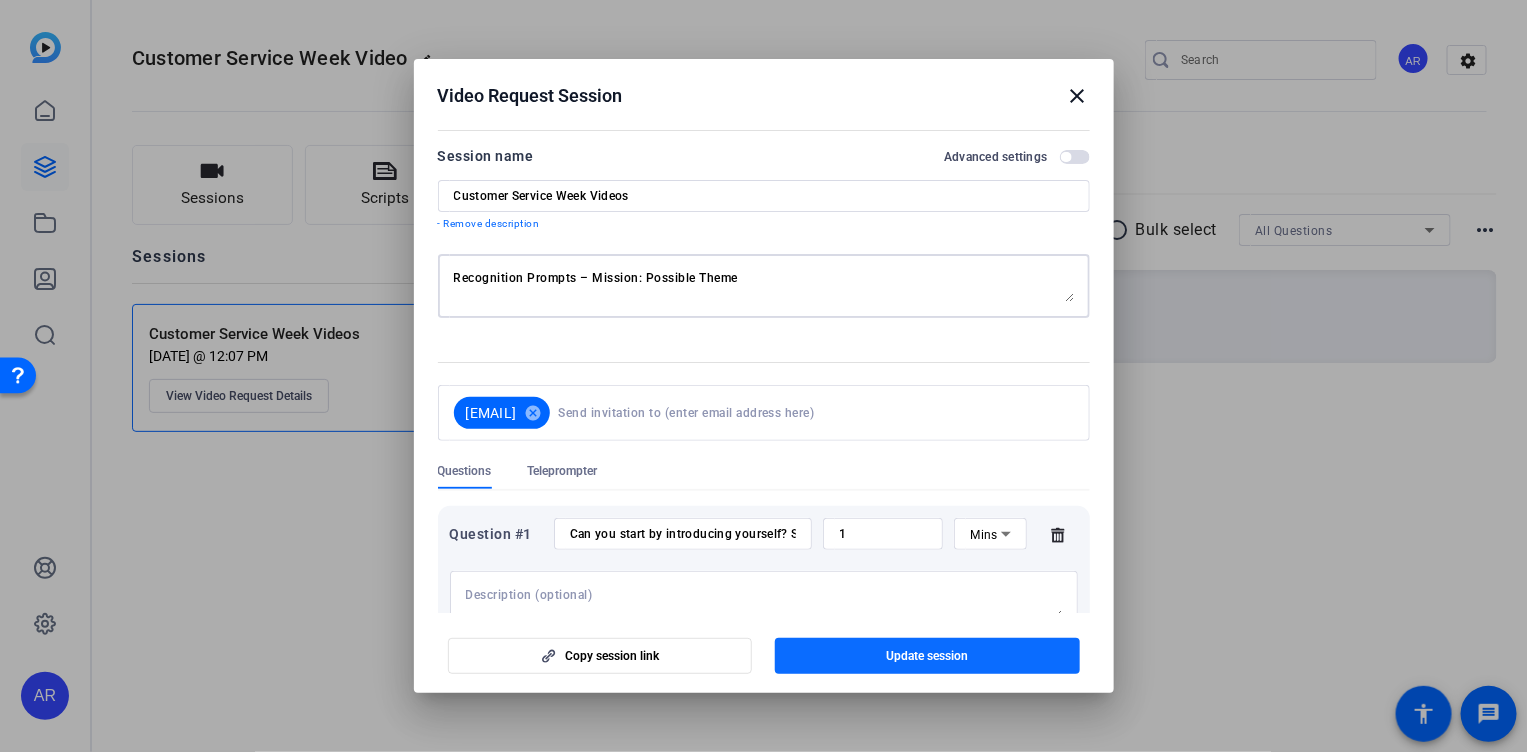 type on "Recognition Prompts – Mission: Possible Theme
How do we exemplify the "Mission: Possible" theme?
– How has your team shown resilience, speed, or commitment in the face of difficulty?
Thank you for being there for our customers when they need us.
– How have you seen your team go above and beyond to support our customers in a meaningful way?
Thank you for delivering in the moments that matter.
– What types of situations highlight your team delivering under pressure or uncertainty?
Thank you for leaning into Innovation and Continuous Improvement.
– How has your team adapted, iterated, or introduced new ideas to move work forward?
Thank you for keeping our clients and customers at the center of all we do.
– Describe the importance of grounding our mission in the customer experience.
– How has your team prioritized empathy, clarity, or service quality in complex situations?
Thank you for [impact stats].
– What data, milestones, or moments show just how much your team accomplishe..." 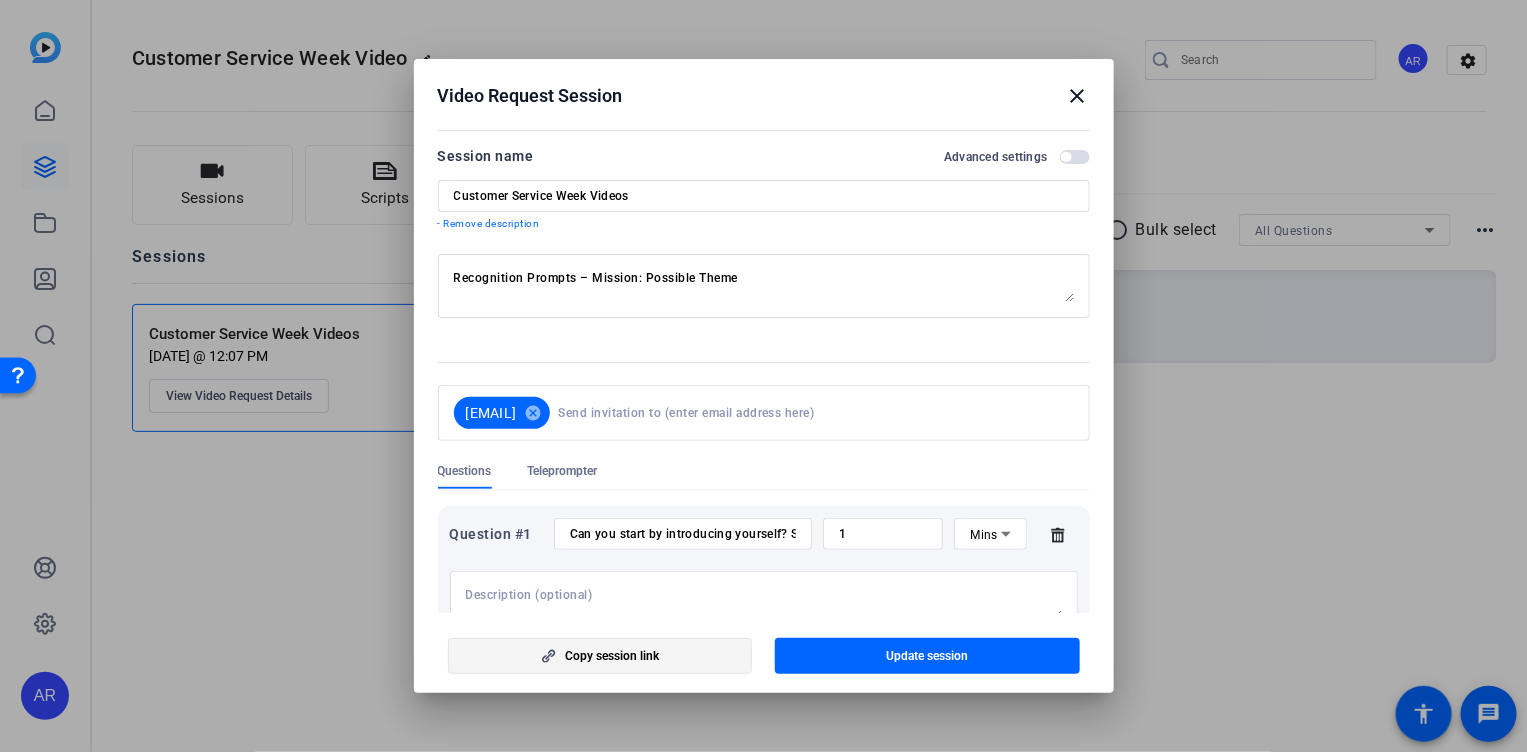 click at bounding box center [600, 656] 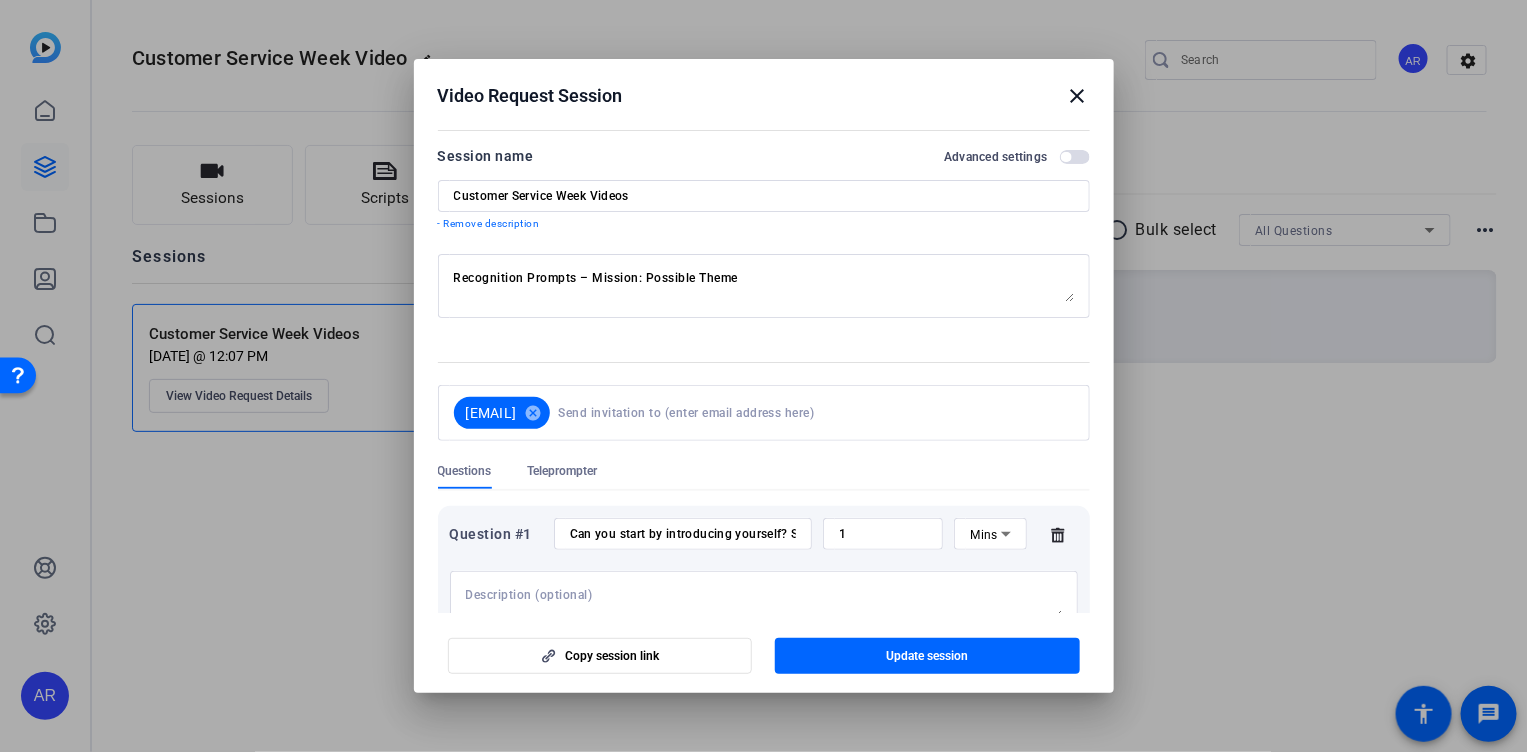 click on "close" at bounding box center (1078, 96) 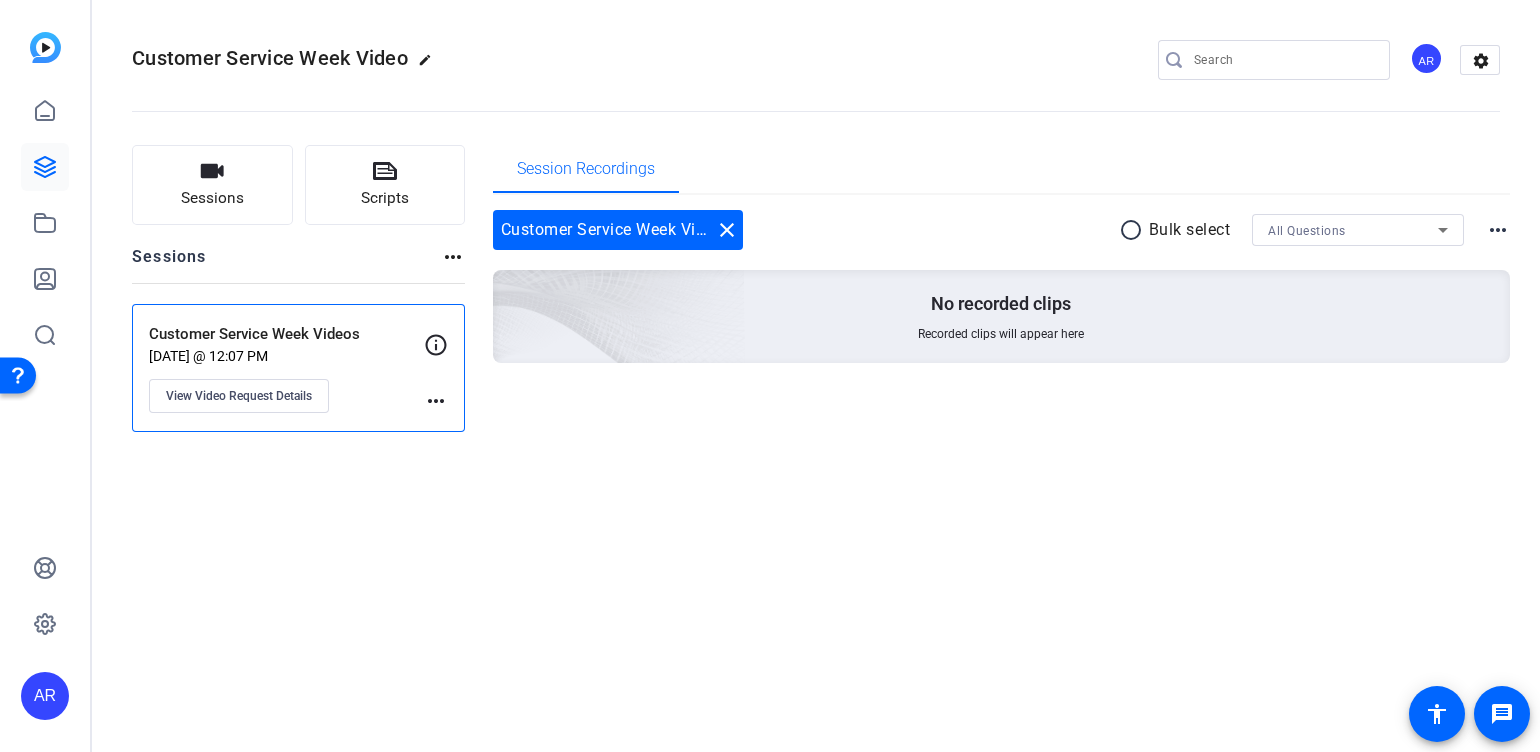 click on "more_horiz" at bounding box center (436, 401) 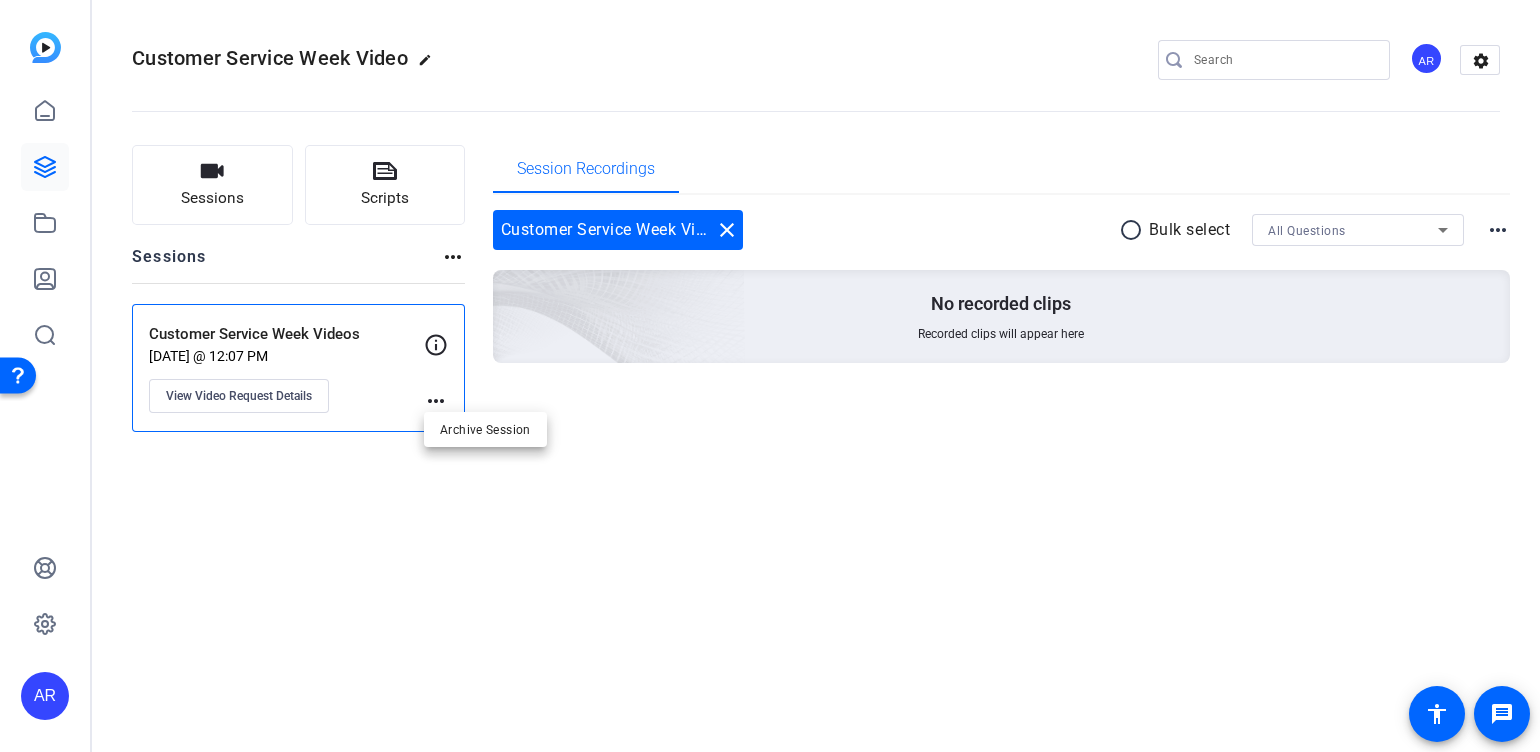 drag, startPoint x: 429, startPoint y: 403, endPoint x: 350, endPoint y: 322, distance: 113.14592 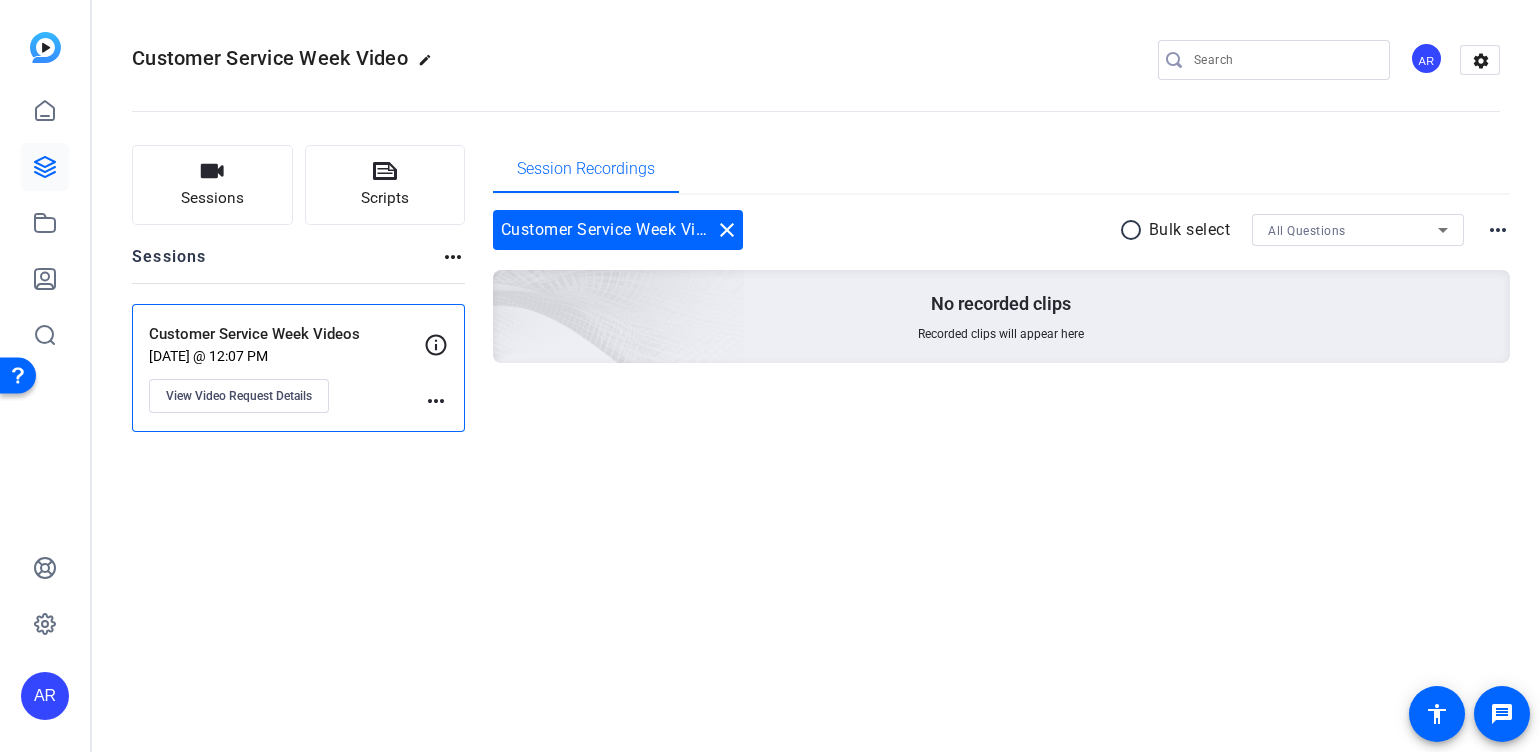 click on "Customer Service Week Videos  close radio_button_unchecked Bulk select All Questions more_horiz No recorded clips Recorded clips will appear here" at bounding box center [1002, 311] 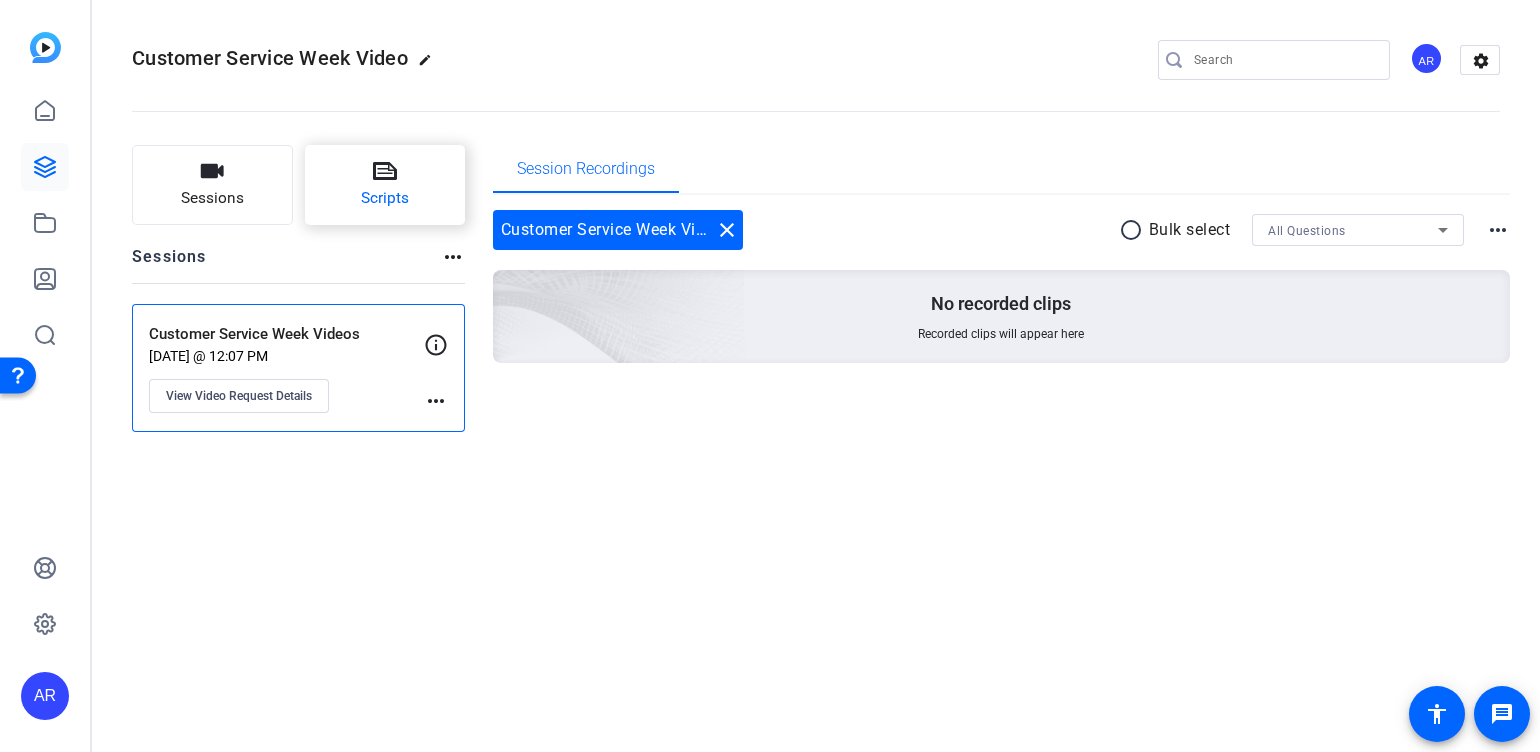 click on "Scripts" at bounding box center (385, 185) 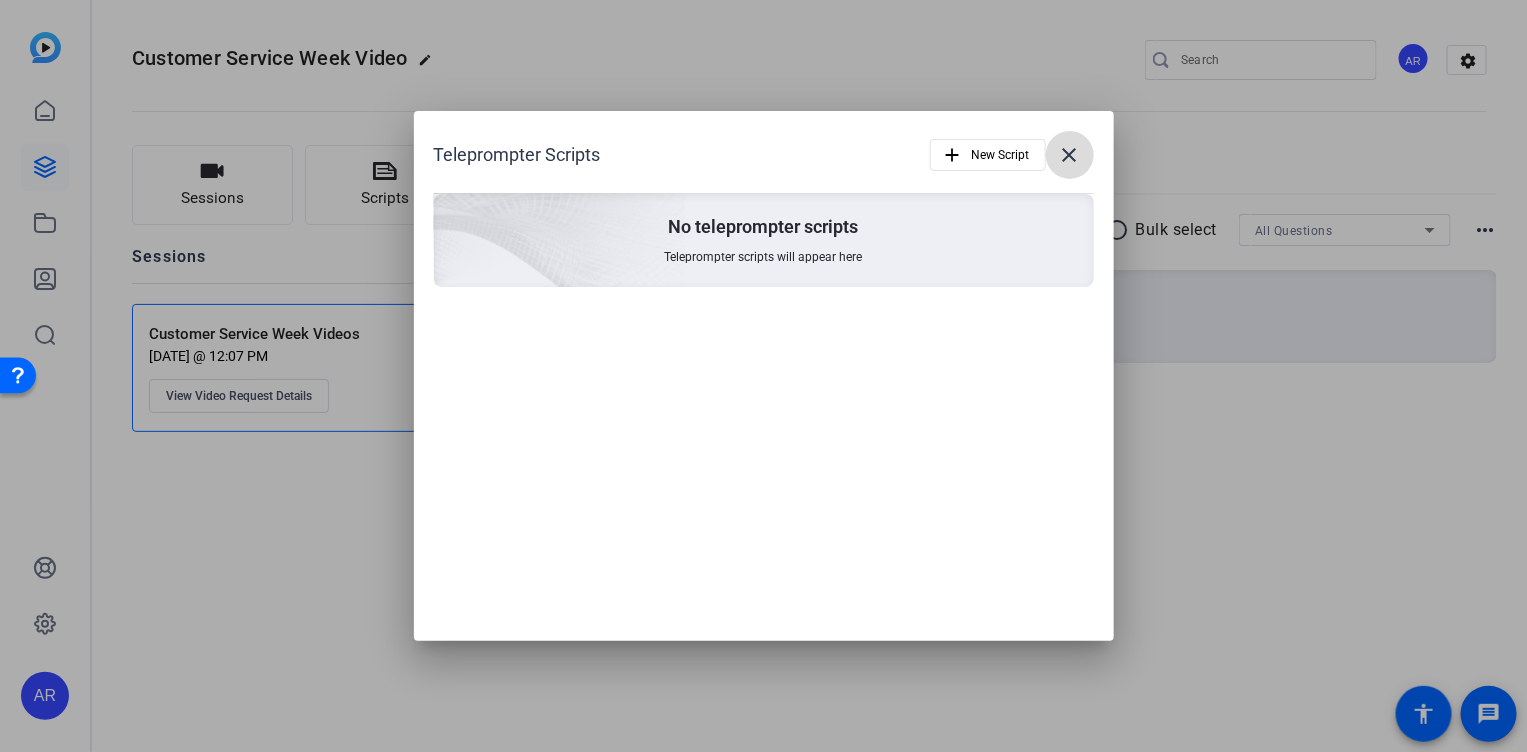 click on "close" at bounding box center [1070, 155] 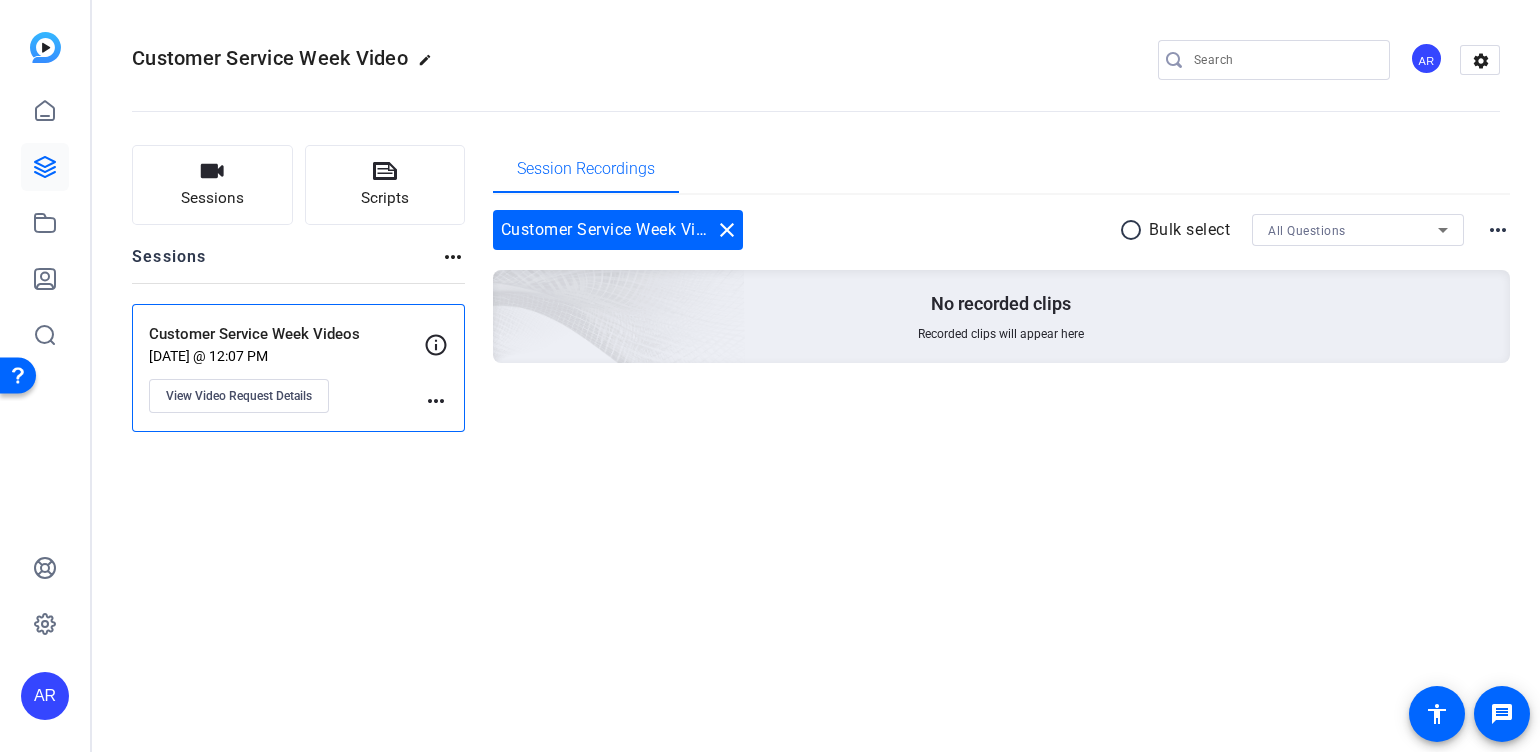 click on "[DATE] @ 12:07 PM" at bounding box center [286, 356] 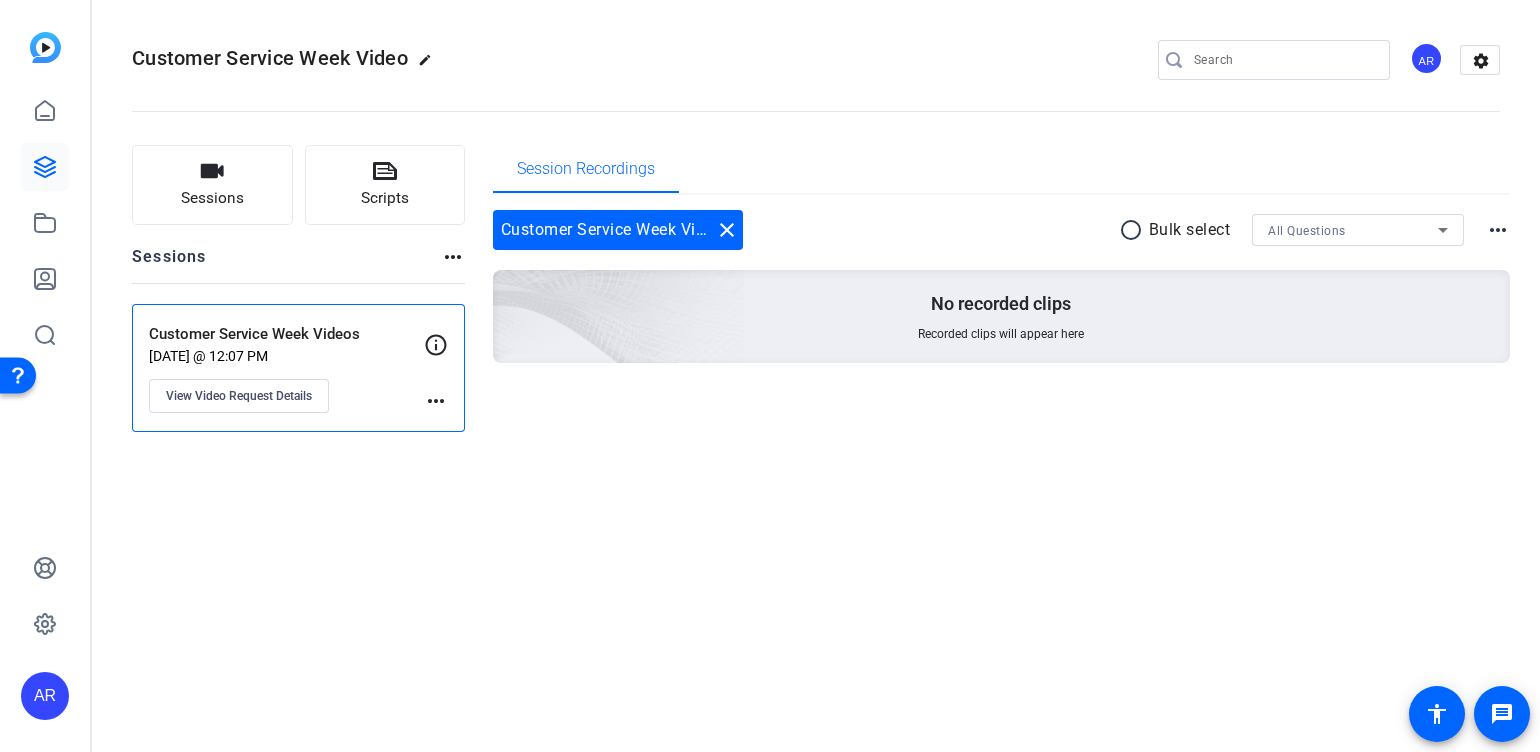 click on "Customer Service Week Videos" at bounding box center [286, 334] 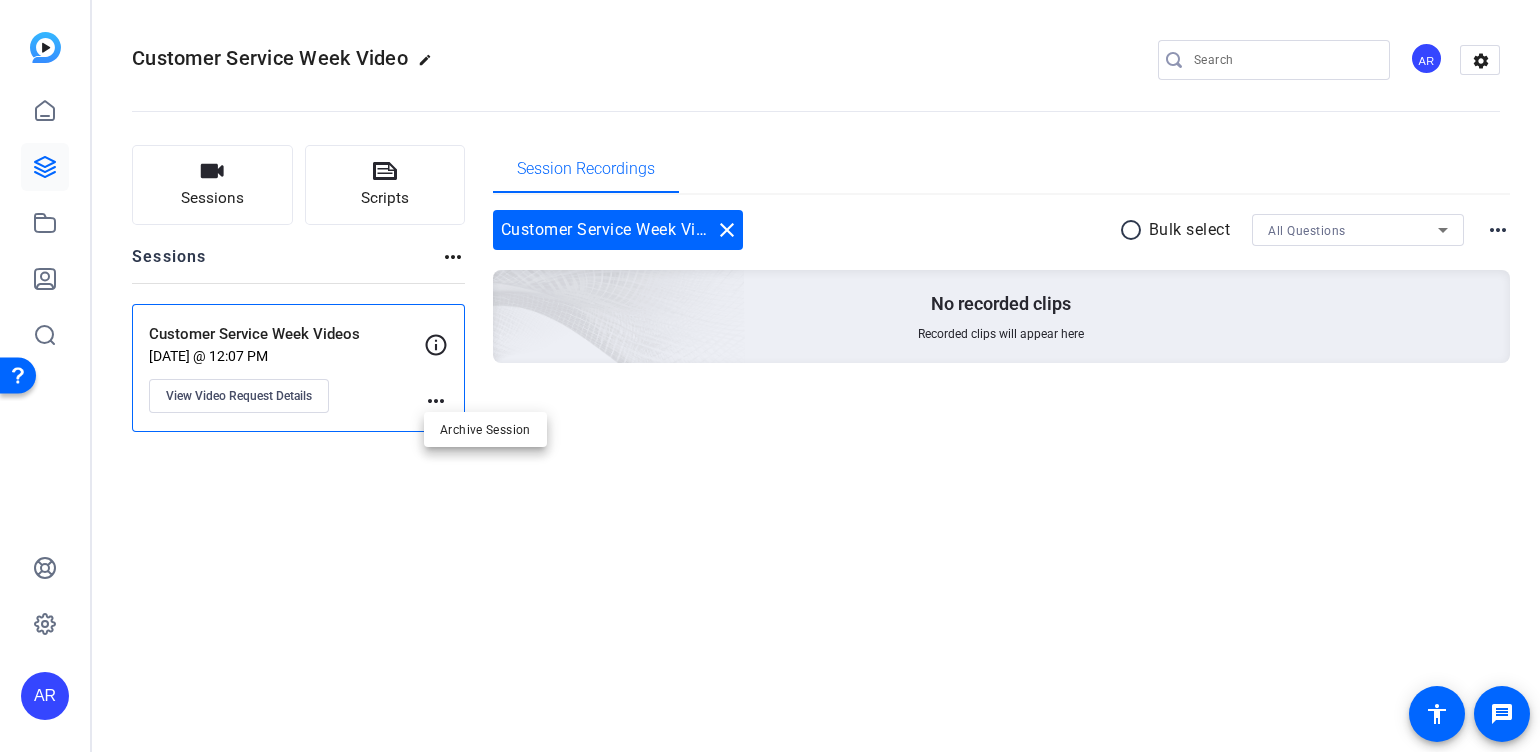 click at bounding box center (770, 376) 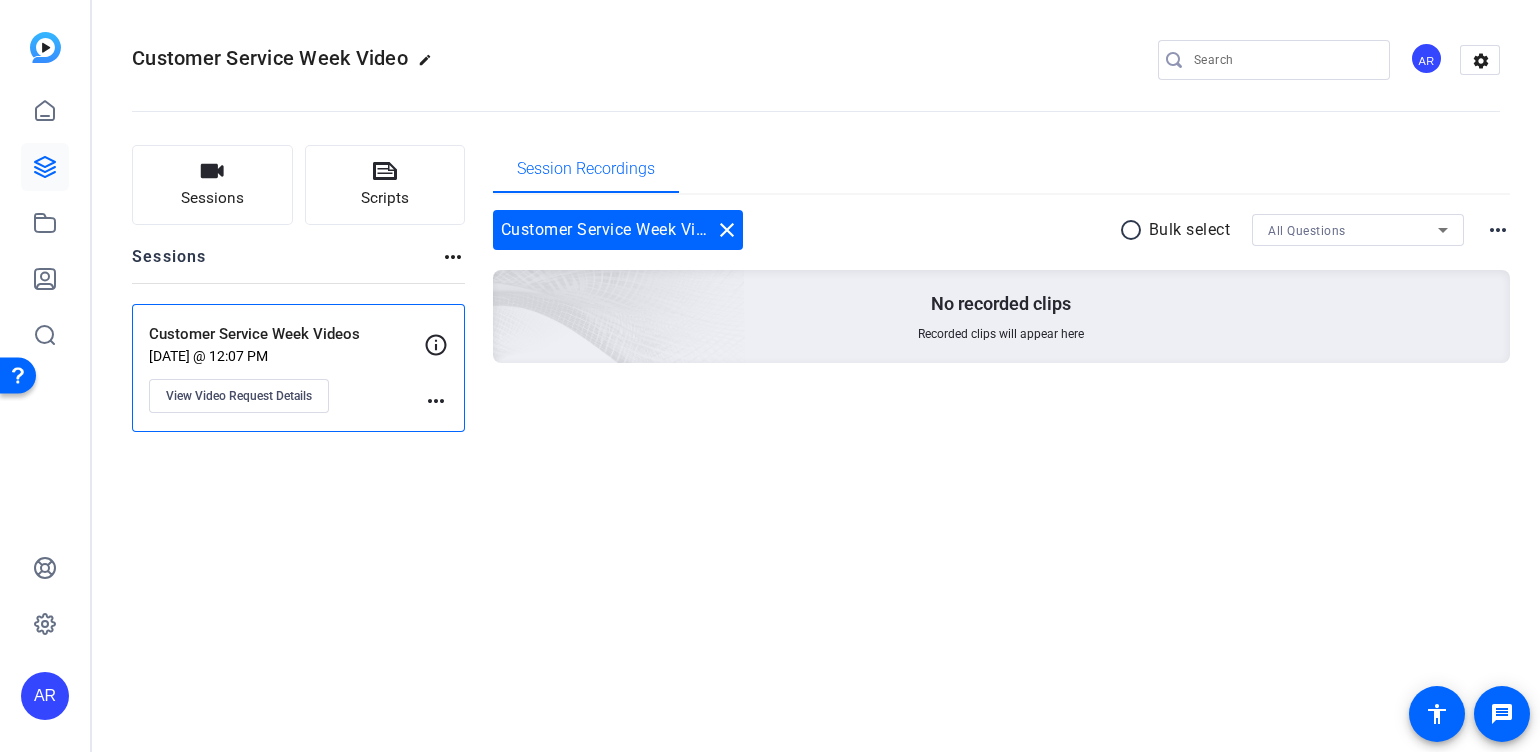 click on "more_horiz" at bounding box center (436, 401) 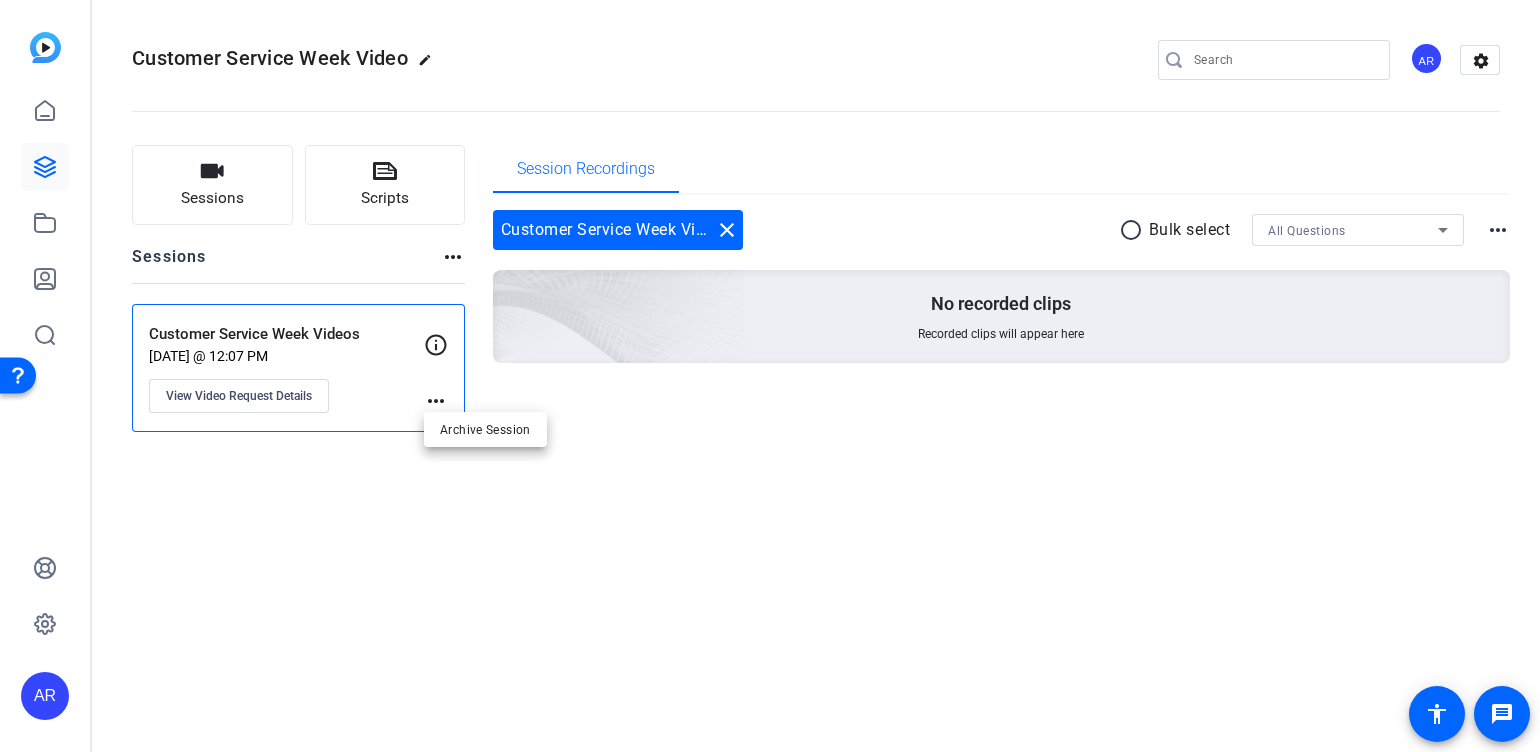 click at bounding box center (770, 376) 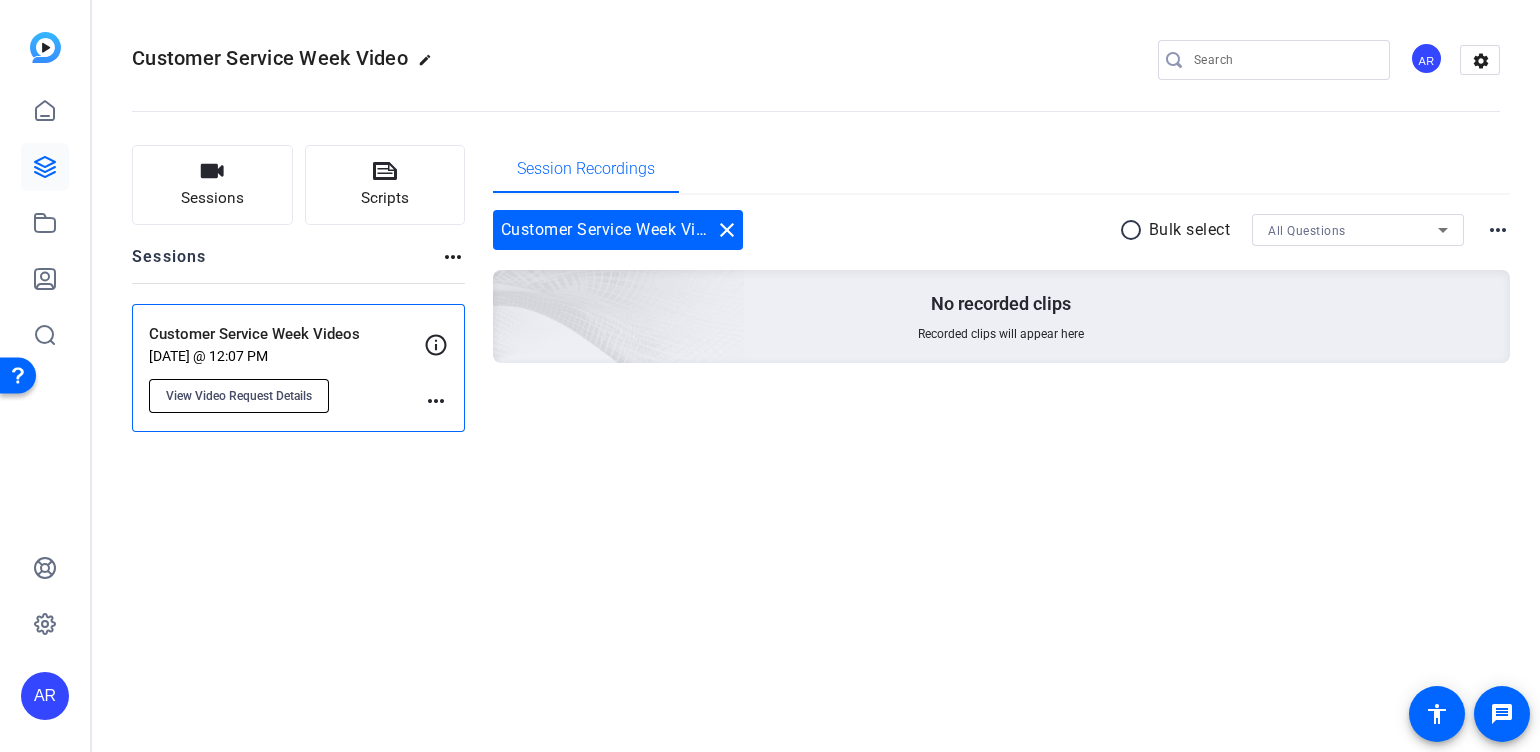 click on "View Video Request Details" at bounding box center (239, 396) 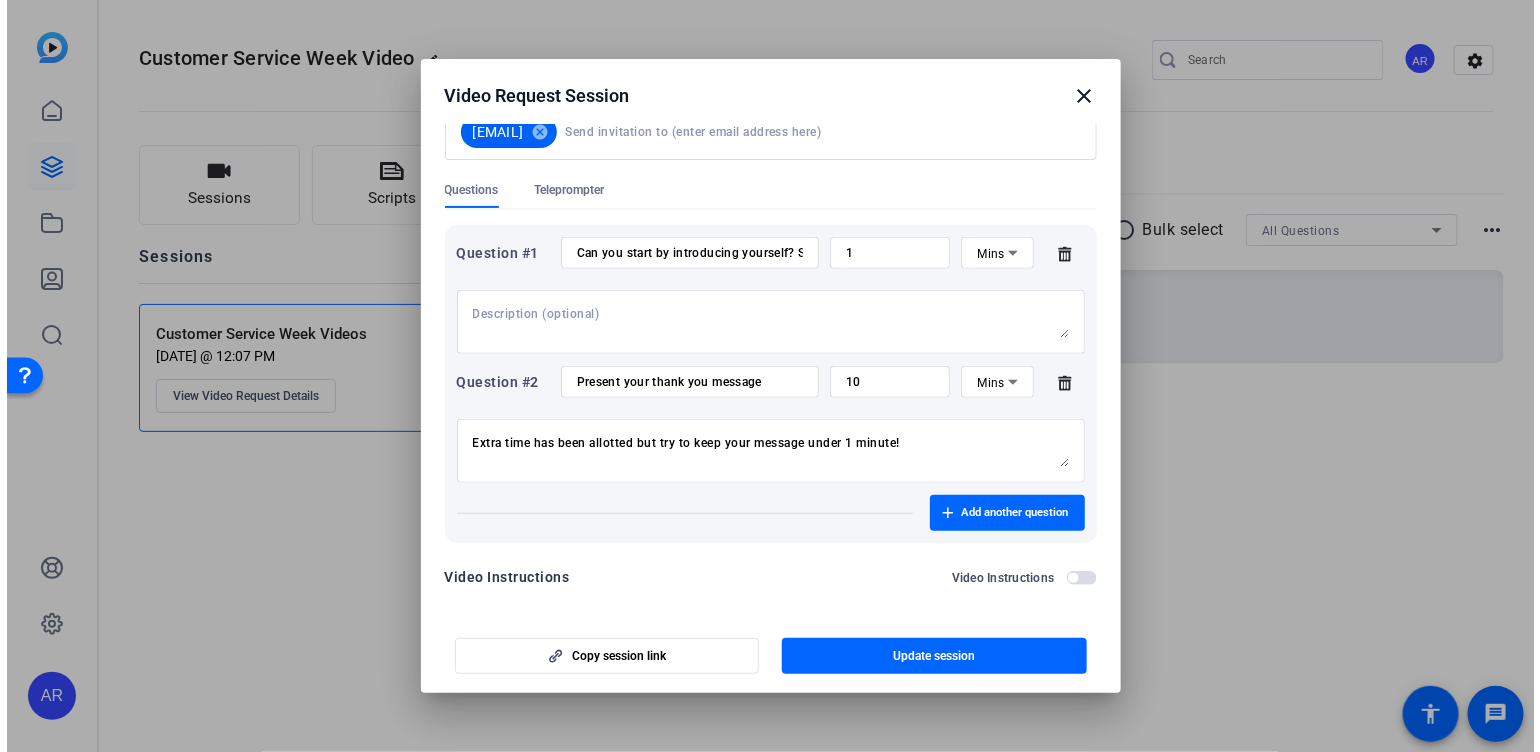 scroll, scrollTop: 290, scrollLeft: 0, axis: vertical 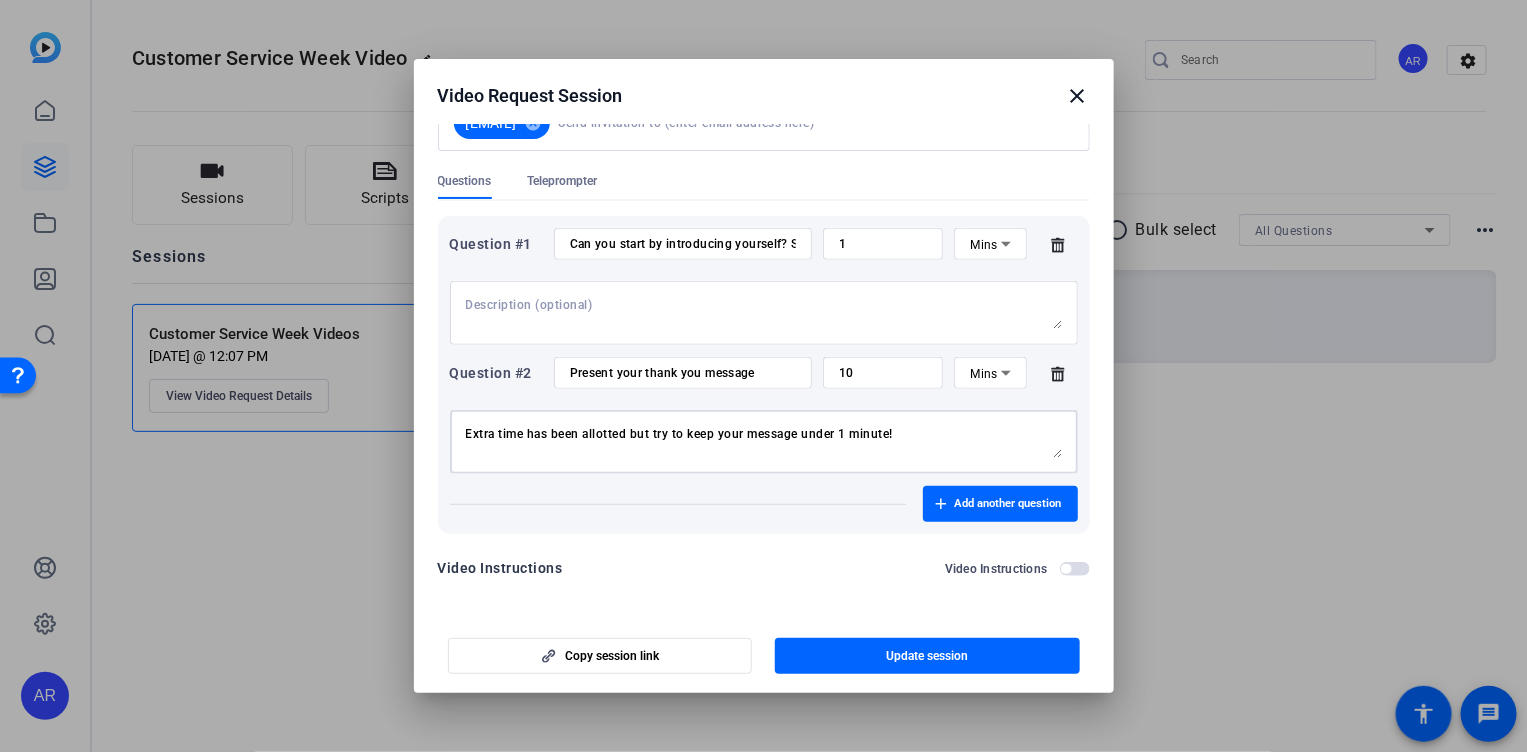 click on "Extra time has been allotted but try to keep your message under 1 minute!" at bounding box center (764, 442) 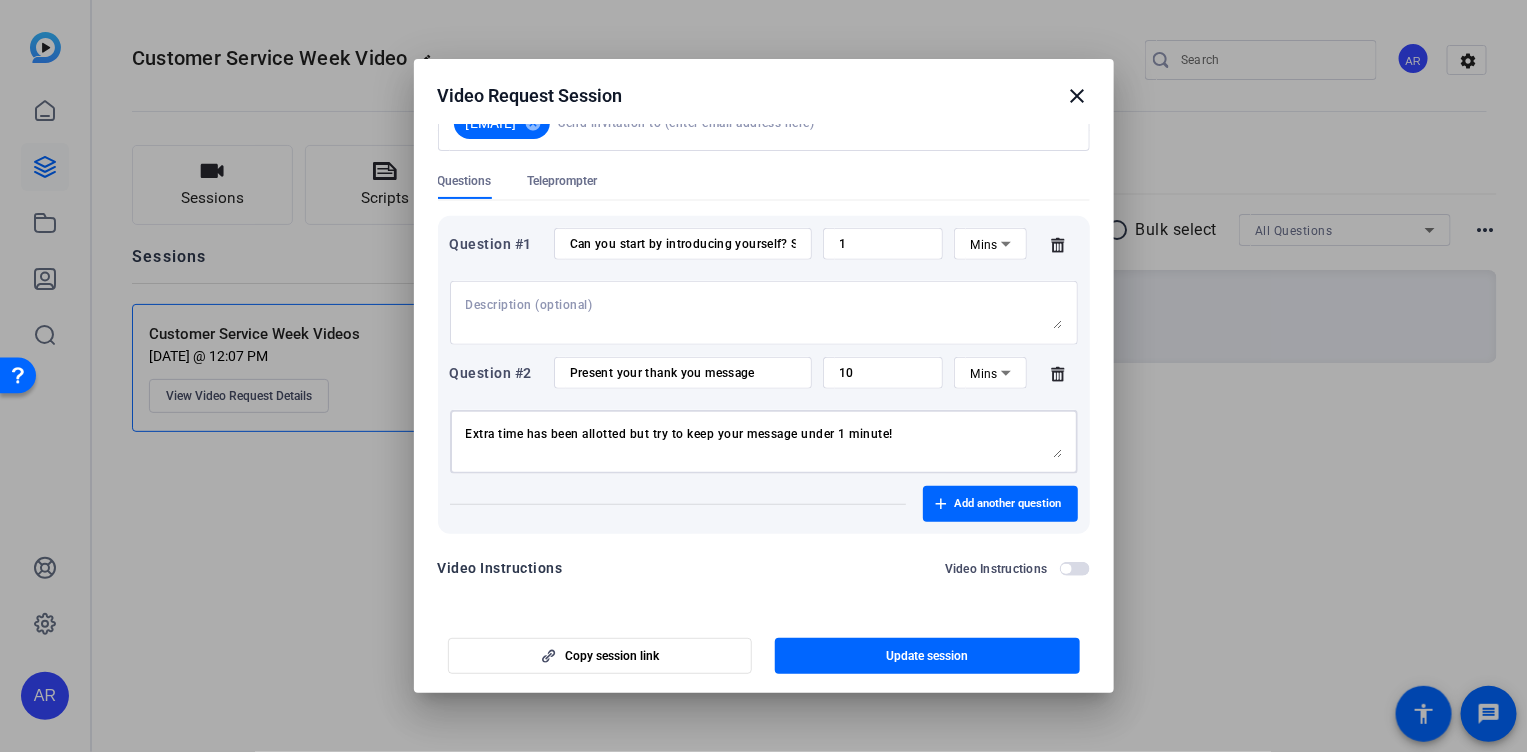 click on "Extra time has been allotted but try to keep your message under 1 minute!" at bounding box center (764, 442) 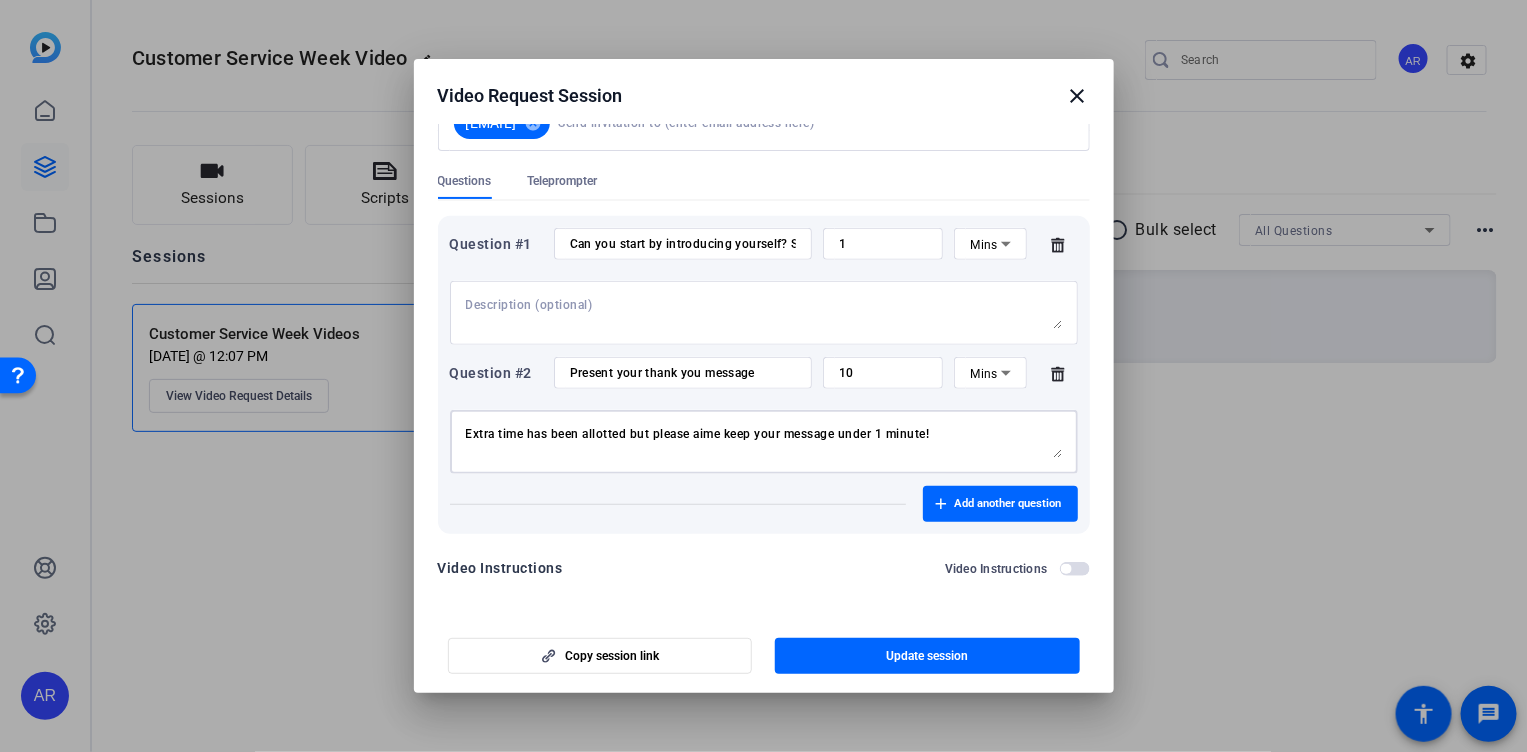 click on "Extra time has been allotted but please aime keep your message under 1 minute!" at bounding box center (764, 442) 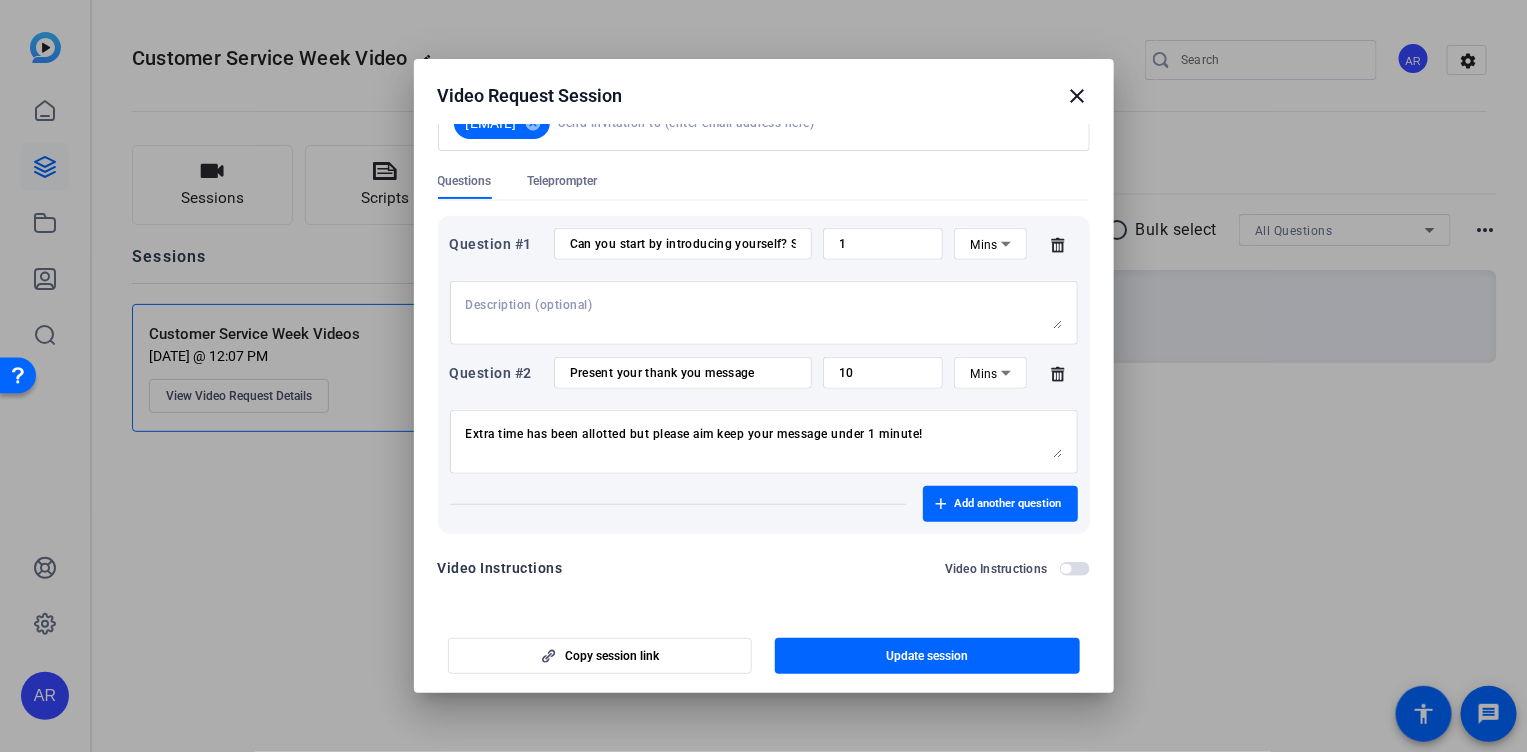 click on "Extra time has been allotted but please aim keep your message under 1 minute!" at bounding box center (764, 442) 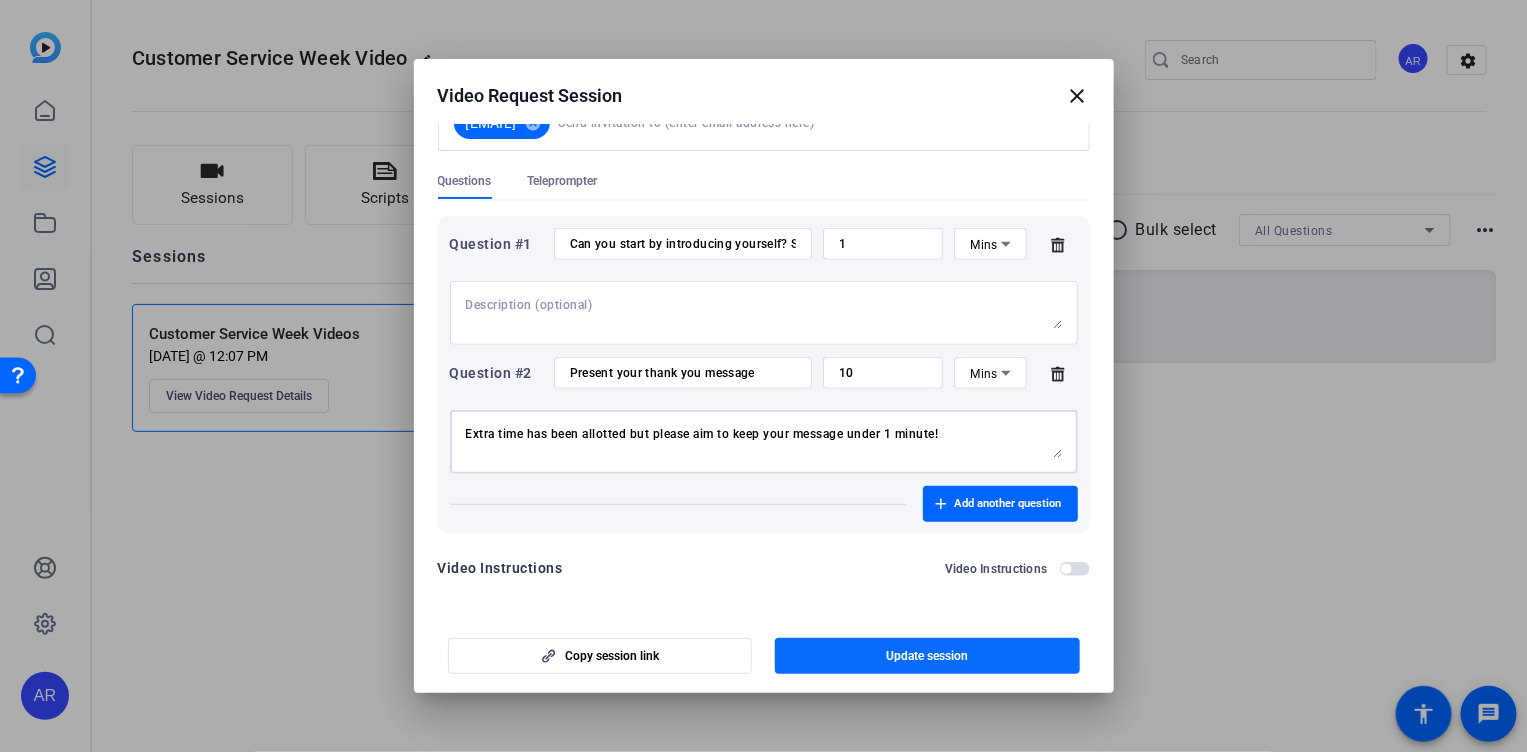type on "Extra time has been allotted but please aim to keep your message under 1 minute!" 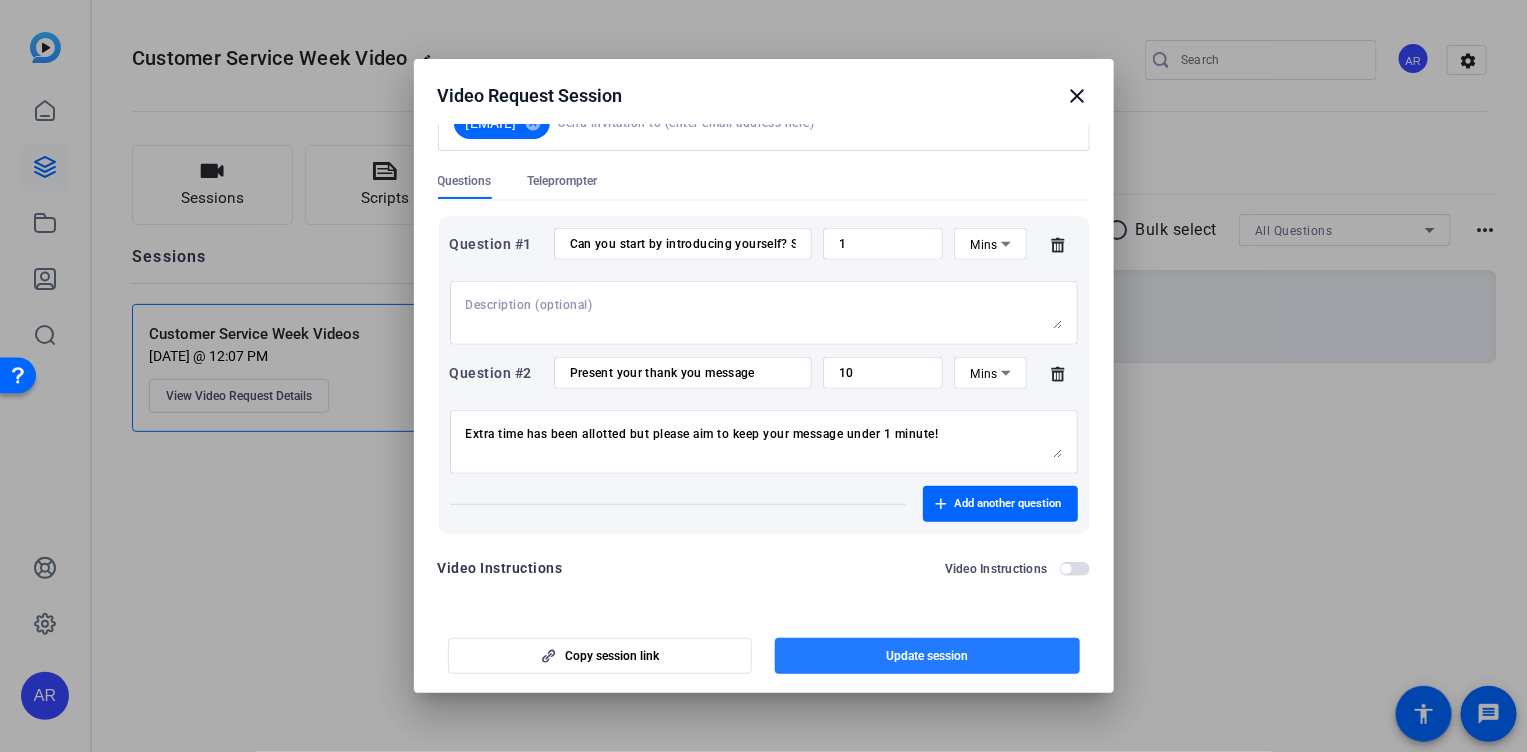 click on "Update session" at bounding box center [927, 656] 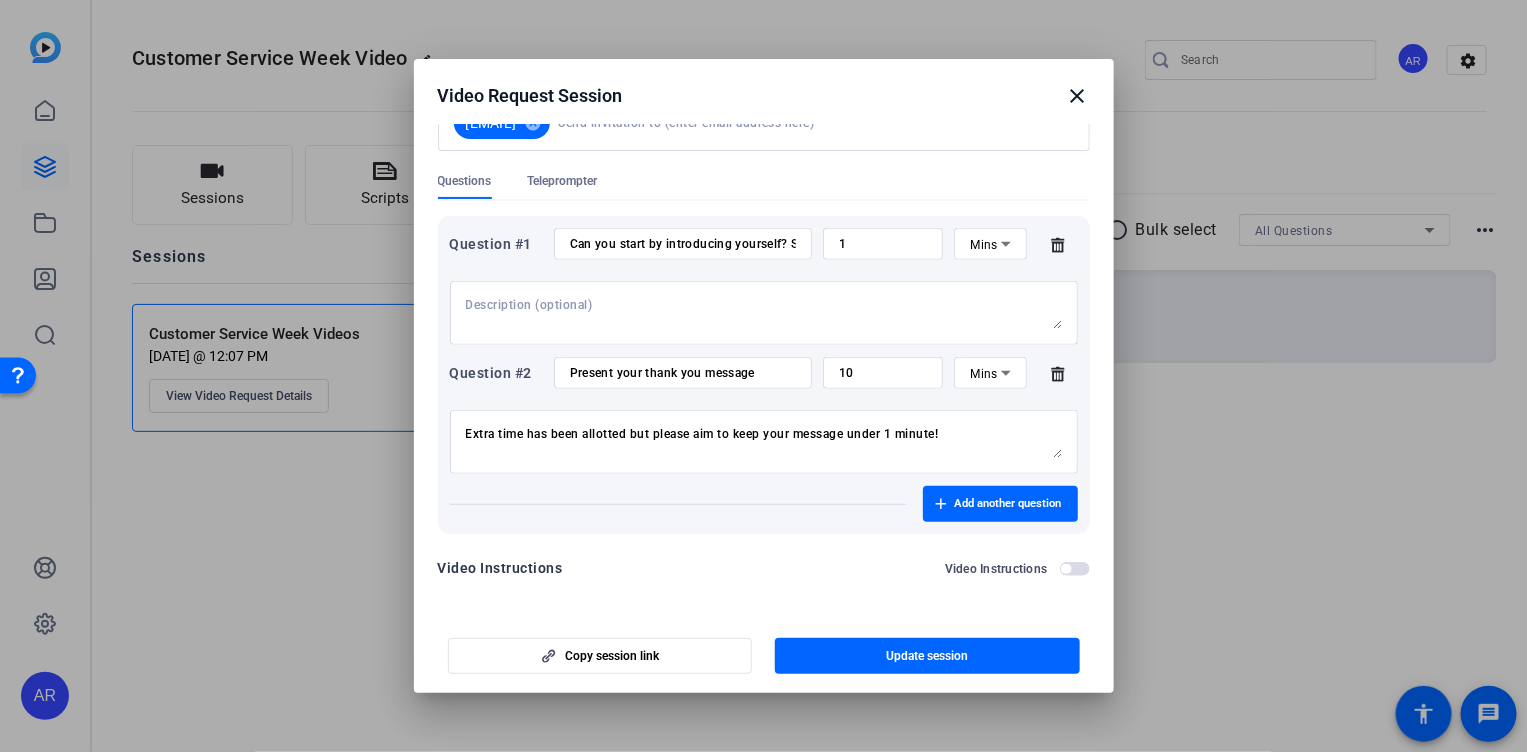 click on "close" at bounding box center (1078, 96) 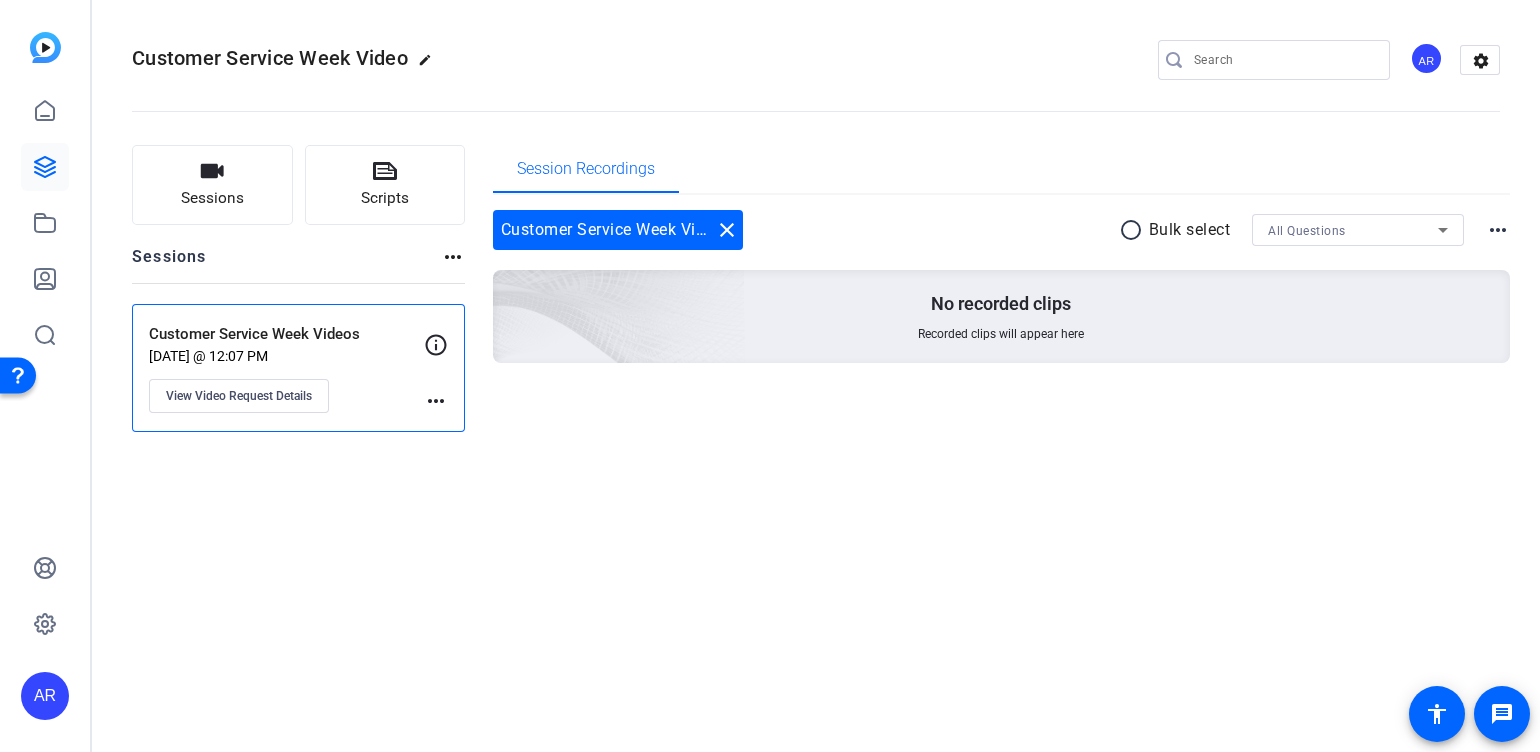 click on "No recorded clips" at bounding box center (1001, 304) 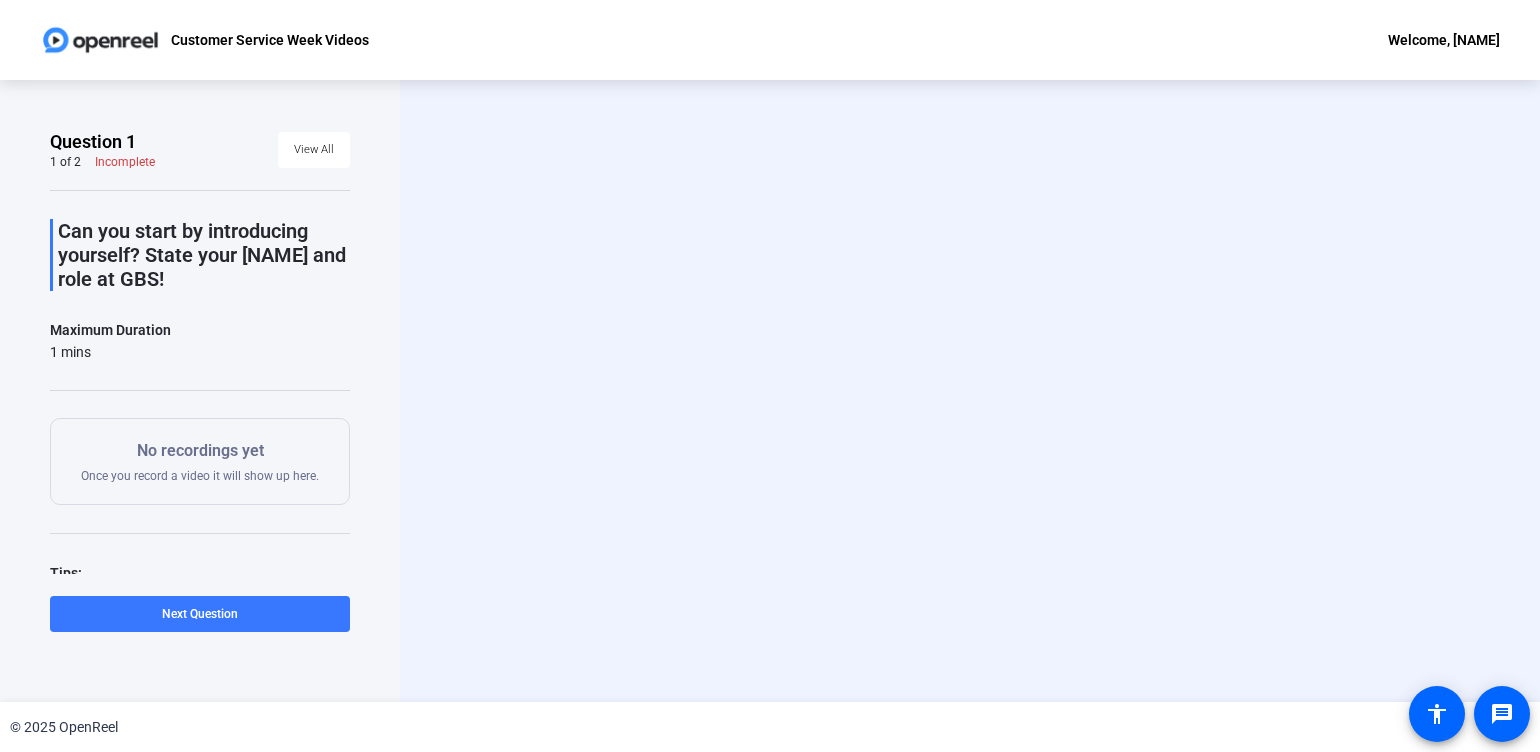 scroll, scrollTop: 0, scrollLeft: 0, axis: both 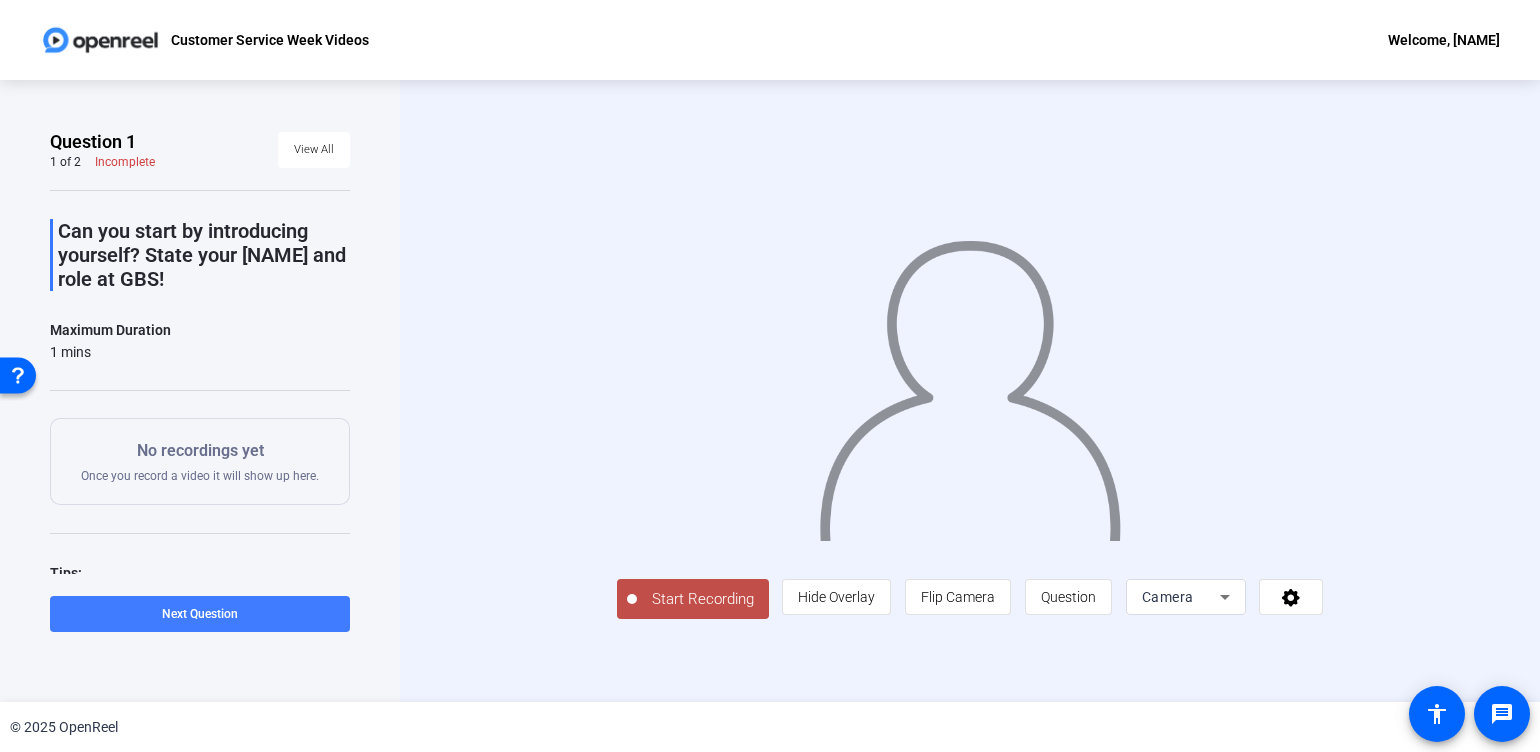 click on "Next Question" at bounding box center [200, 614] 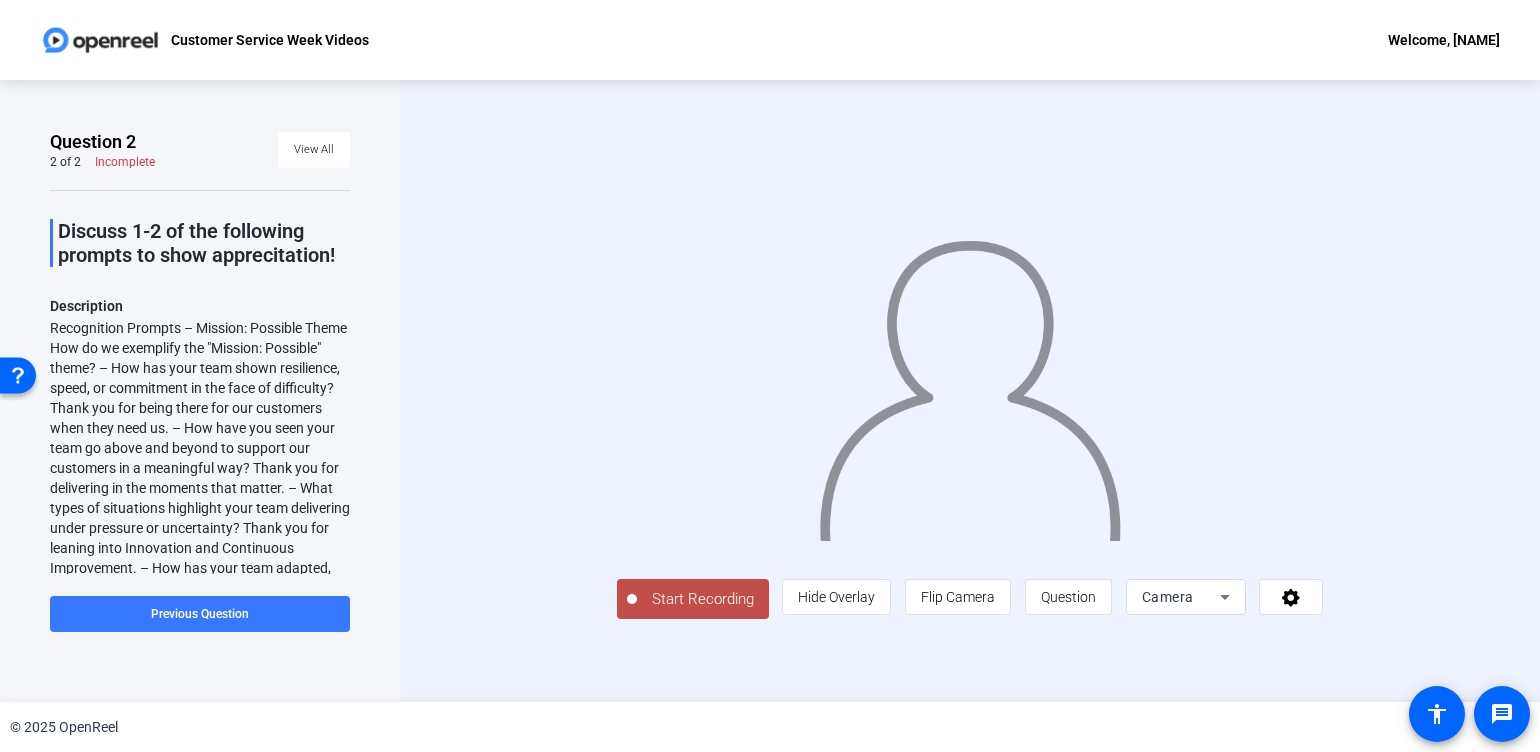 drag, startPoint x: 190, startPoint y: 607, endPoint x: 122, endPoint y: 462, distance: 160.15305 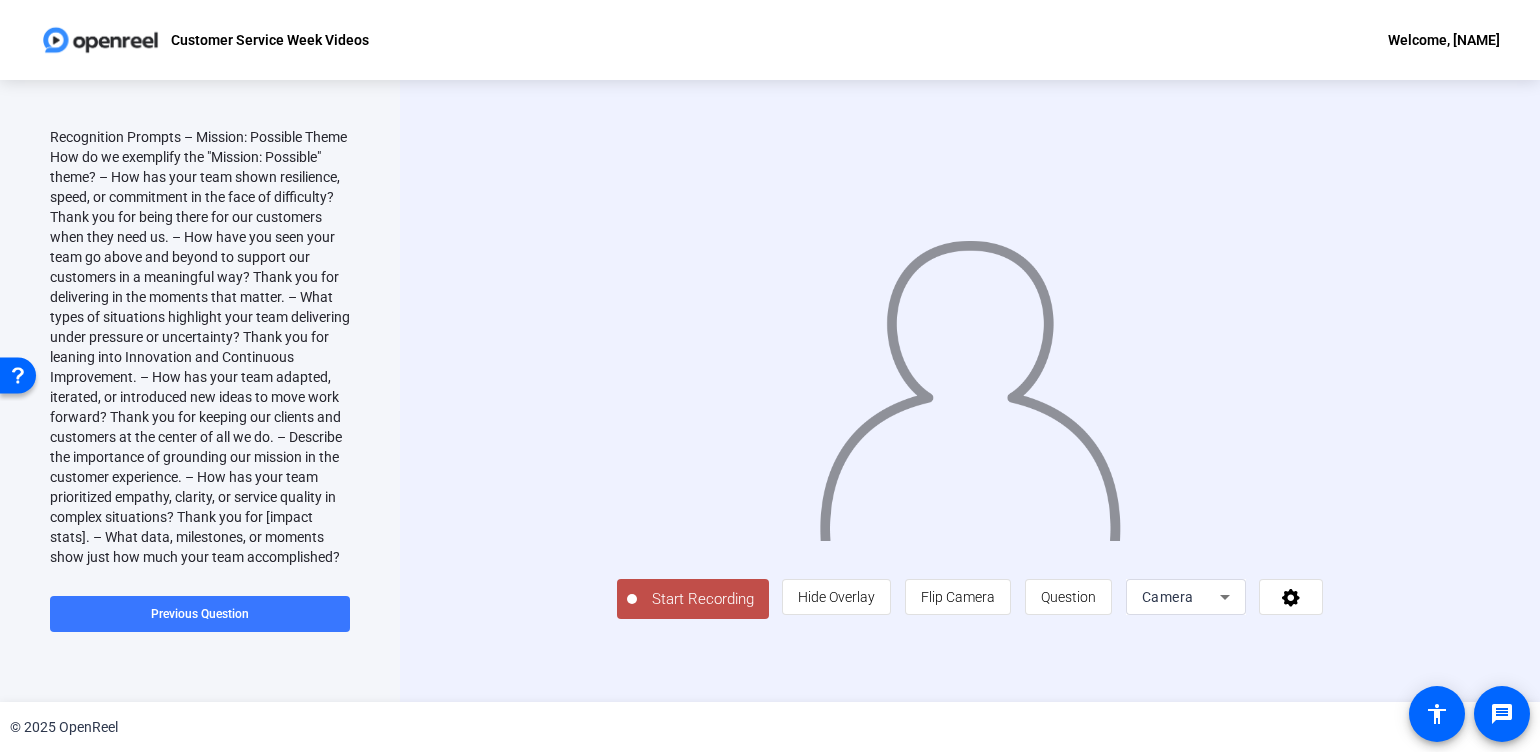 scroll, scrollTop: 192, scrollLeft: 0, axis: vertical 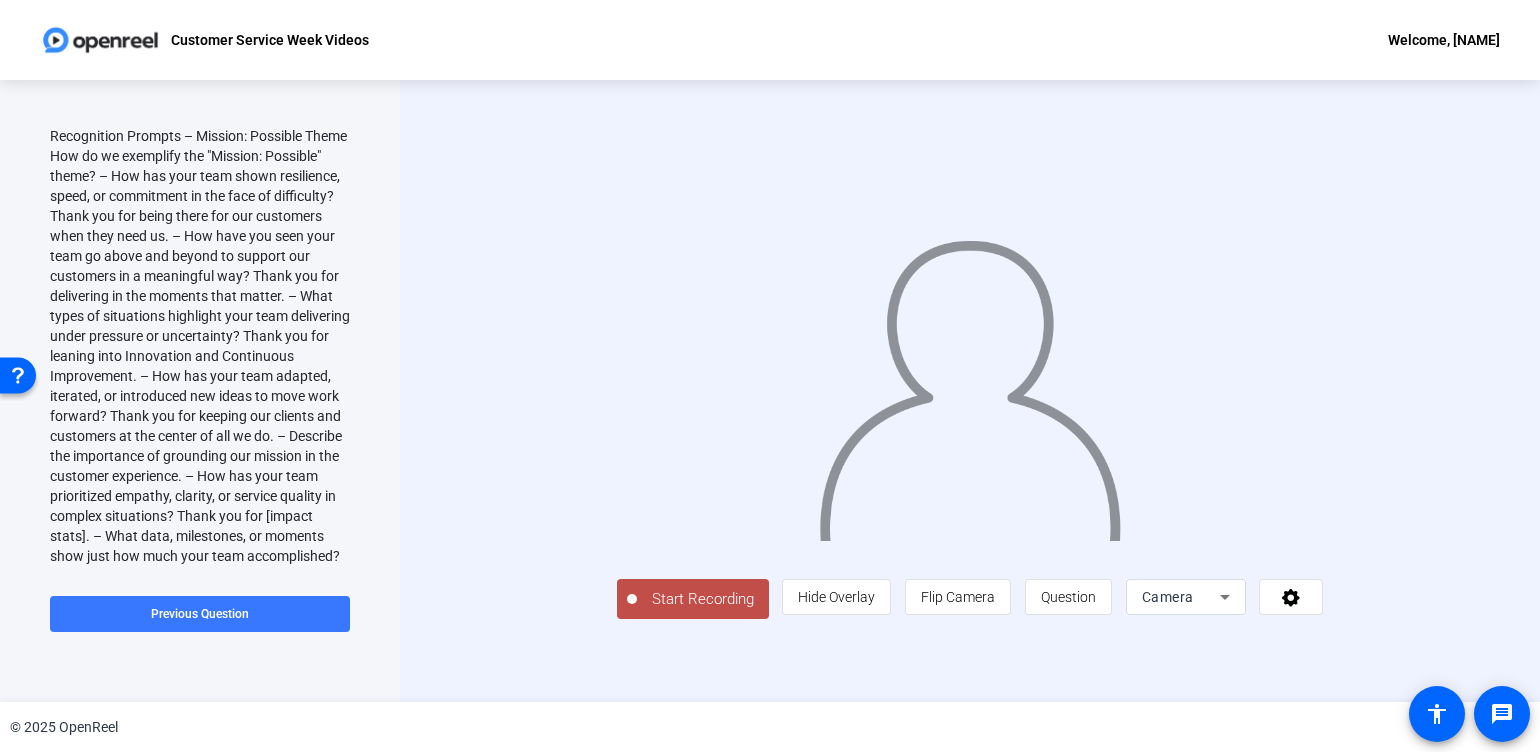 click at bounding box center (200, 346) 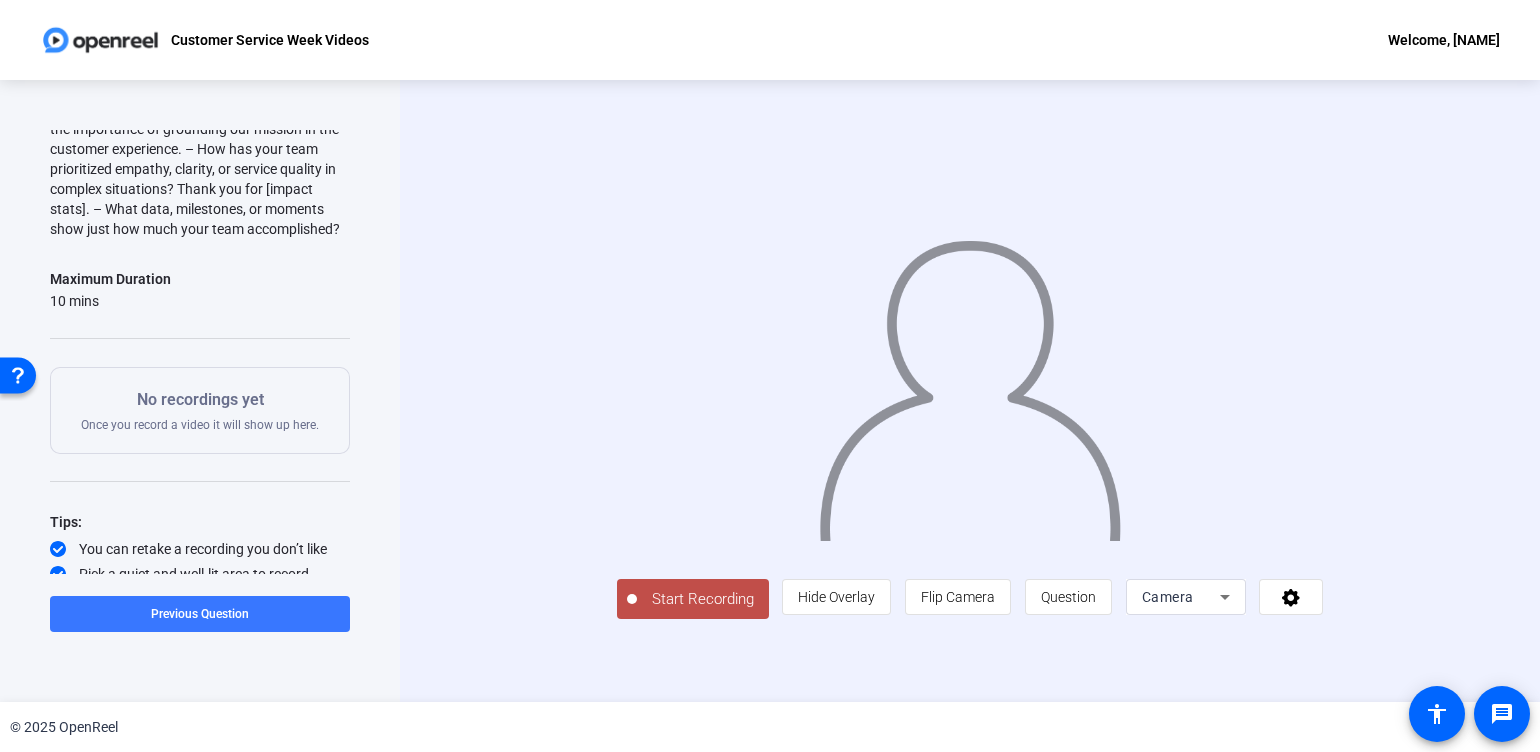 scroll, scrollTop: 520, scrollLeft: 0, axis: vertical 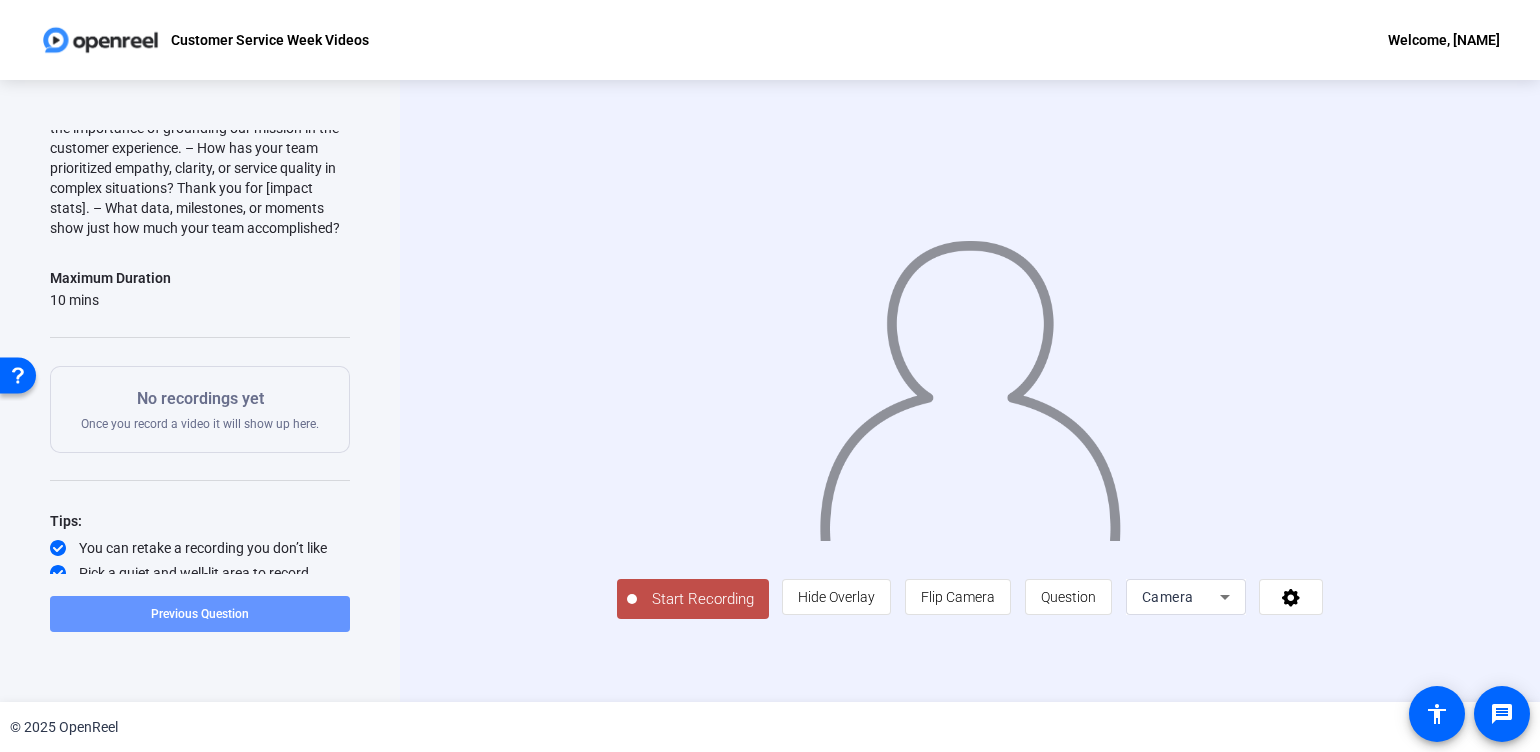 click at bounding box center [200, 614] 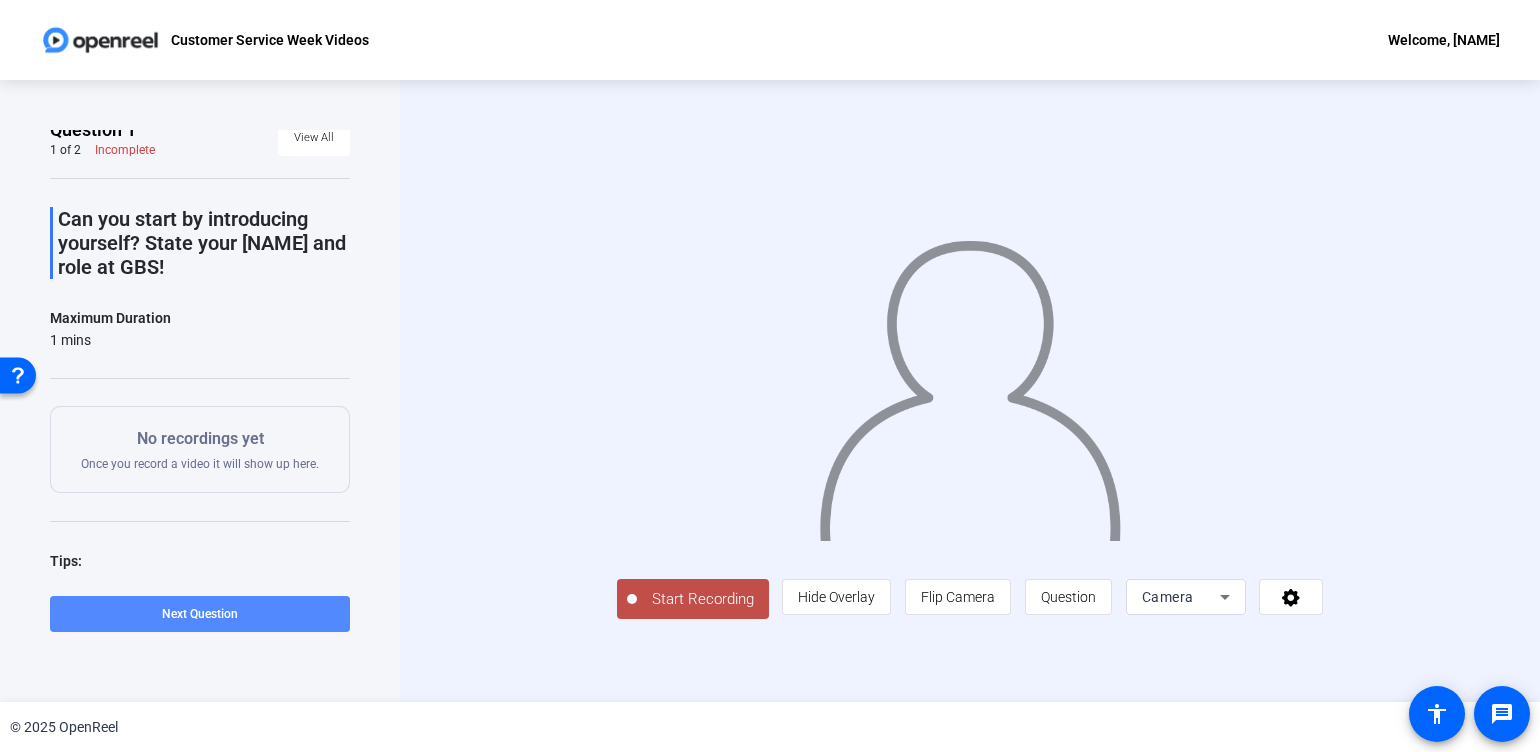 click at bounding box center [200, 614] 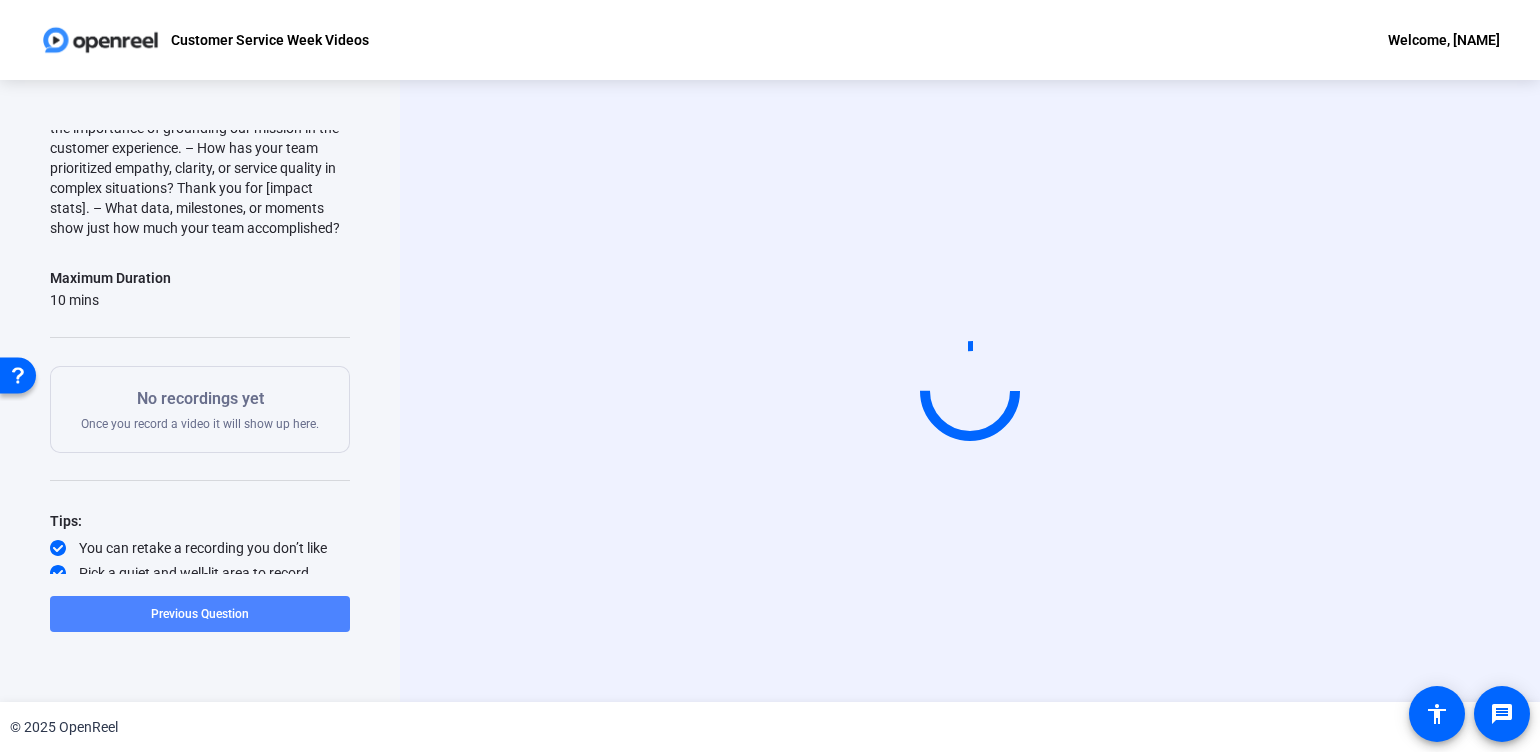 click at bounding box center [200, 614] 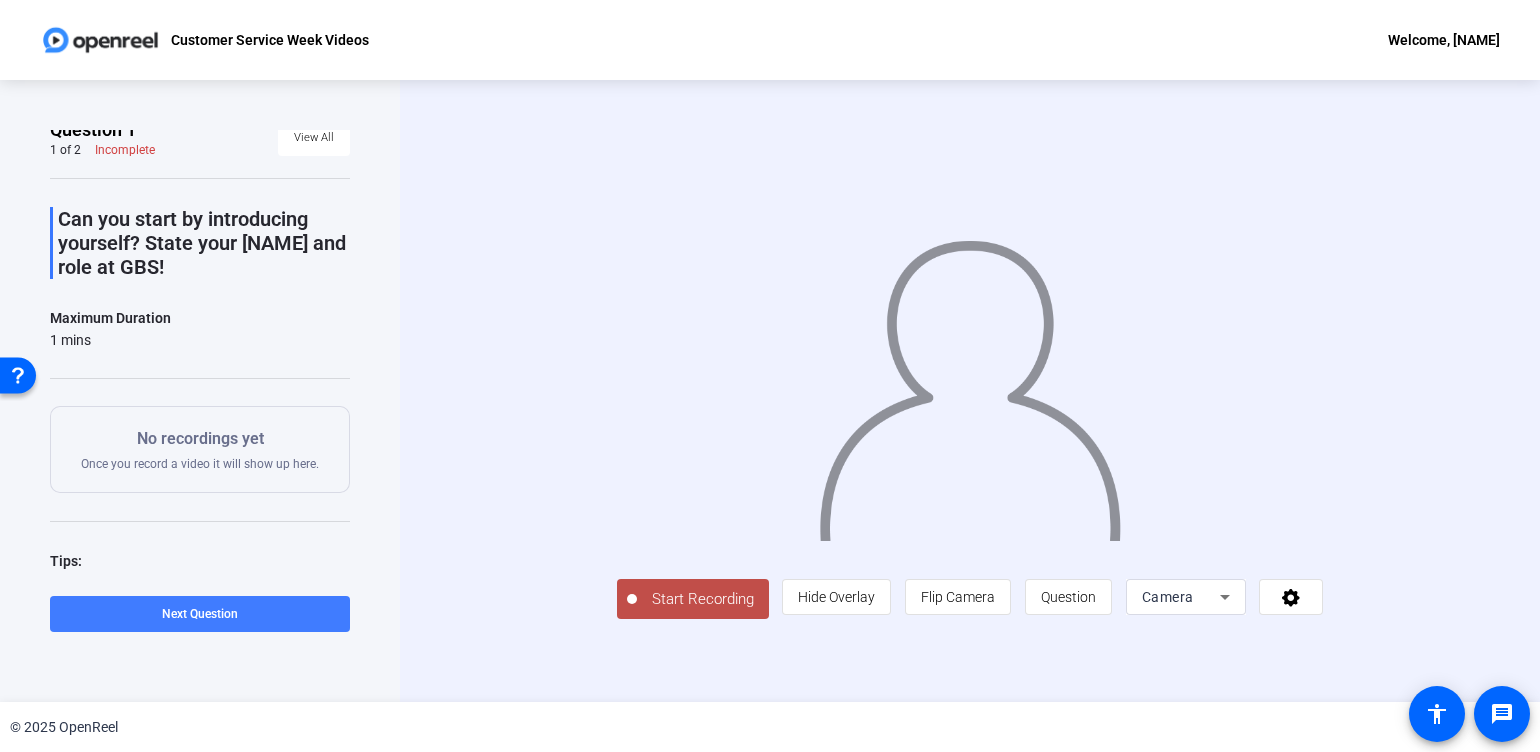scroll, scrollTop: 0, scrollLeft: 0, axis: both 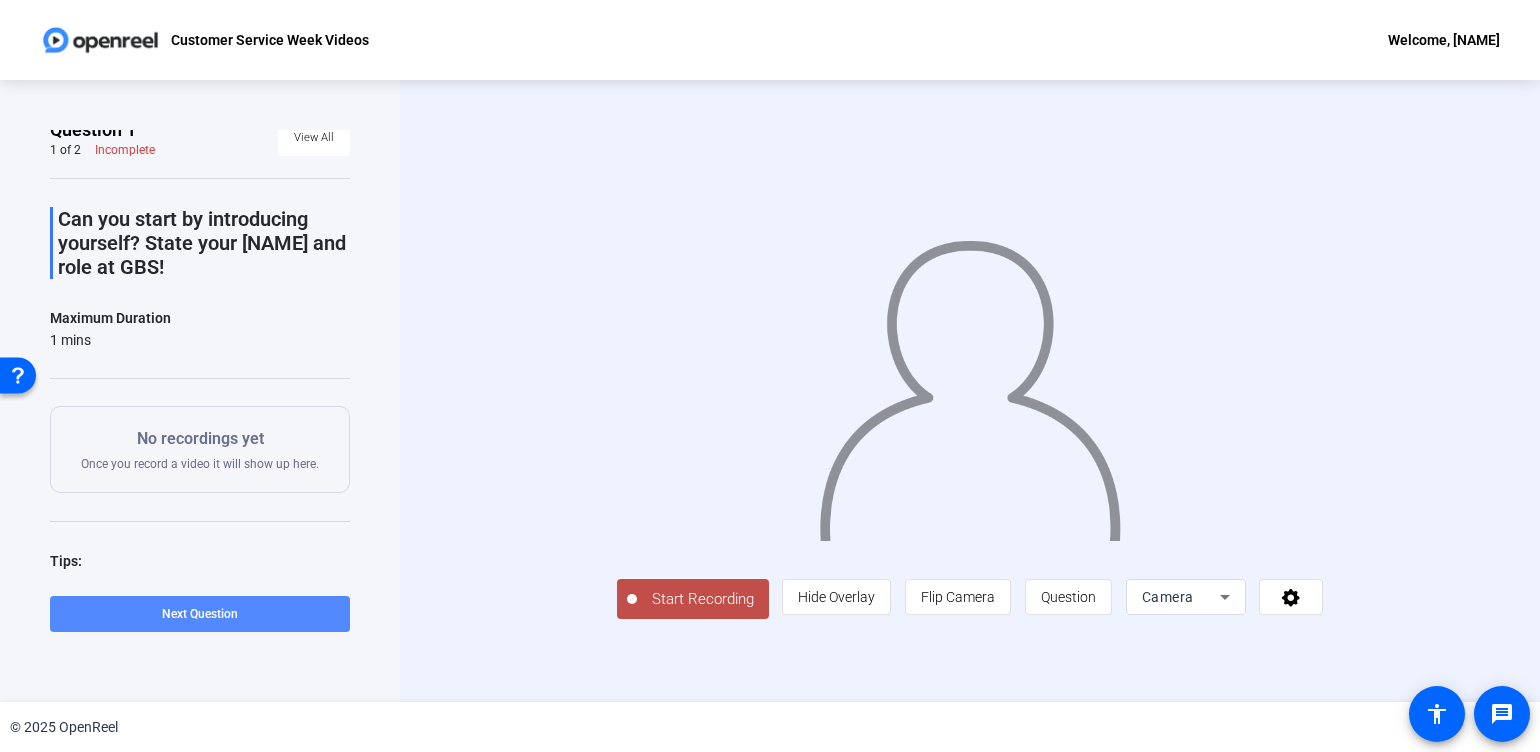 click at bounding box center [200, 614] 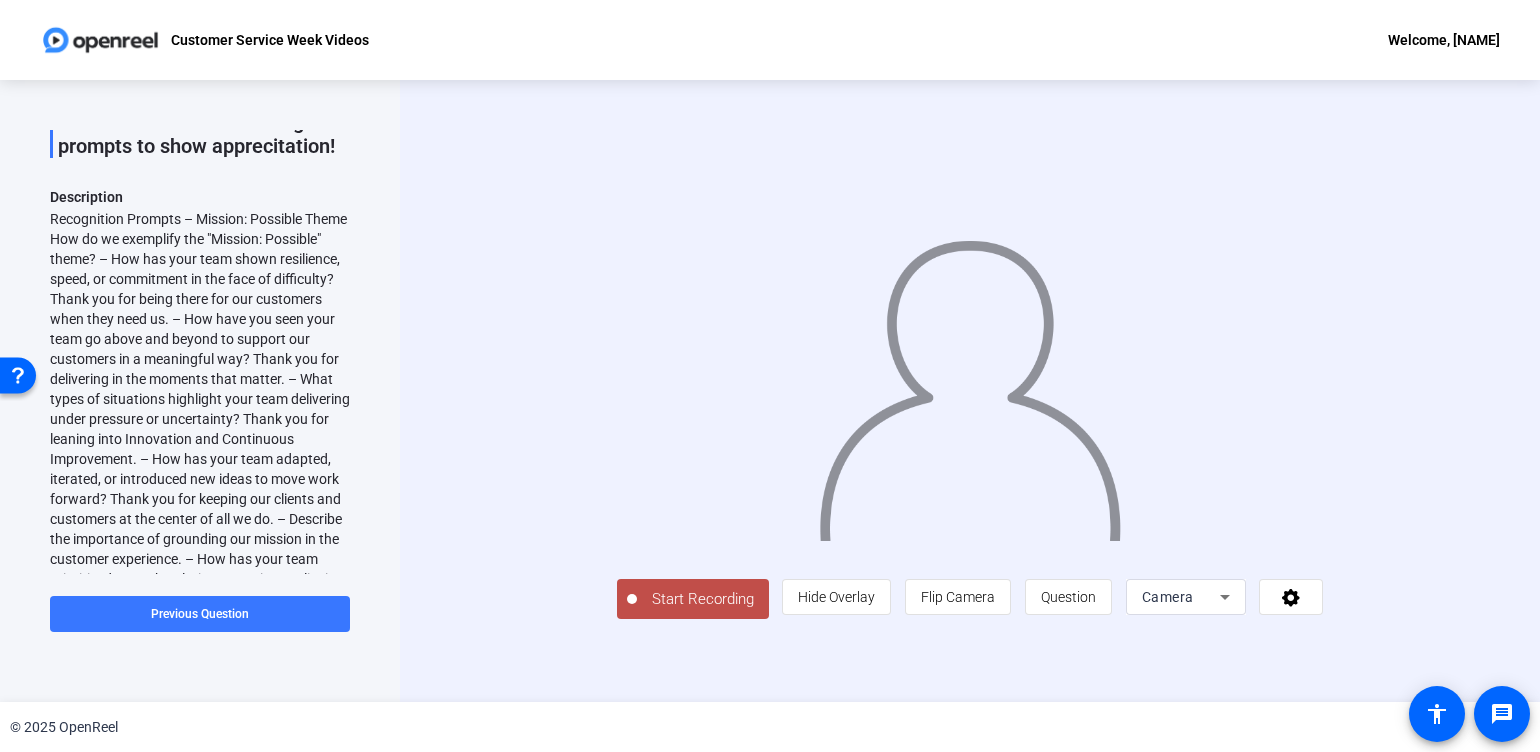 scroll, scrollTop: 0, scrollLeft: 0, axis: both 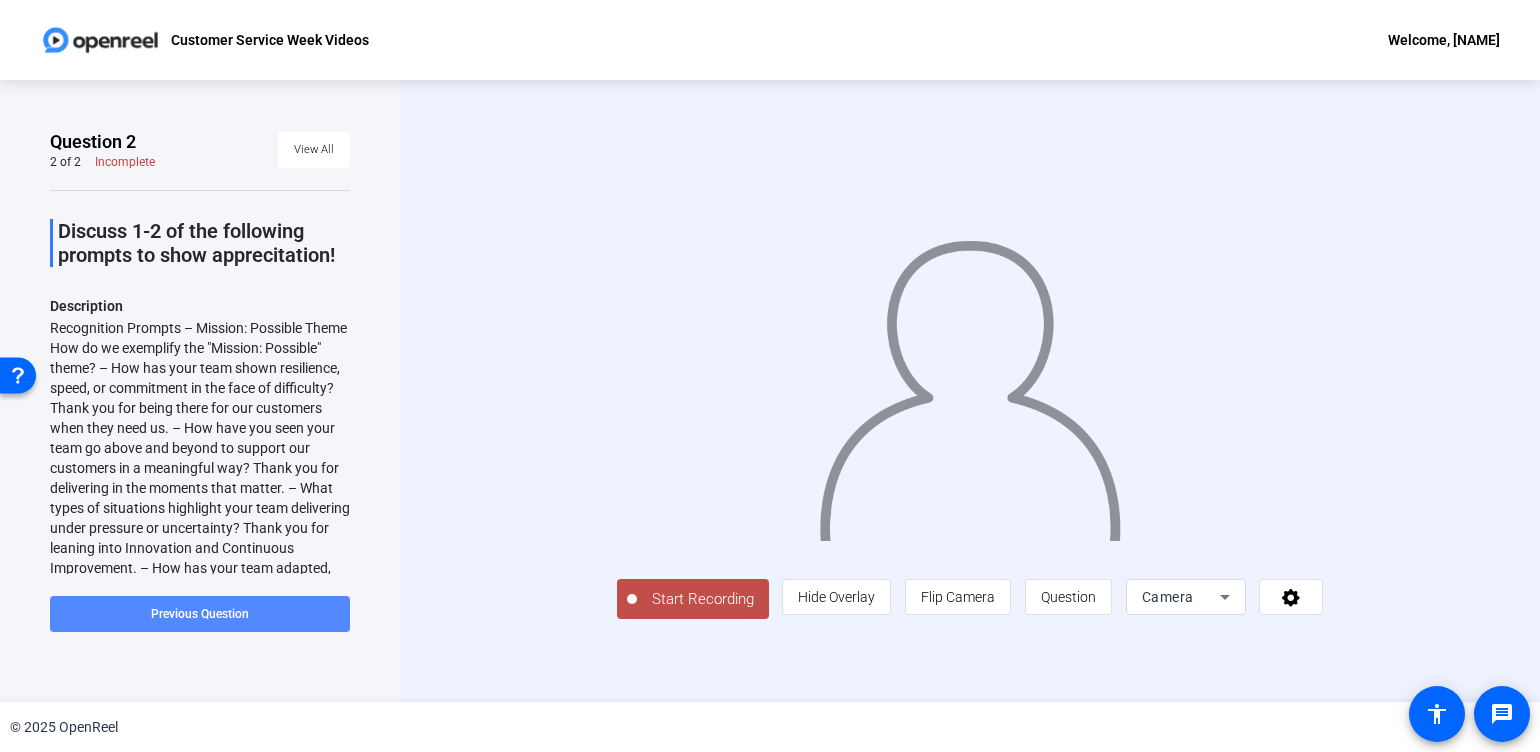 click at bounding box center (200, 614) 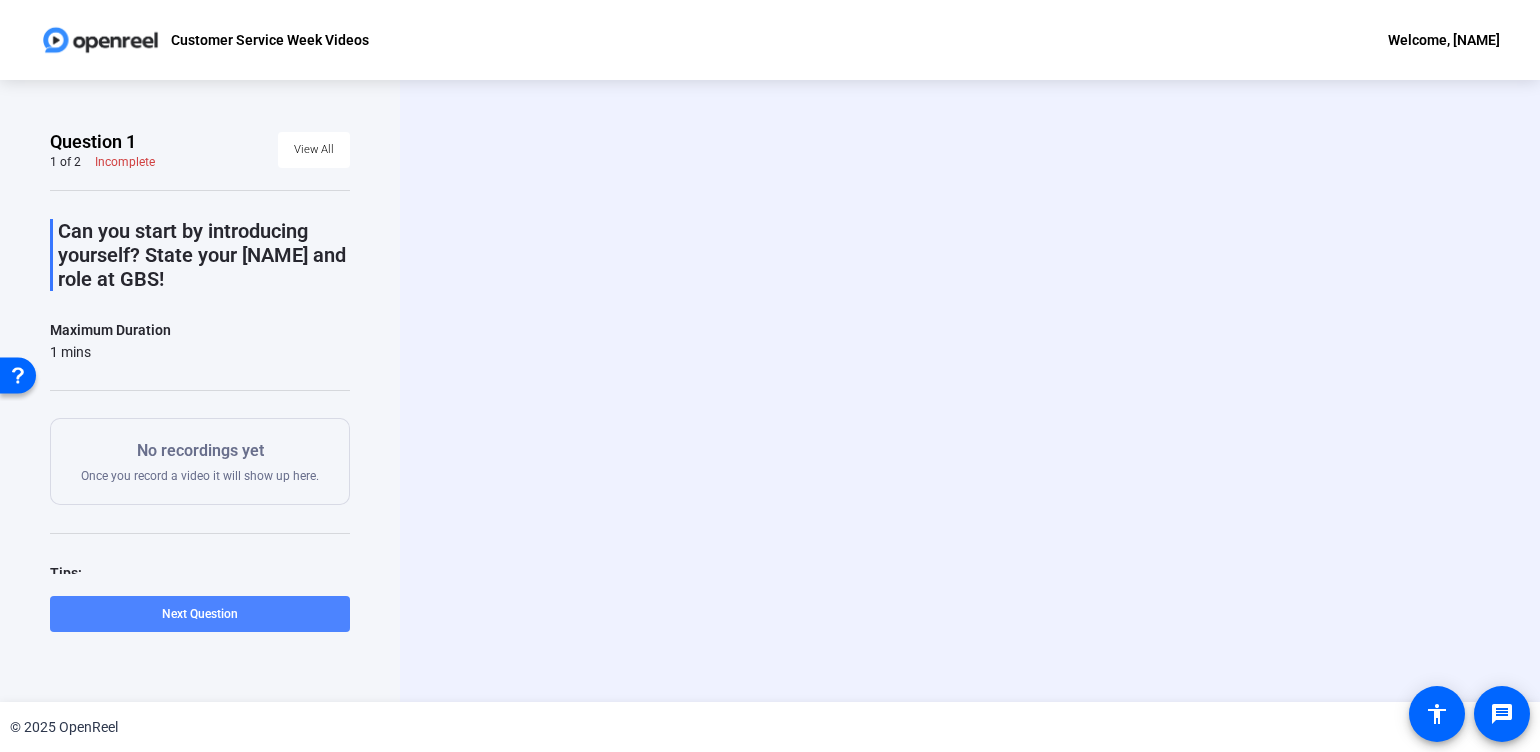 click at bounding box center (200, 614) 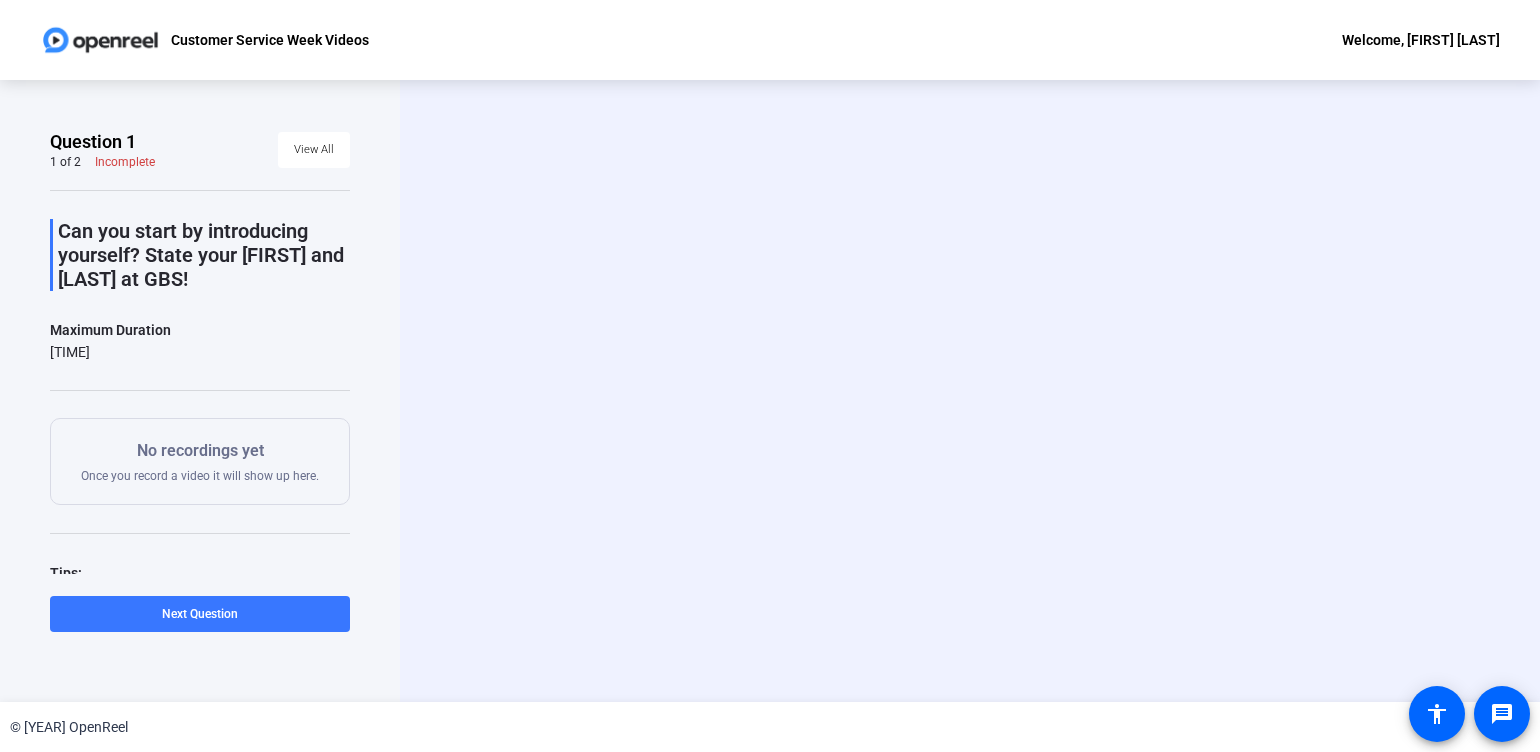 scroll, scrollTop: 0, scrollLeft: 0, axis: both 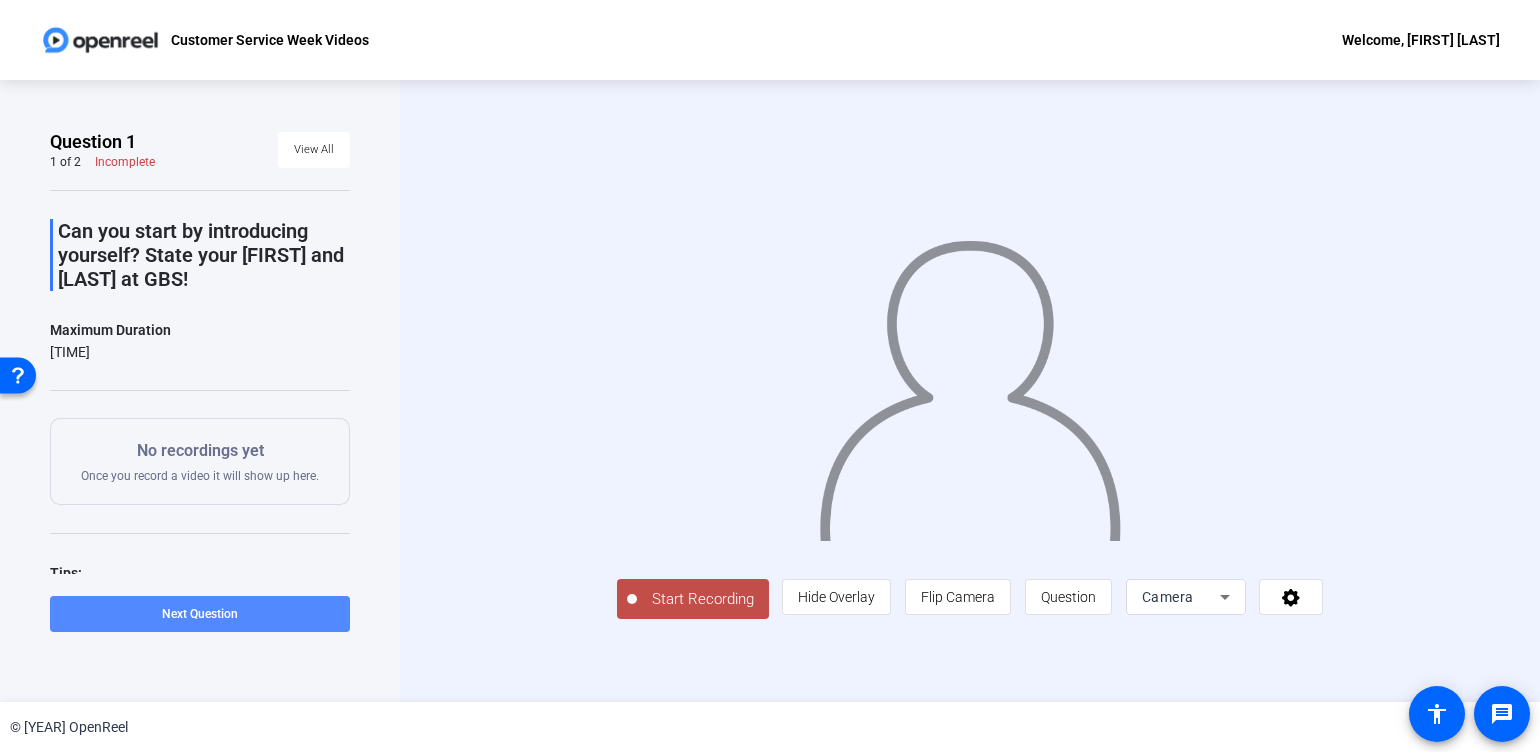 click on "Next Question" at bounding box center [200, 614] 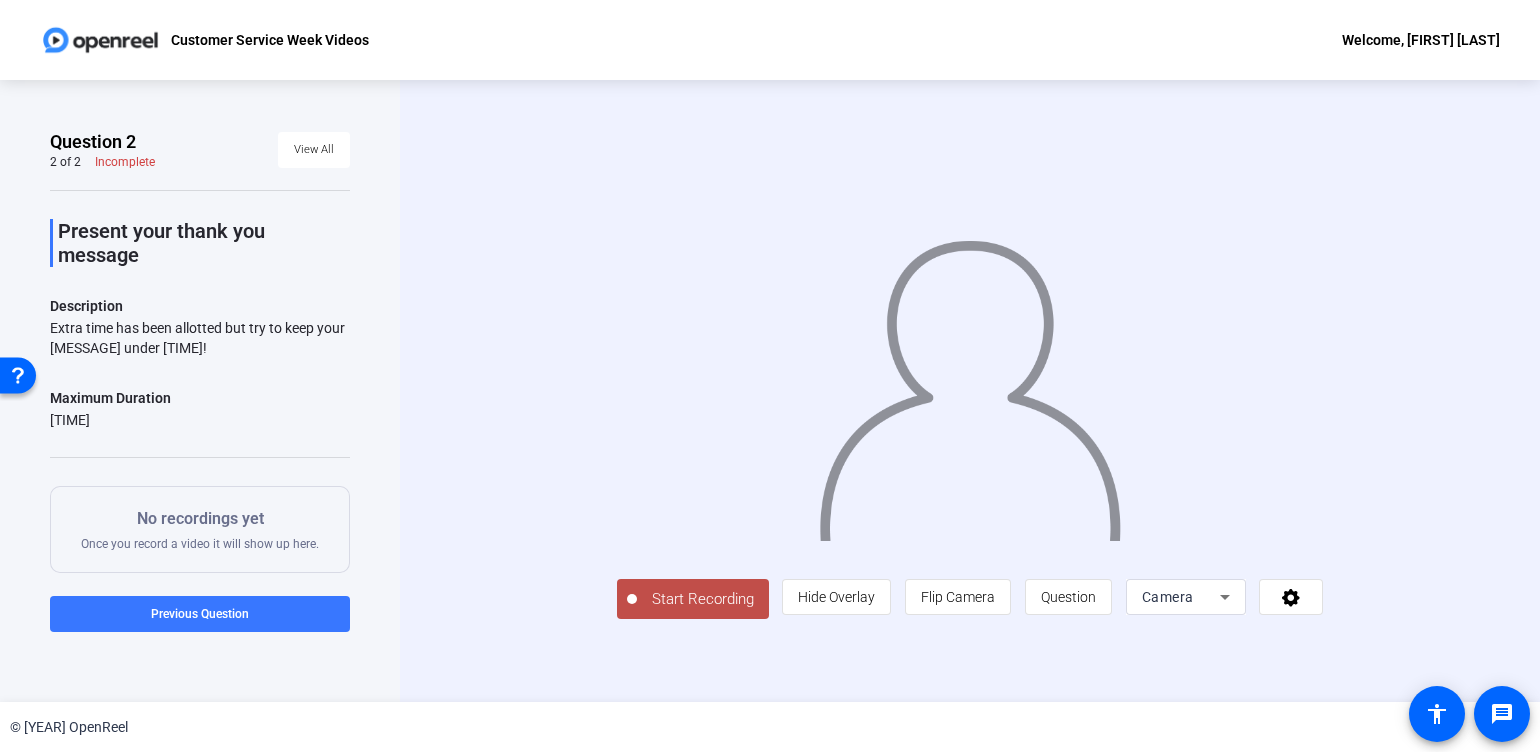 scroll, scrollTop: 152, scrollLeft: 0, axis: vertical 